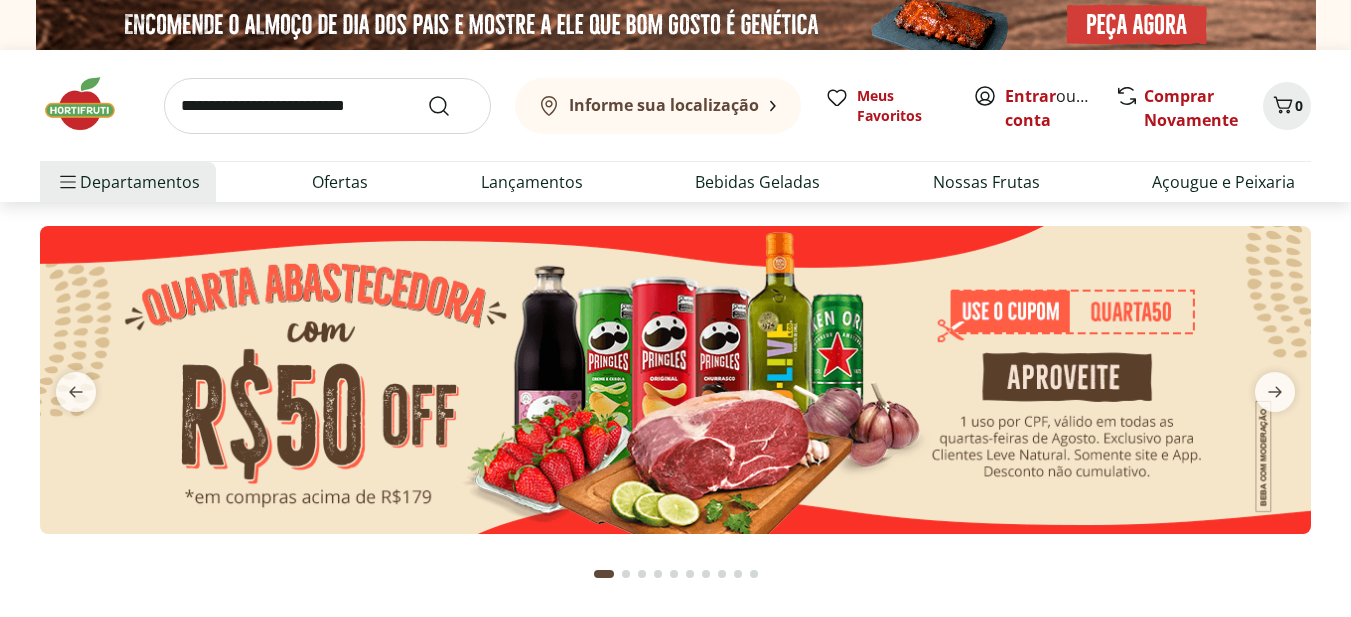 scroll, scrollTop: 400, scrollLeft: 0, axis: vertical 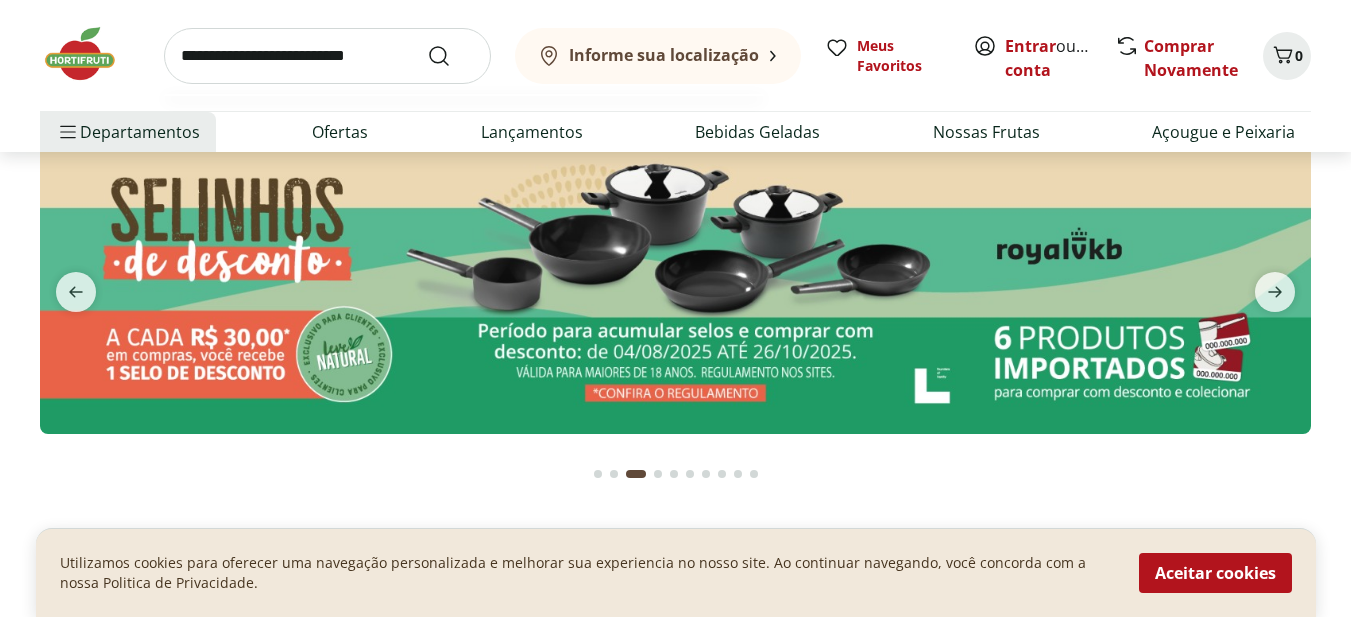 click at bounding box center (327, 56) 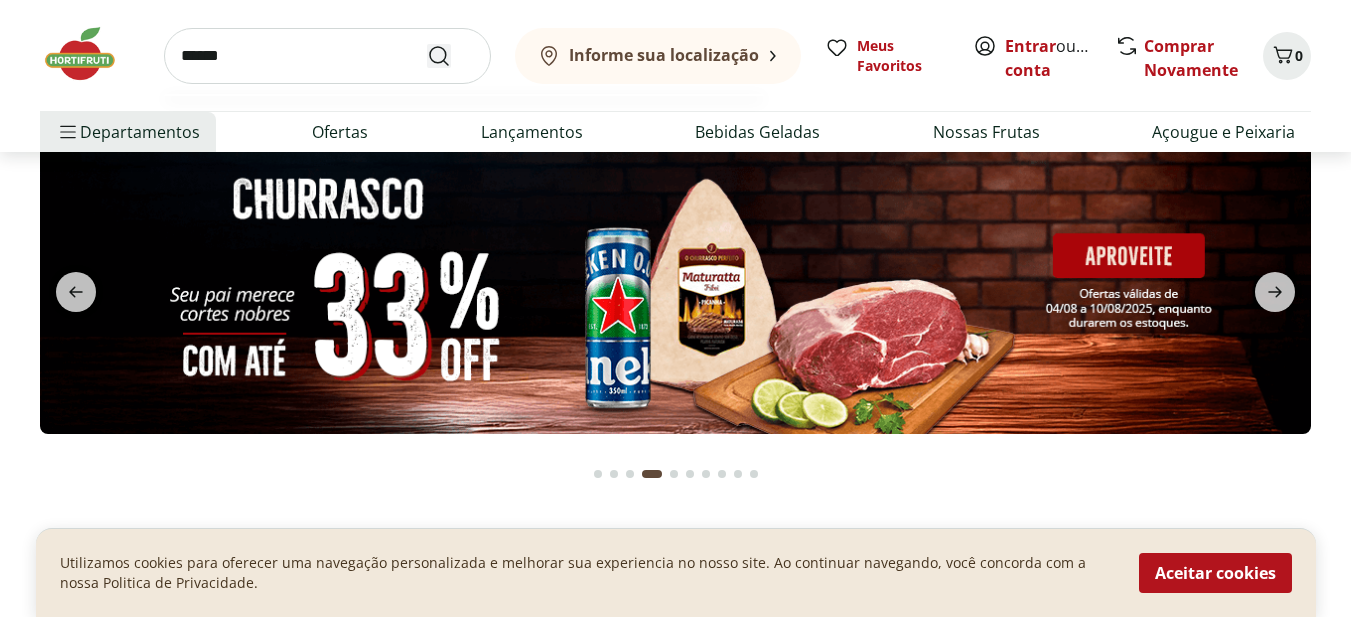 type on "******" 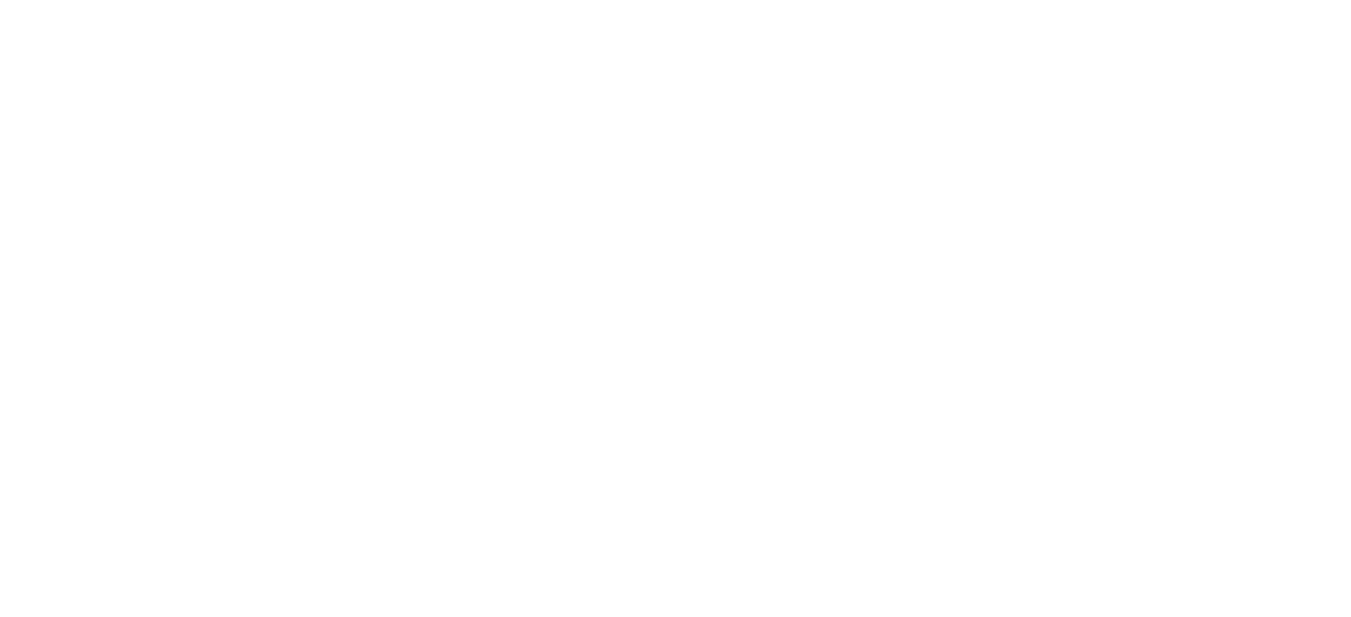 scroll, scrollTop: 0, scrollLeft: 0, axis: both 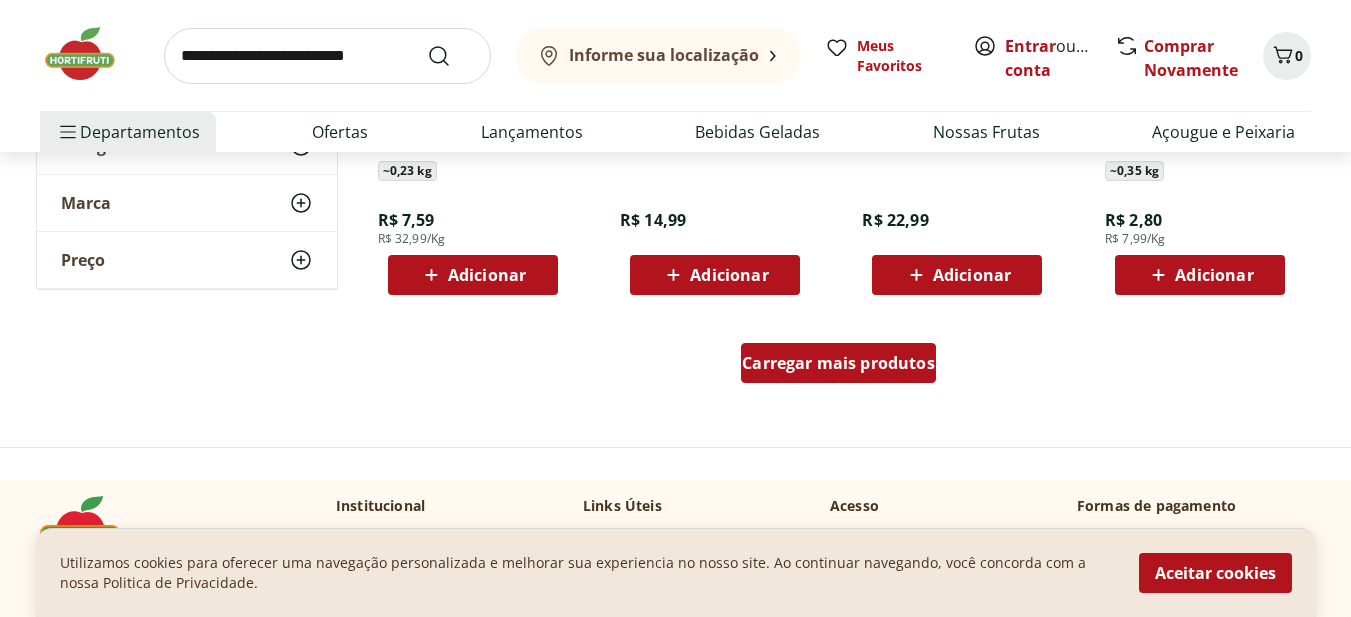 click on "Carregar mais produtos" at bounding box center [838, 363] 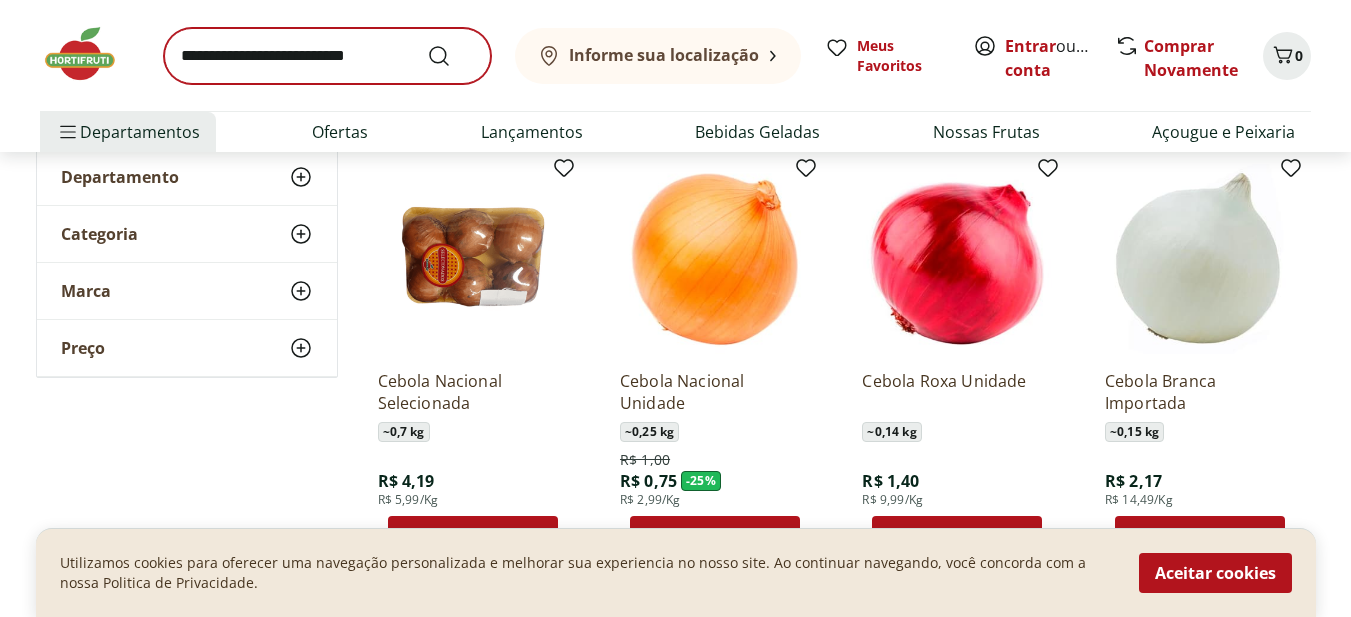 scroll, scrollTop: 0, scrollLeft: 0, axis: both 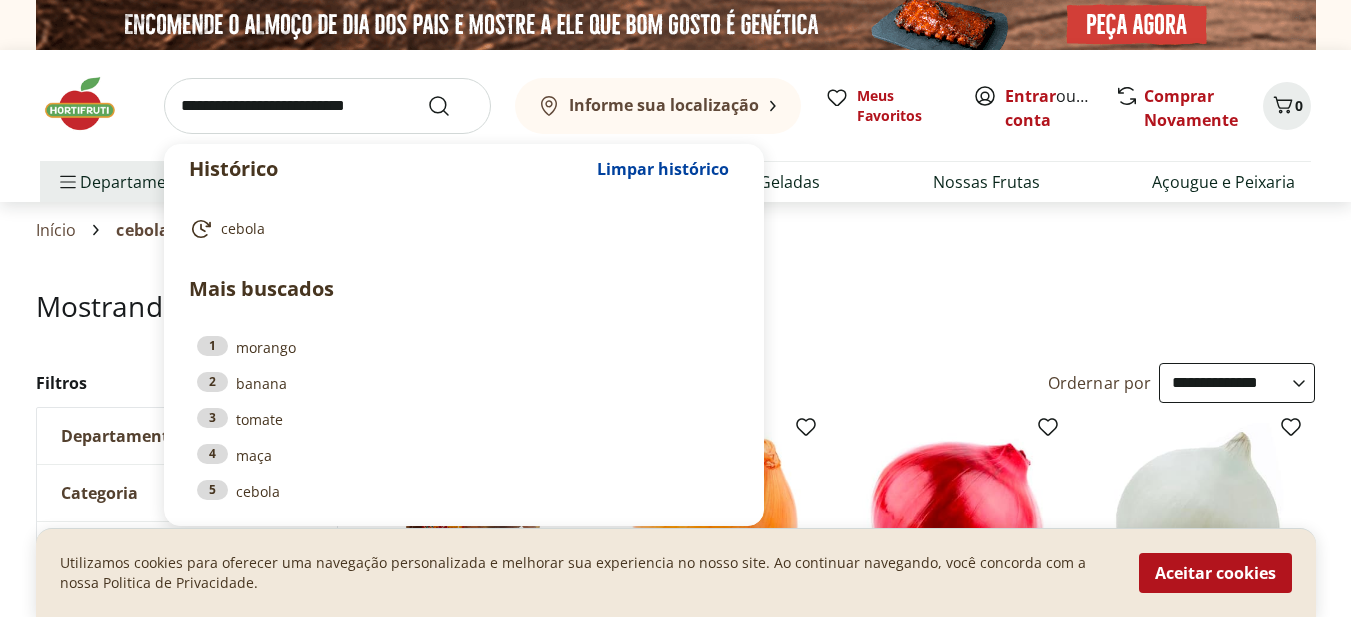 click at bounding box center [327, 106] 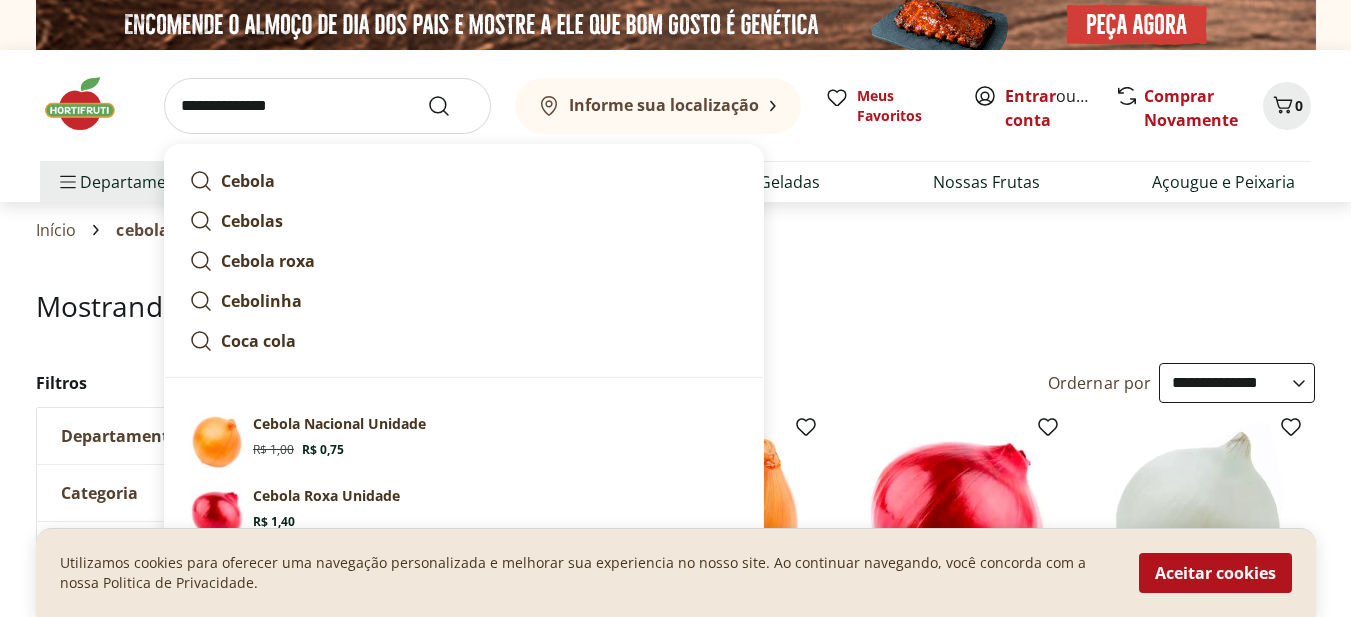 type on "**********" 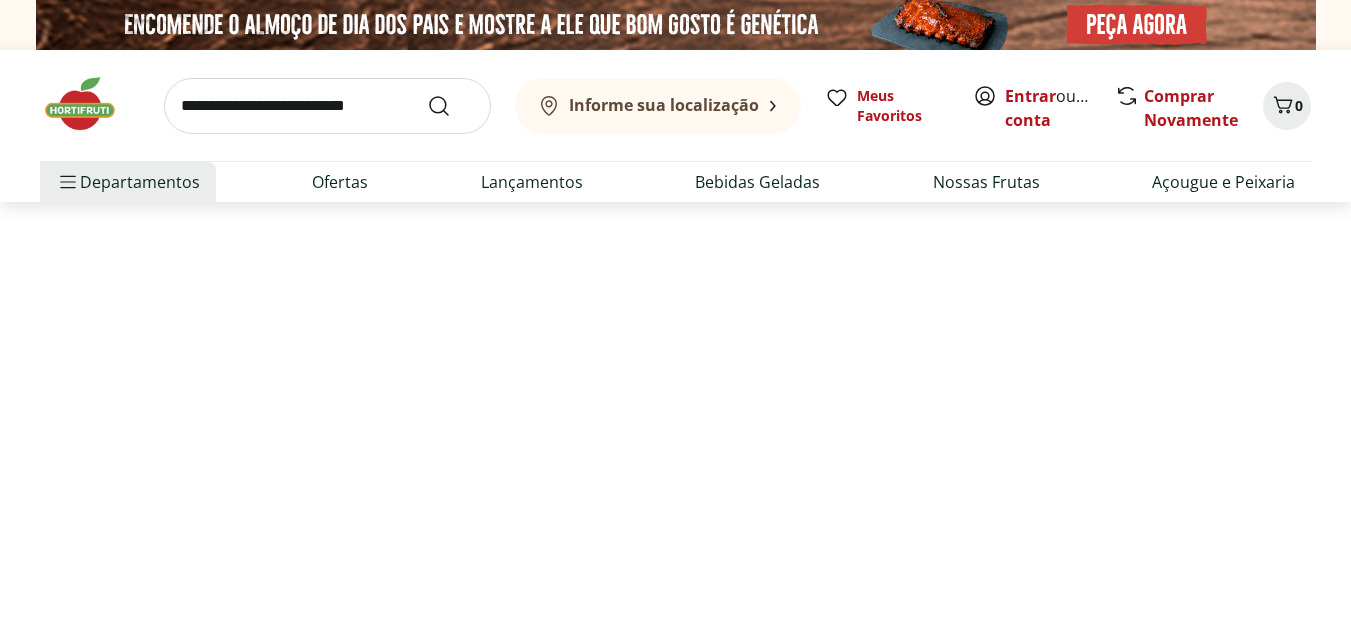 select on "**********" 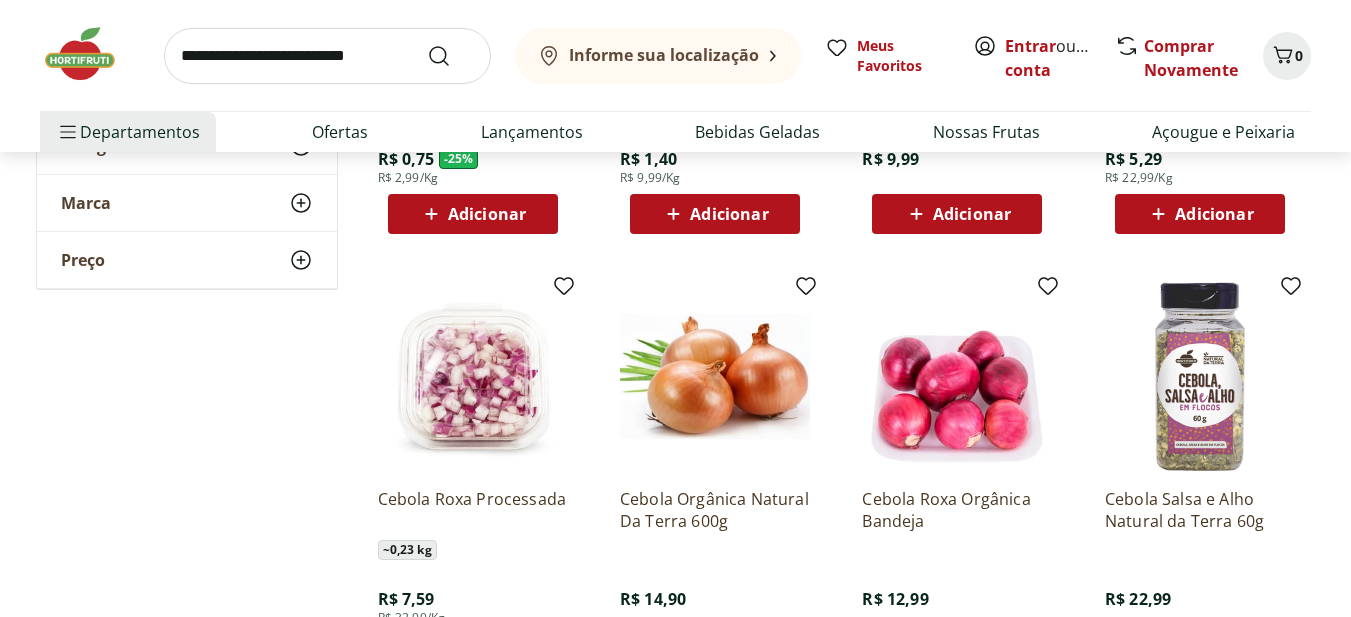 scroll, scrollTop: 600, scrollLeft: 0, axis: vertical 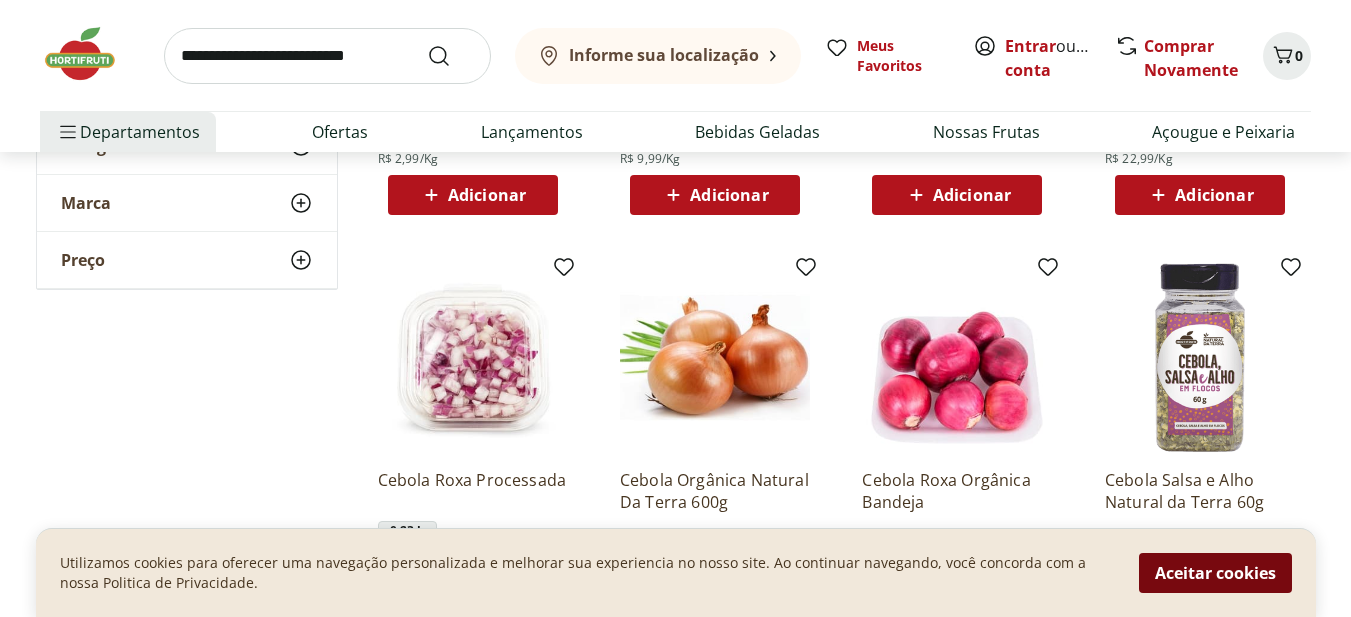 click on "Aceitar cookies" at bounding box center [1215, 573] 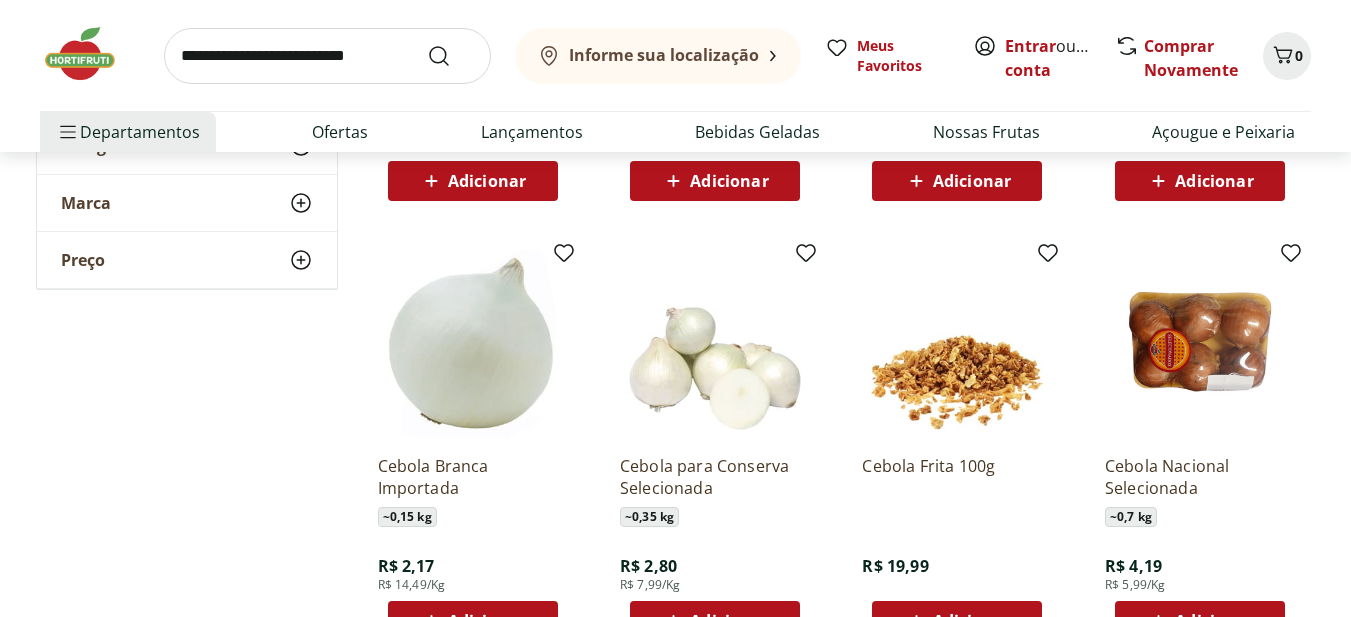 scroll, scrollTop: 1100, scrollLeft: 0, axis: vertical 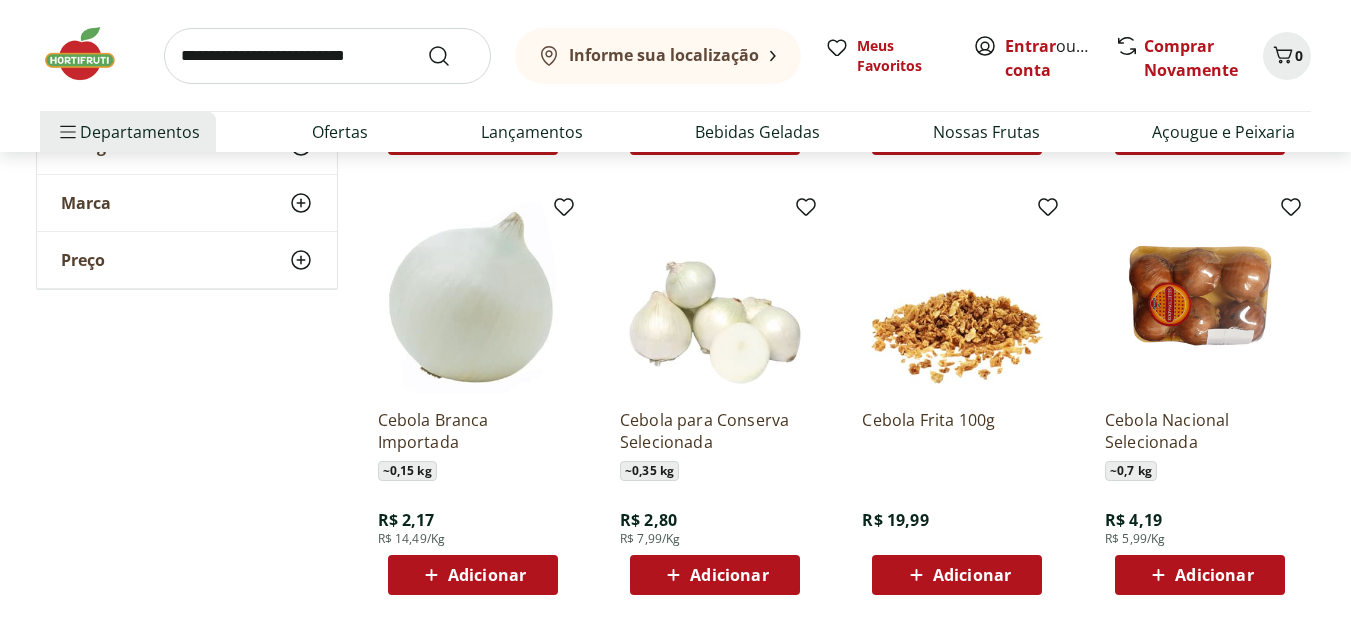 click at bounding box center [715, 298] 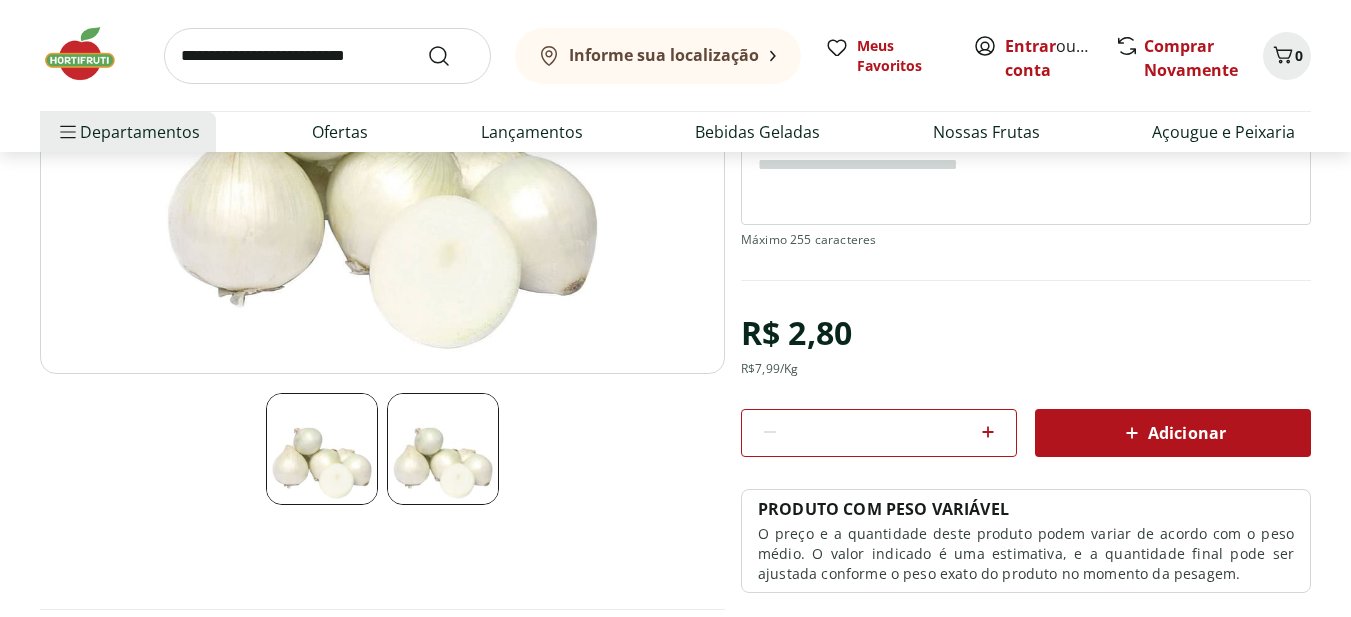scroll, scrollTop: 400, scrollLeft: 0, axis: vertical 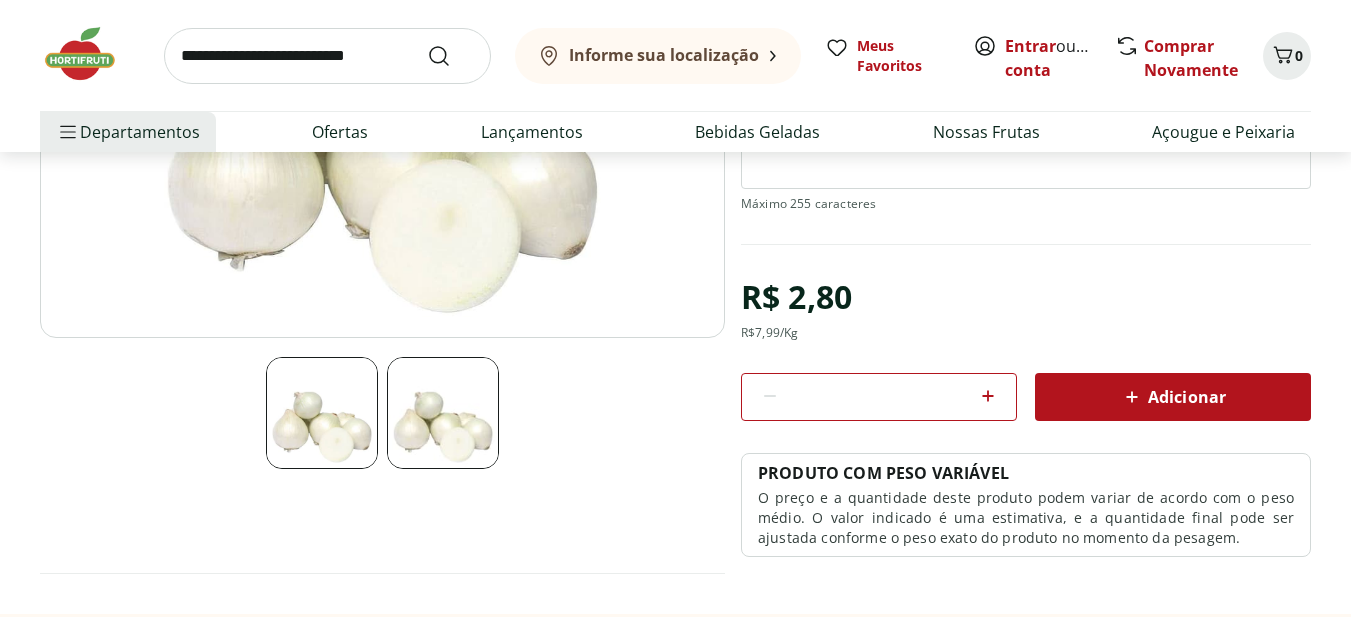 click at bounding box center [443, 413] 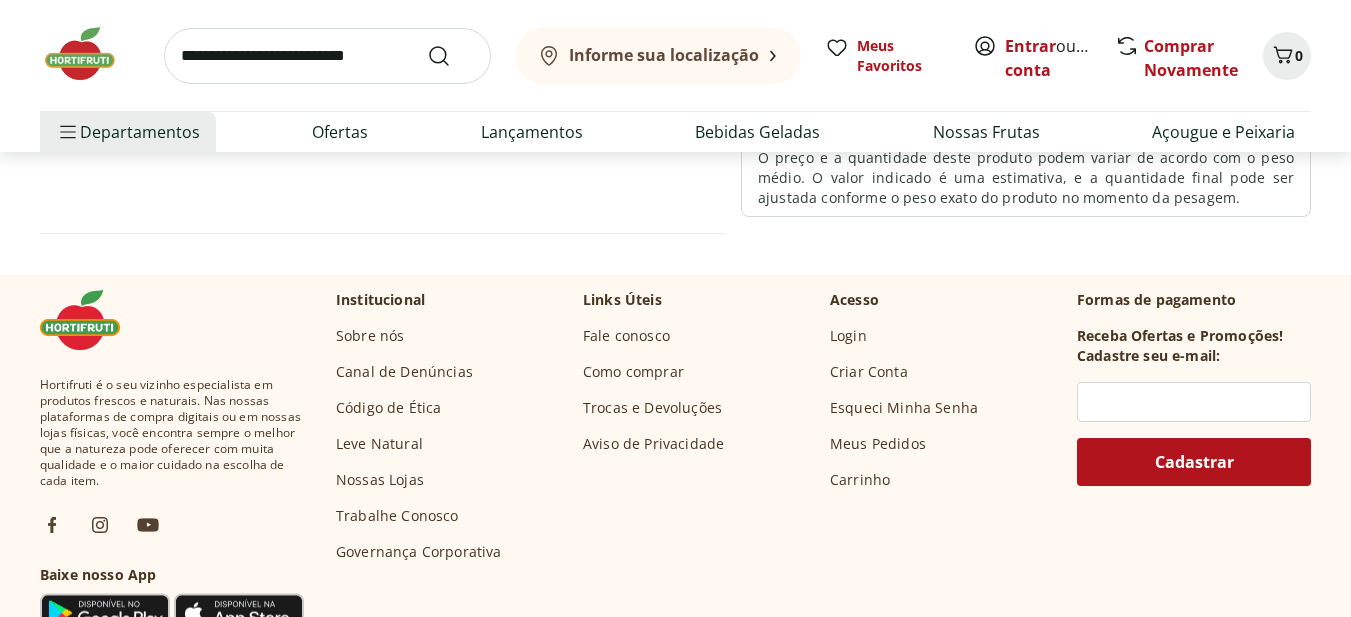 scroll, scrollTop: 600, scrollLeft: 0, axis: vertical 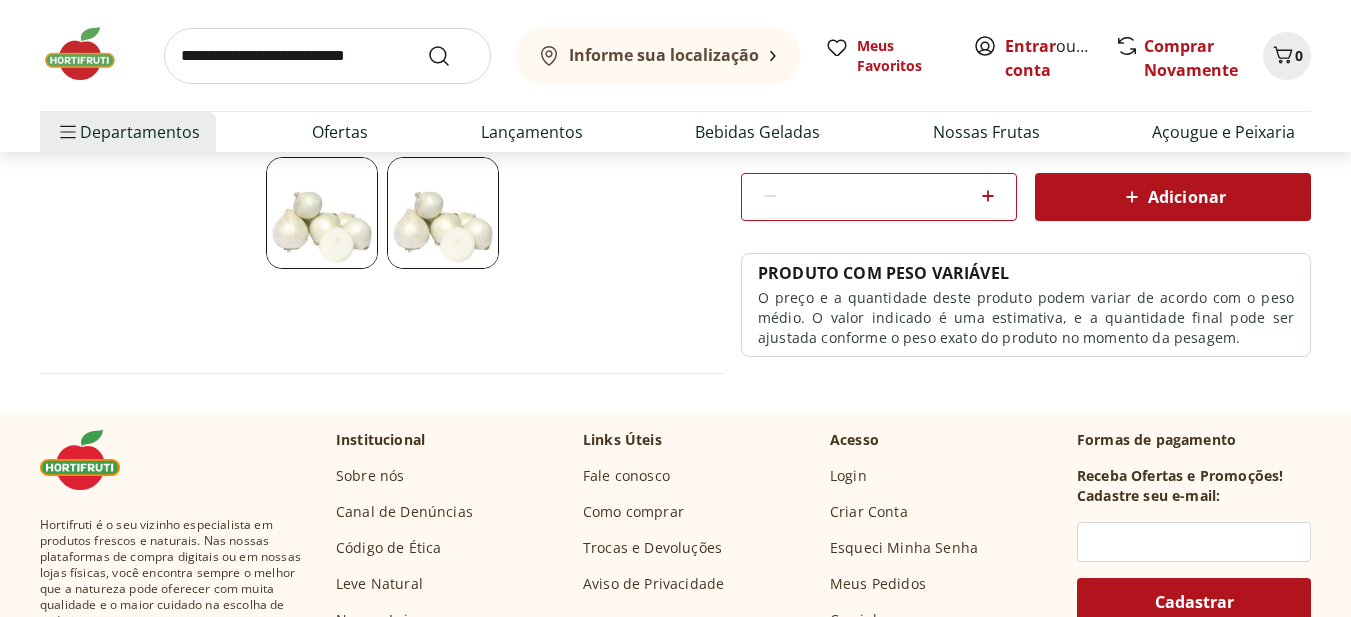 click 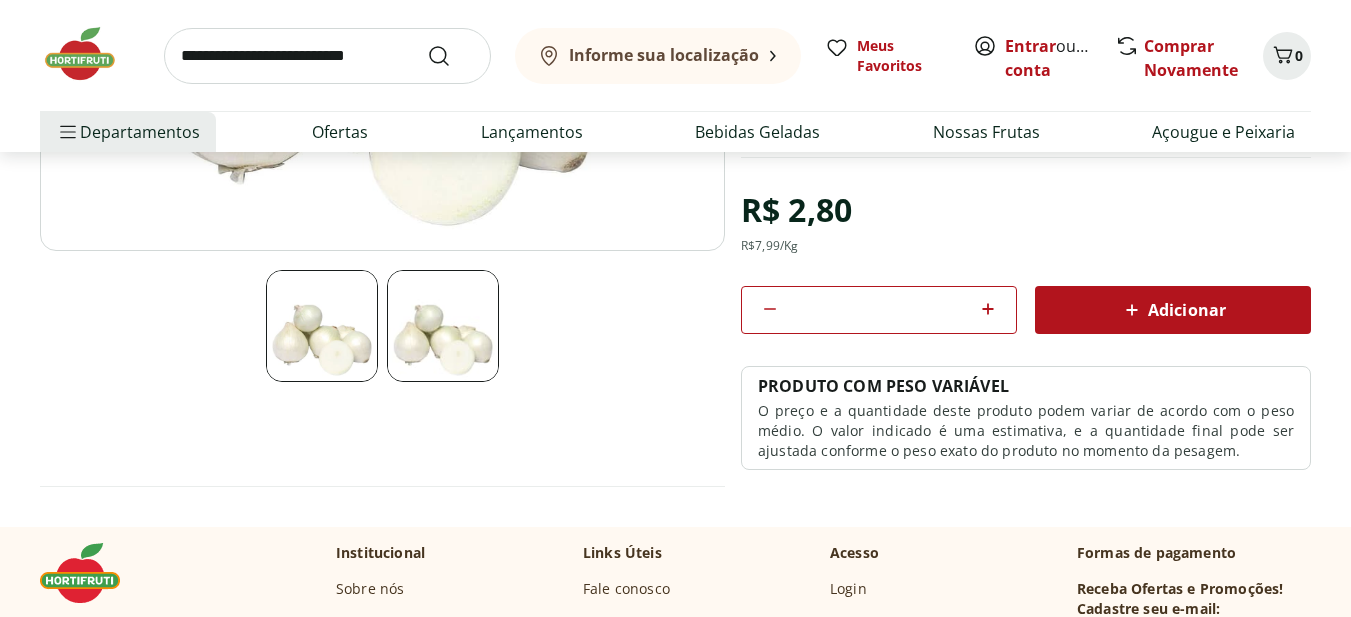 scroll, scrollTop: 600, scrollLeft: 0, axis: vertical 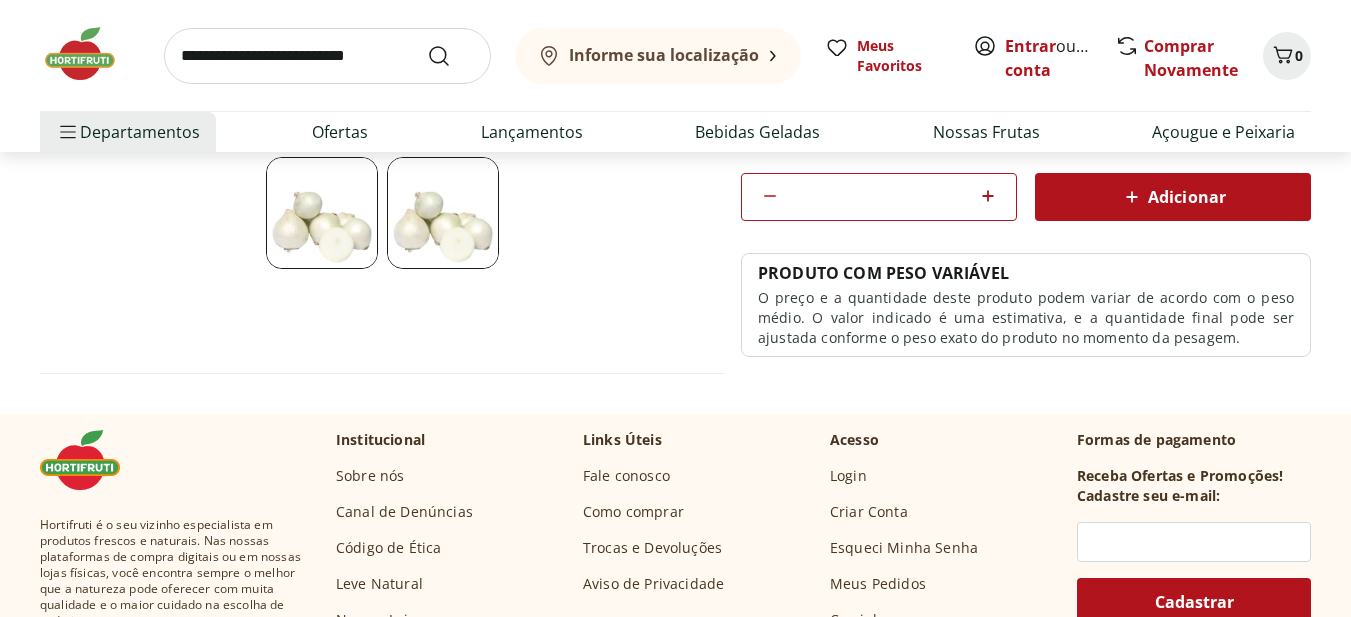 click 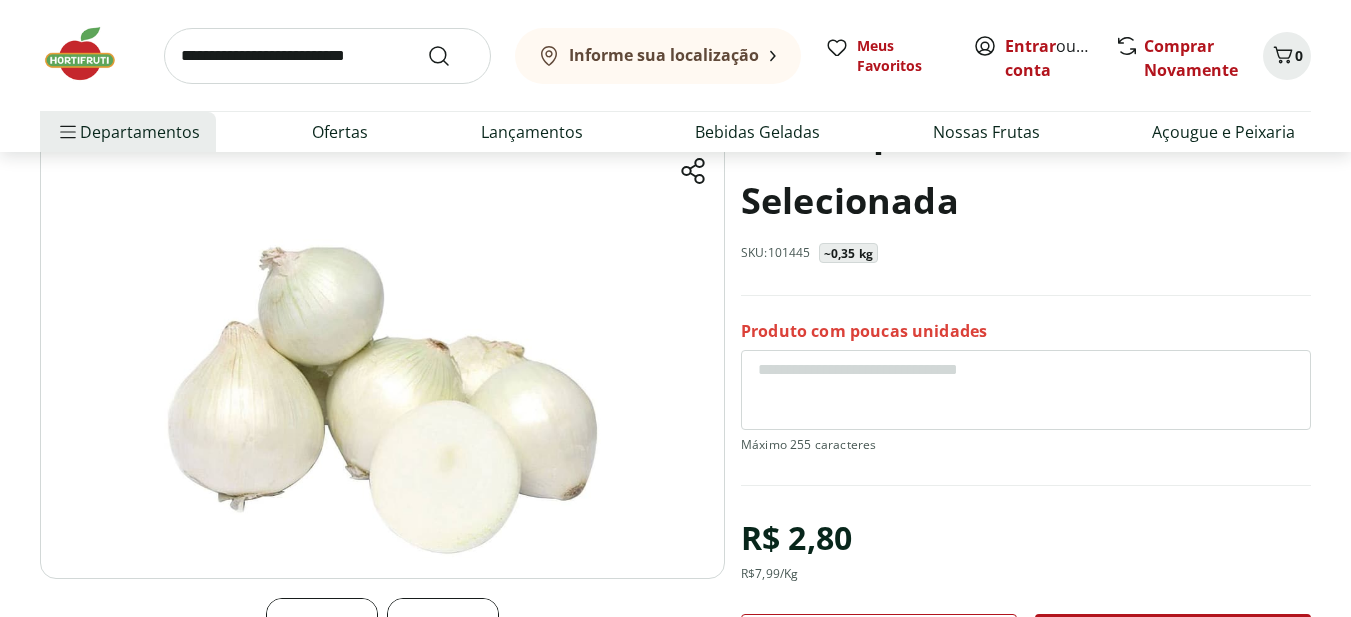 scroll, scrollTop: 100, scrollLeft: 0, axis: vertical 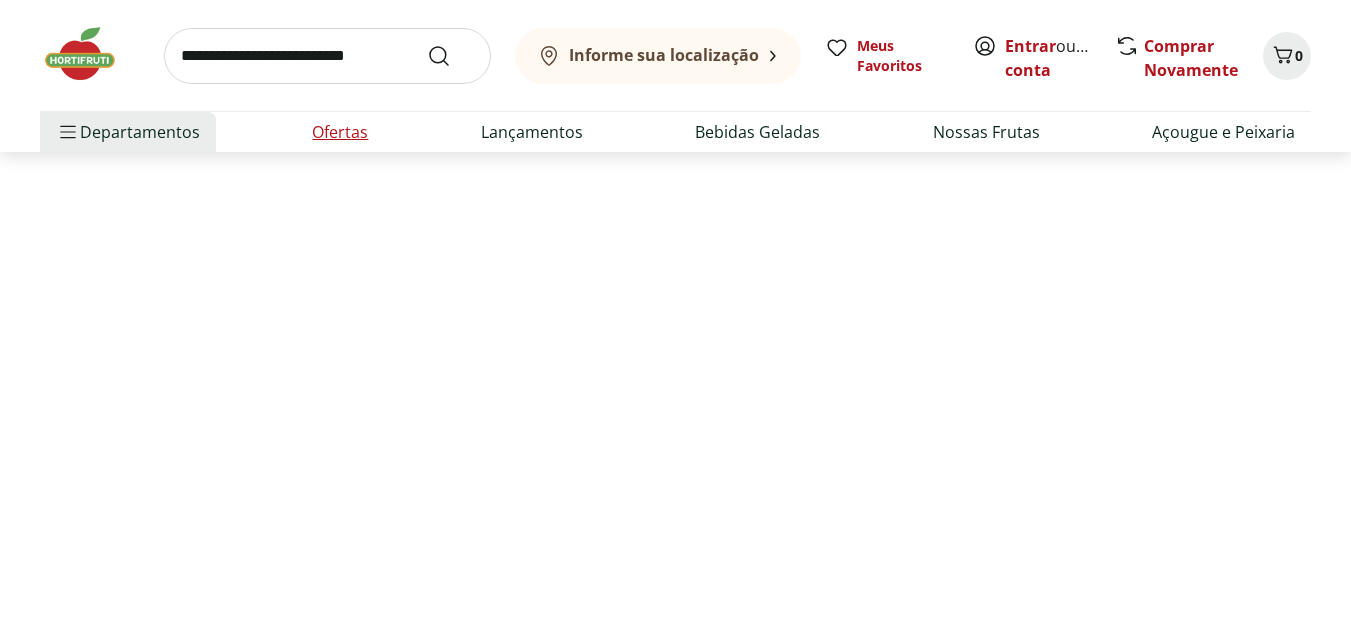 select on "**********" 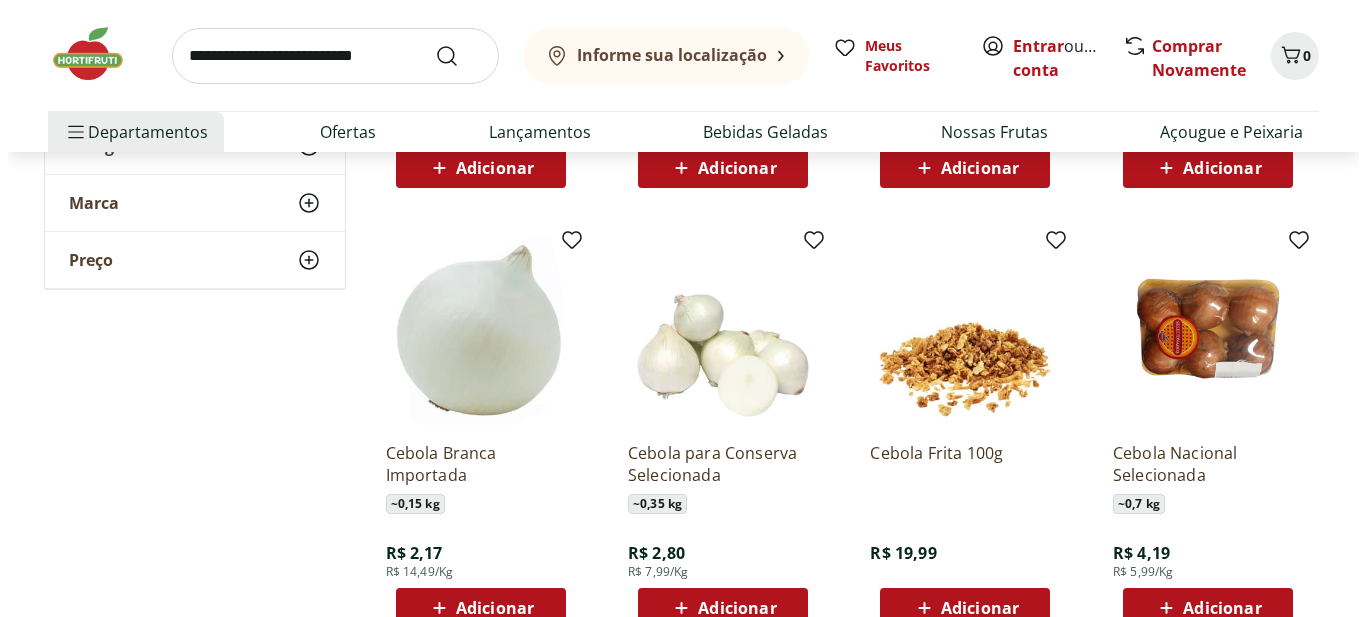 scroll, scrollTop: 1100, scrollLeft: 0, axis: vertical 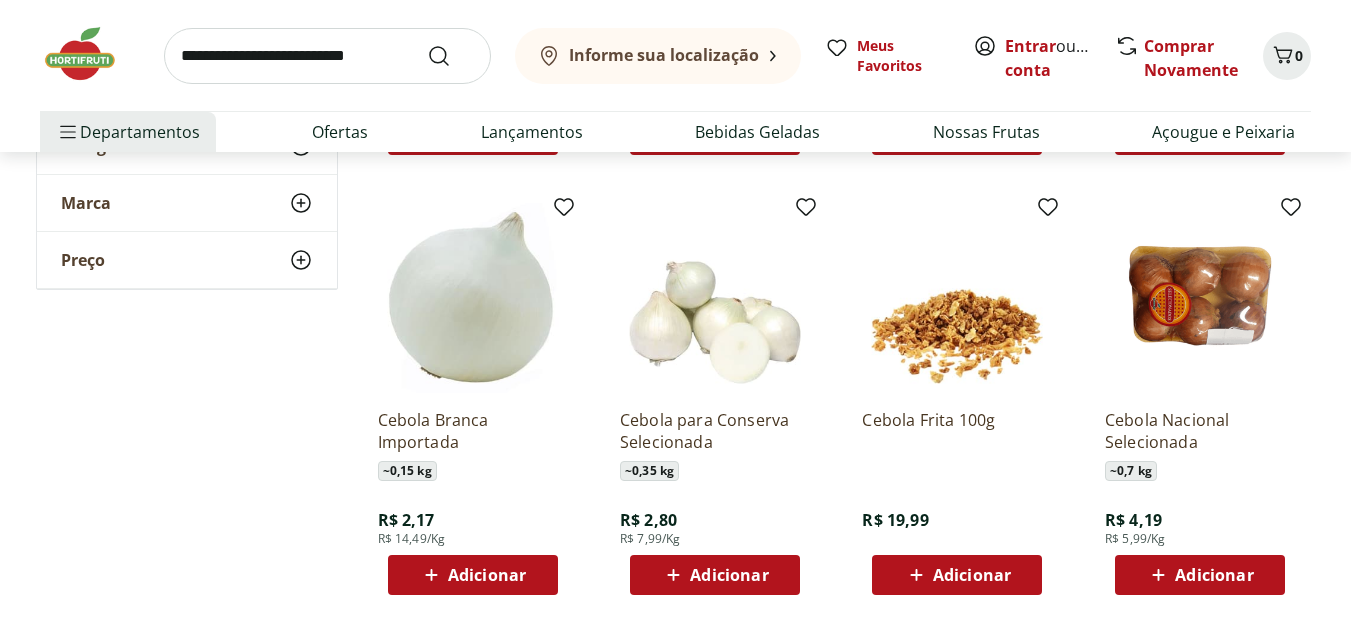 click on "Adicionar" at bounding box center (729, 575) 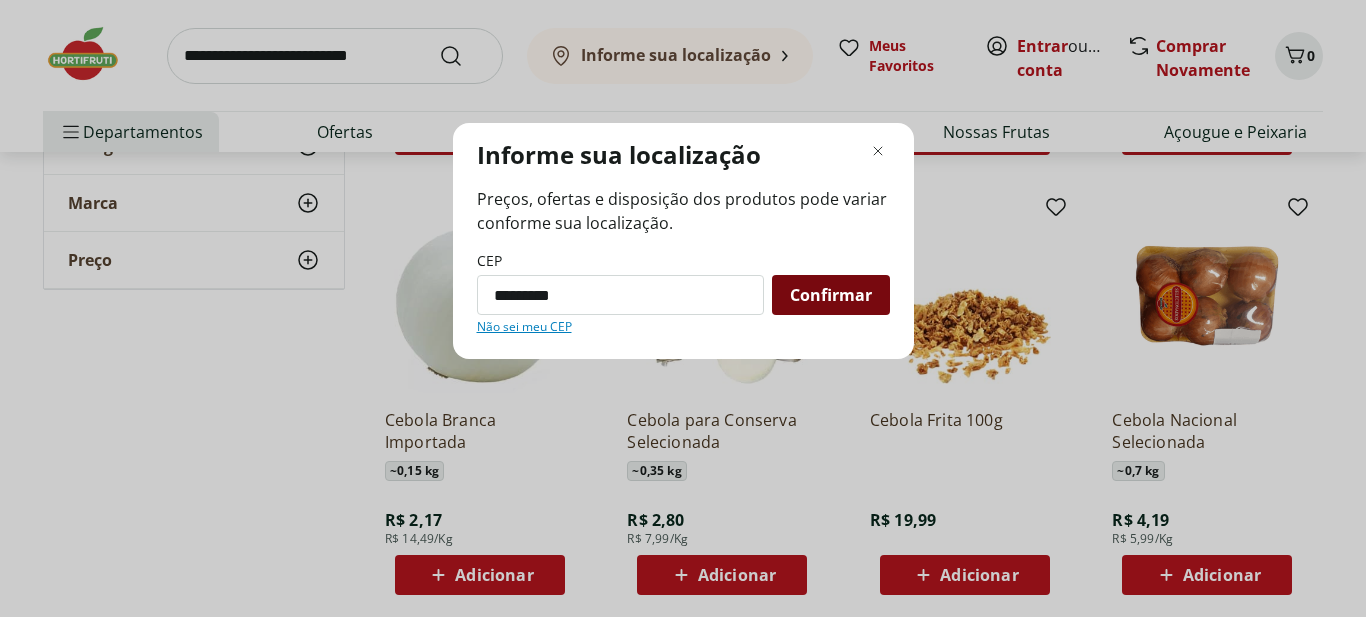 type on "*********" 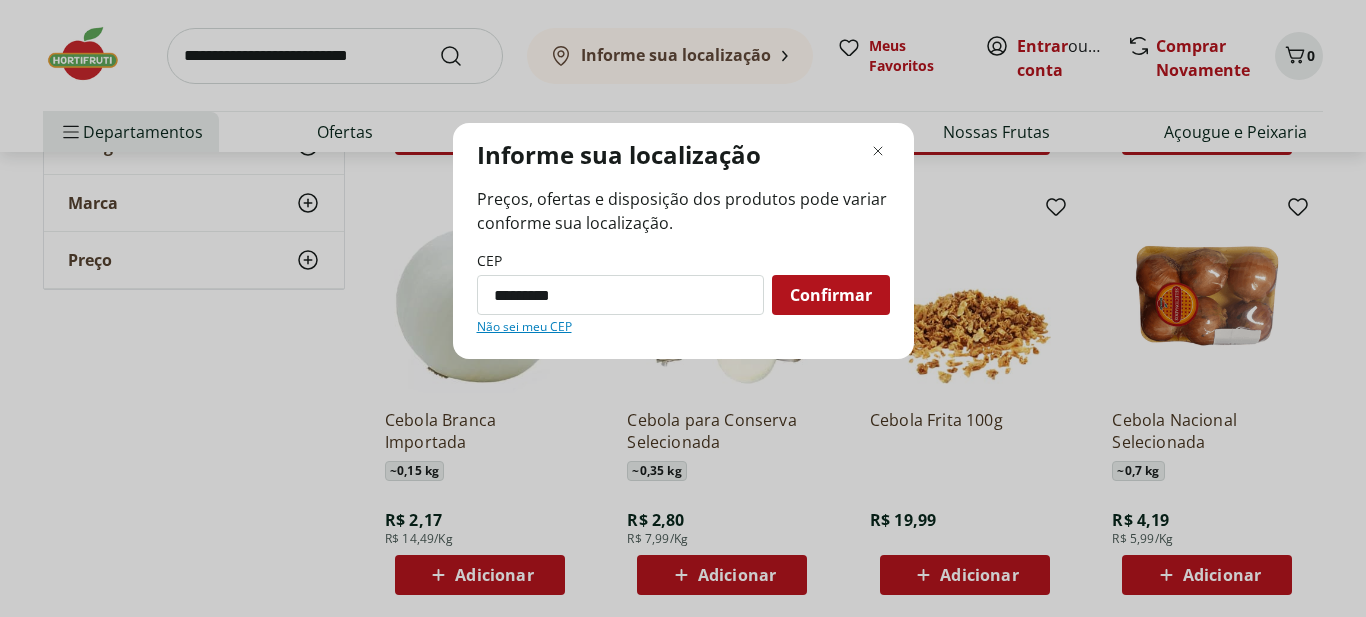 click on "Confirmar" at bounding box center [831, 295] 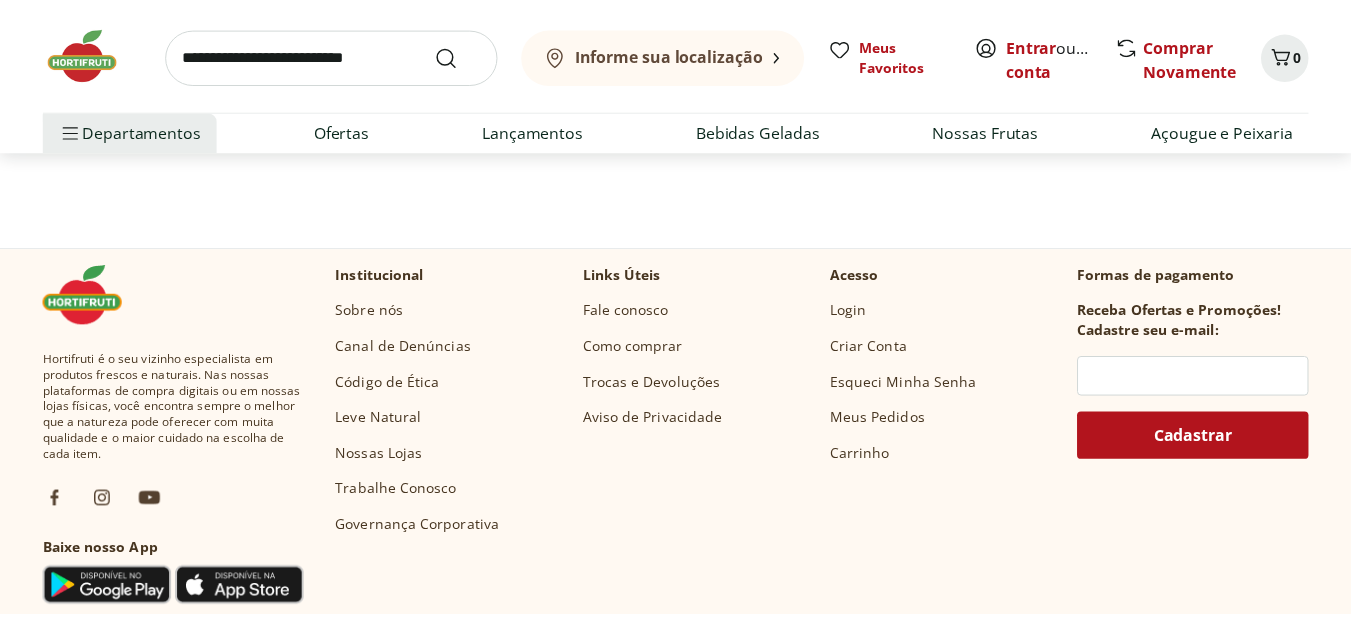 scroll, scrollTop: 897, scrollLeft: 0, axis: vertical 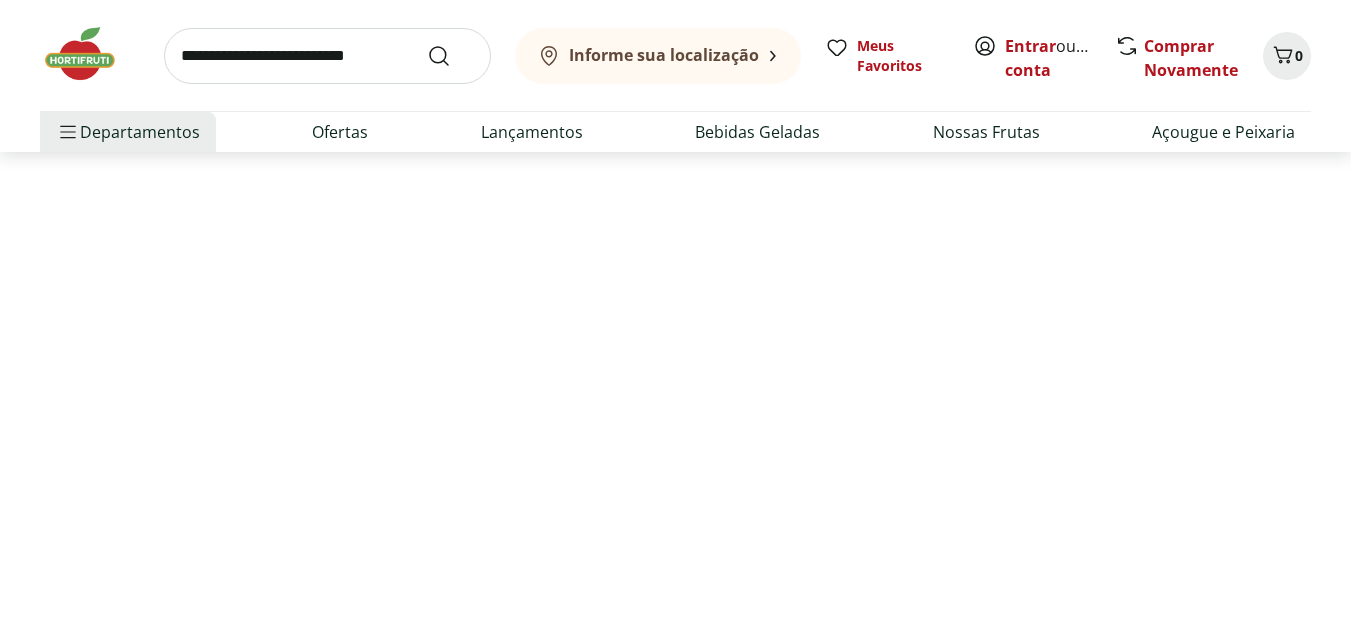 select on "**********" 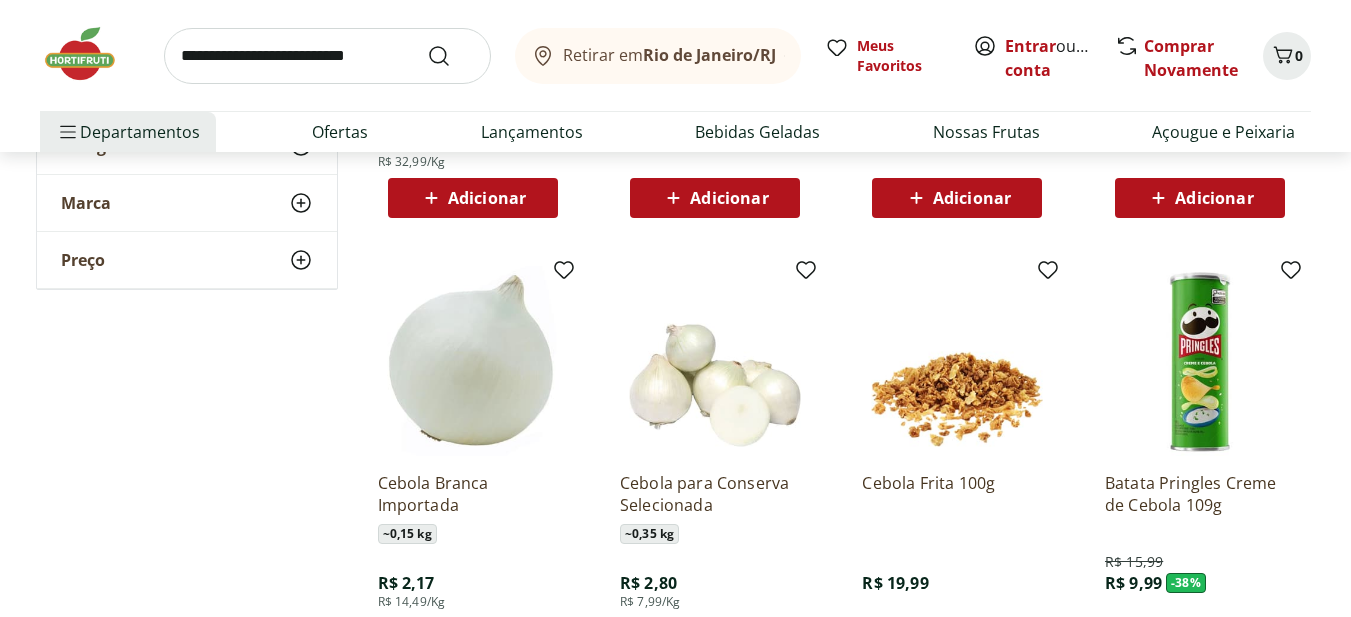 scroll, scrollTop: 1947, scrollLeft: 0, axis: vertical 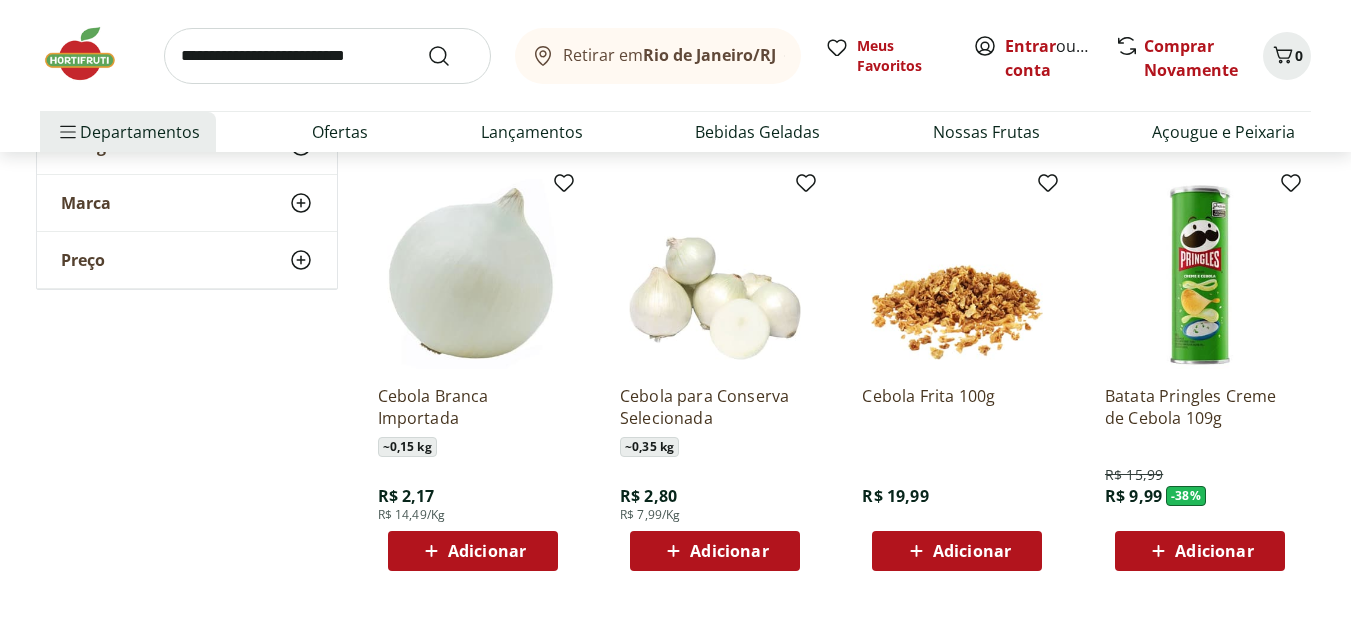 click on "Adicionar" at bounding box center (729, 551) 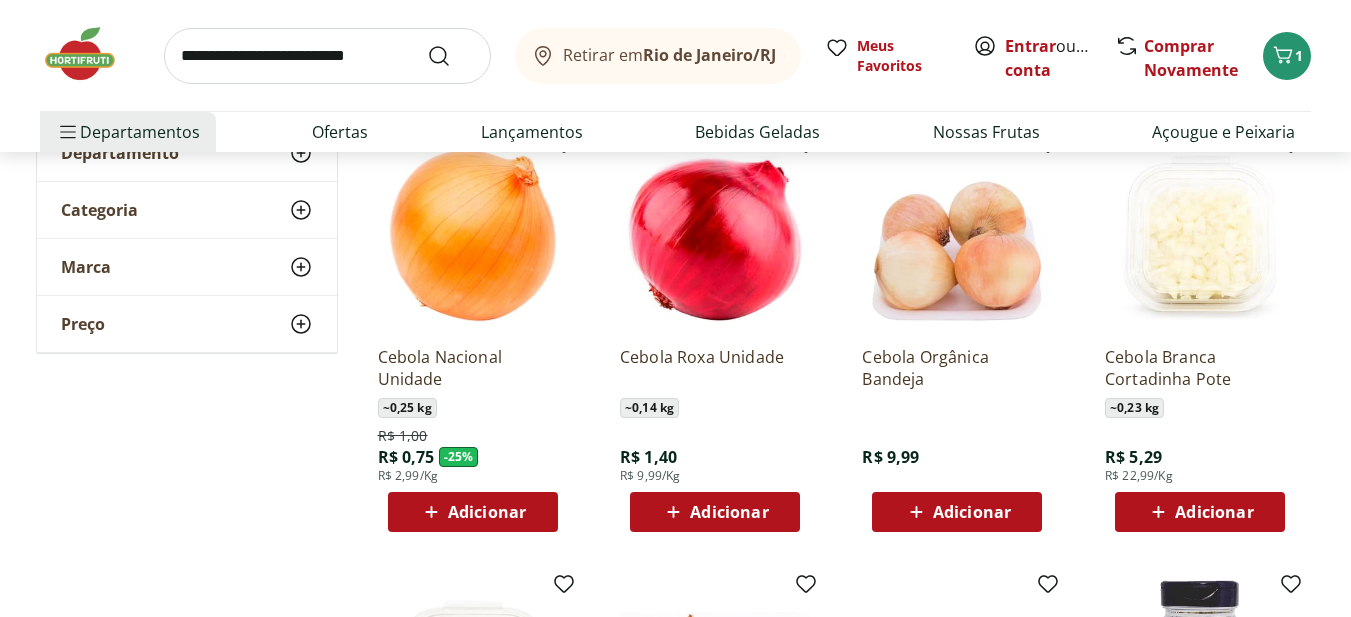 scroll, scrollTop: 1047, scrollLeft: 0, axis: vertical 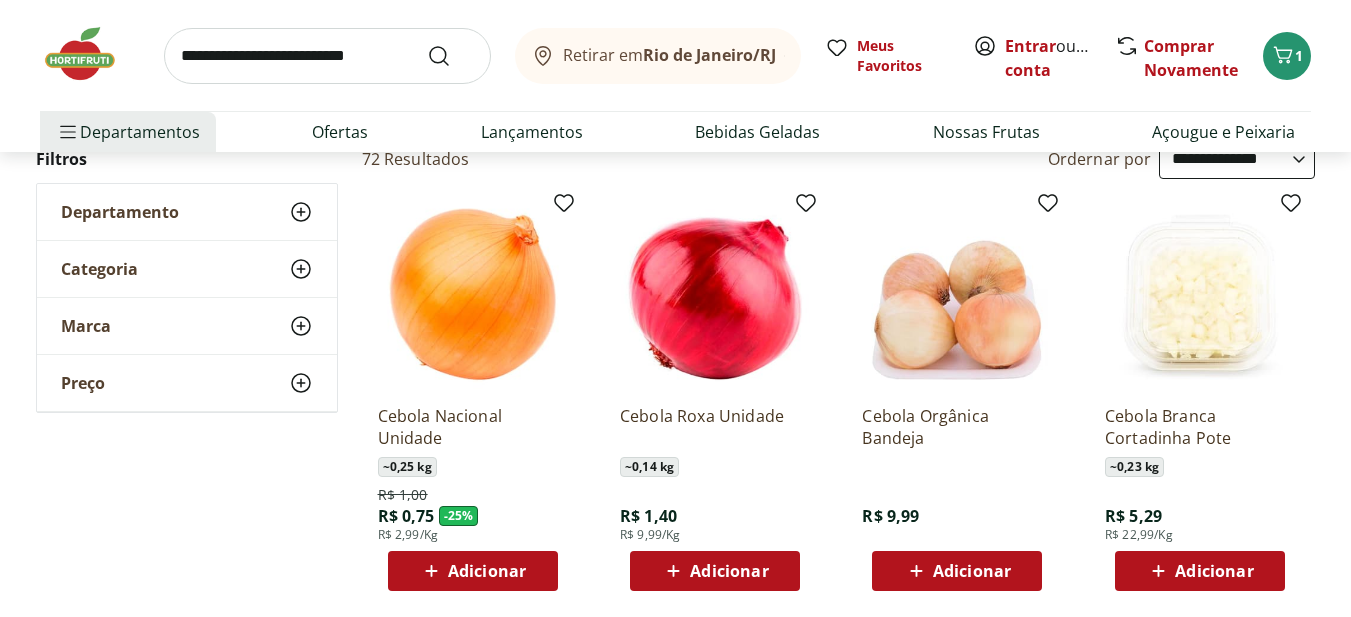 click on "Adicionar" at bounding box center [487, 571] 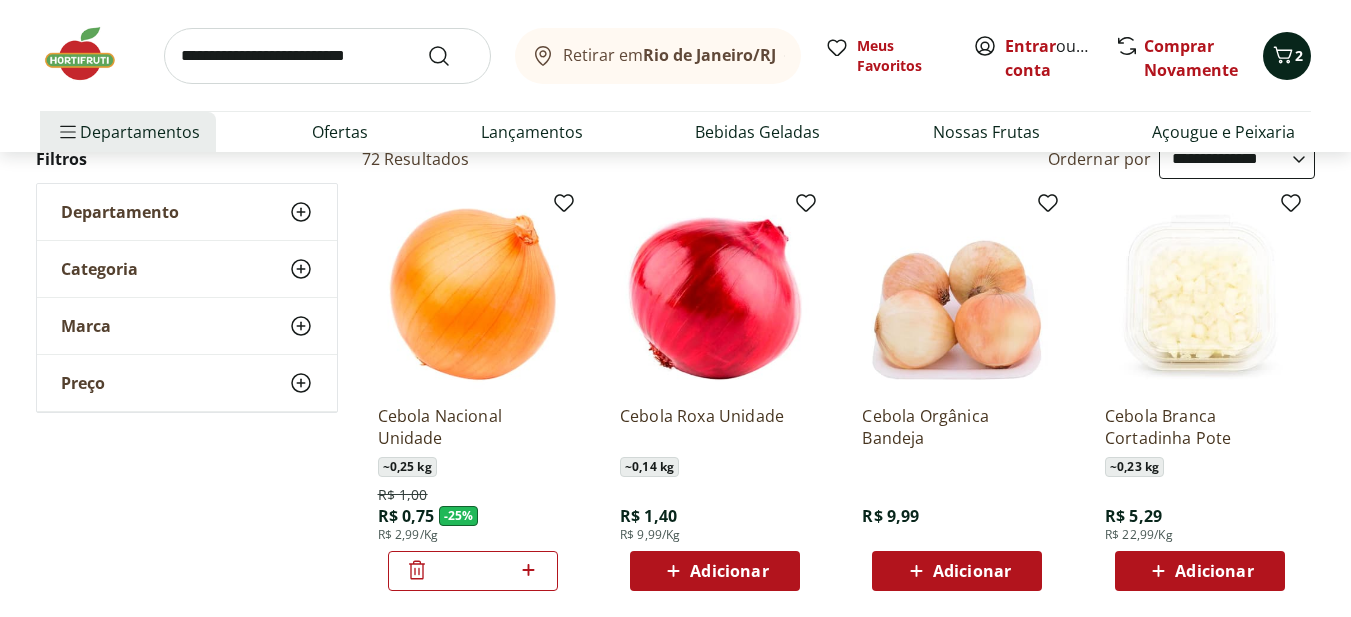click 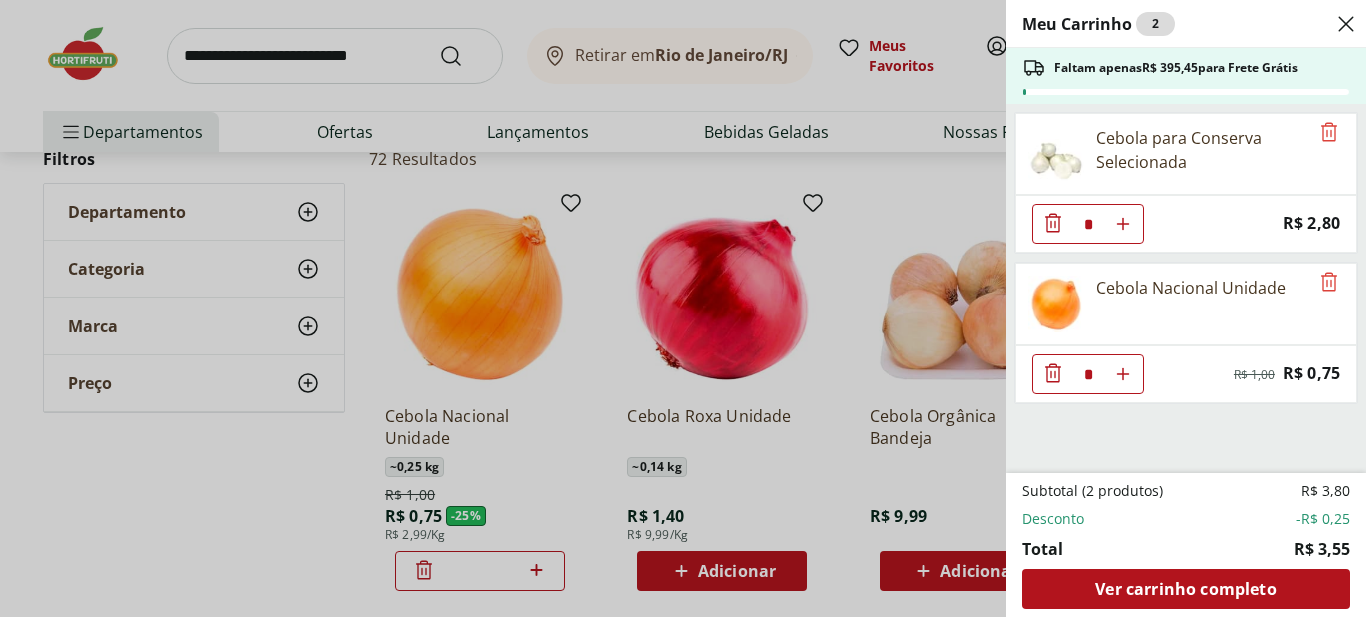 click 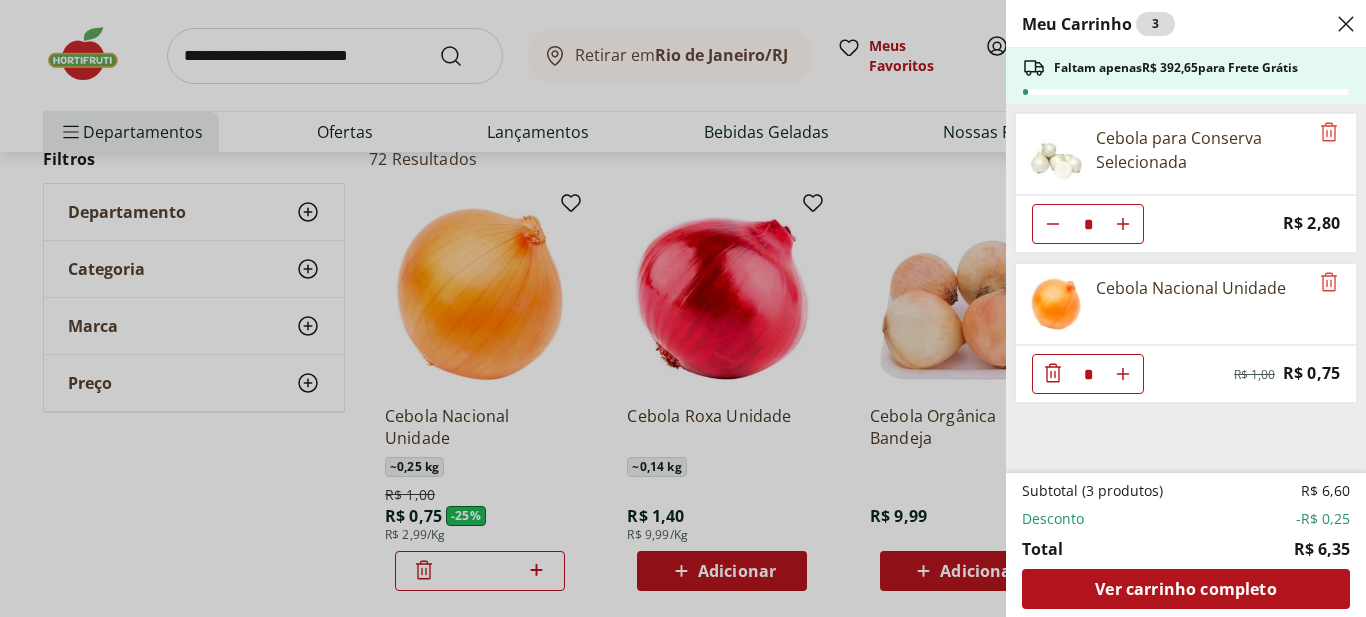 click 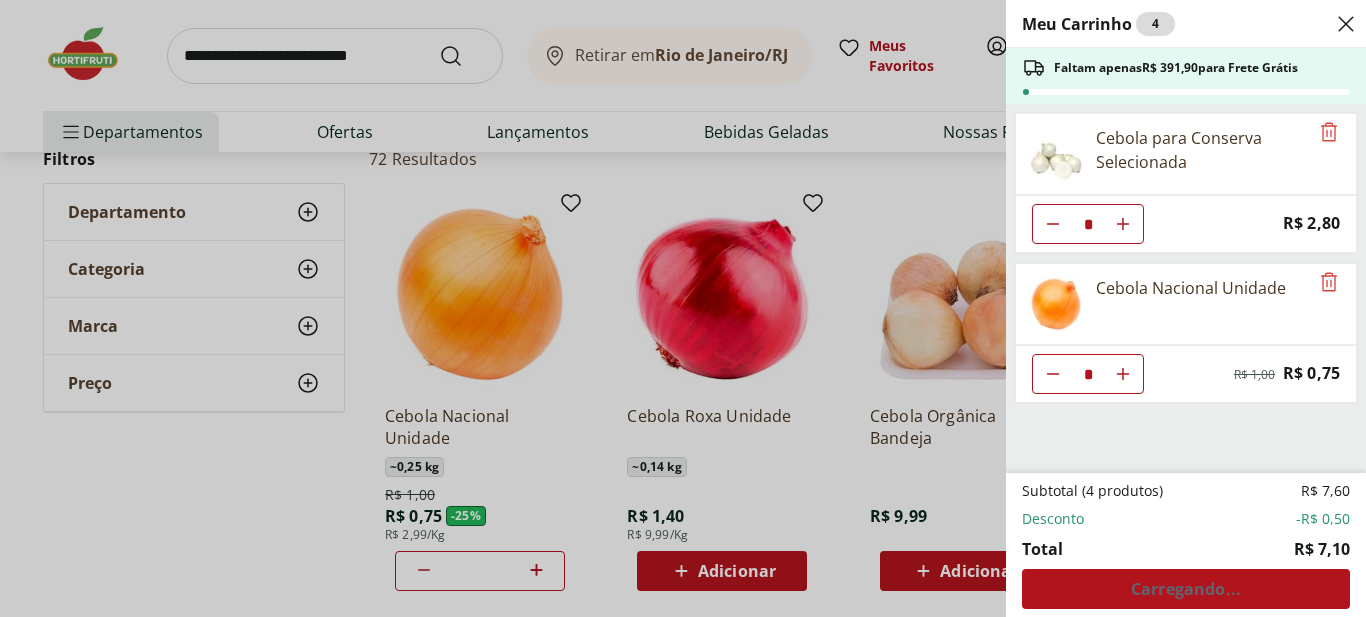 click 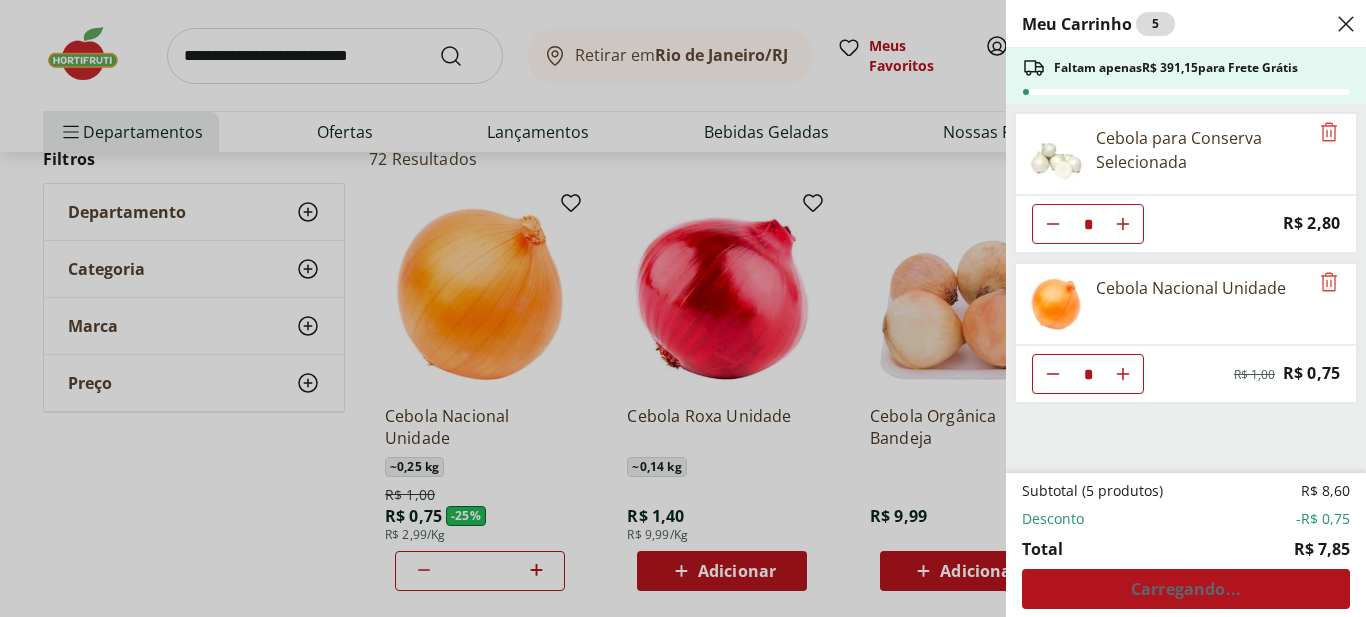 click 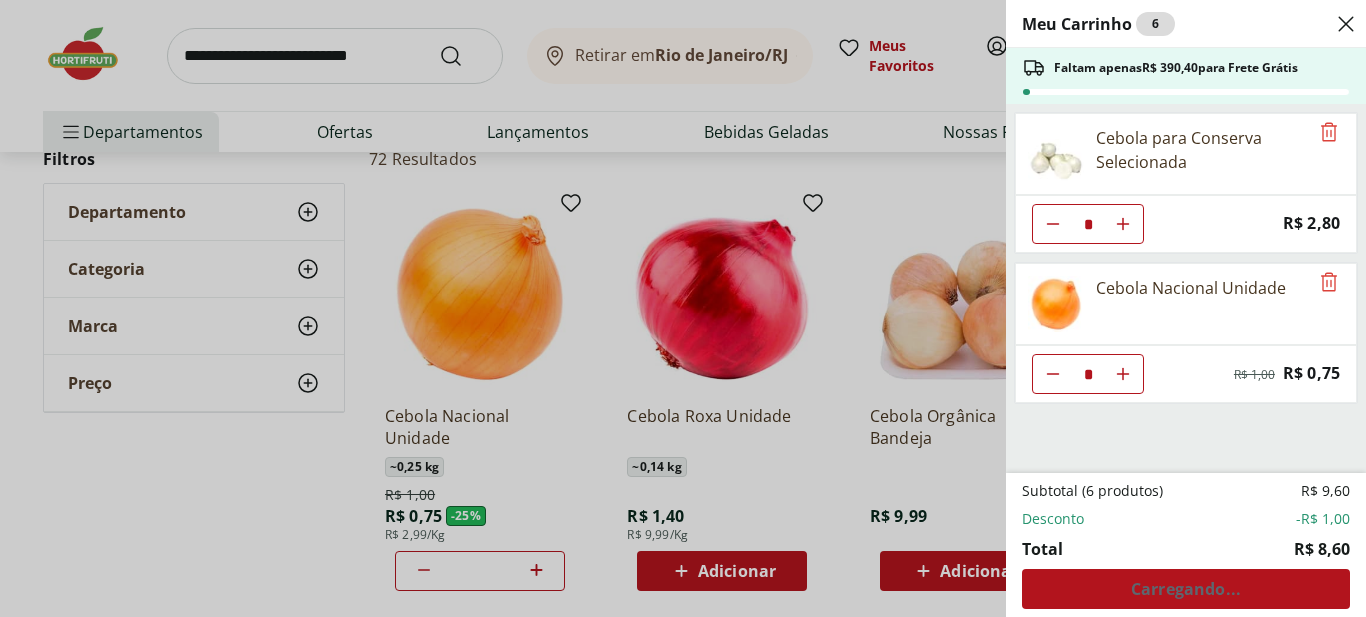 click 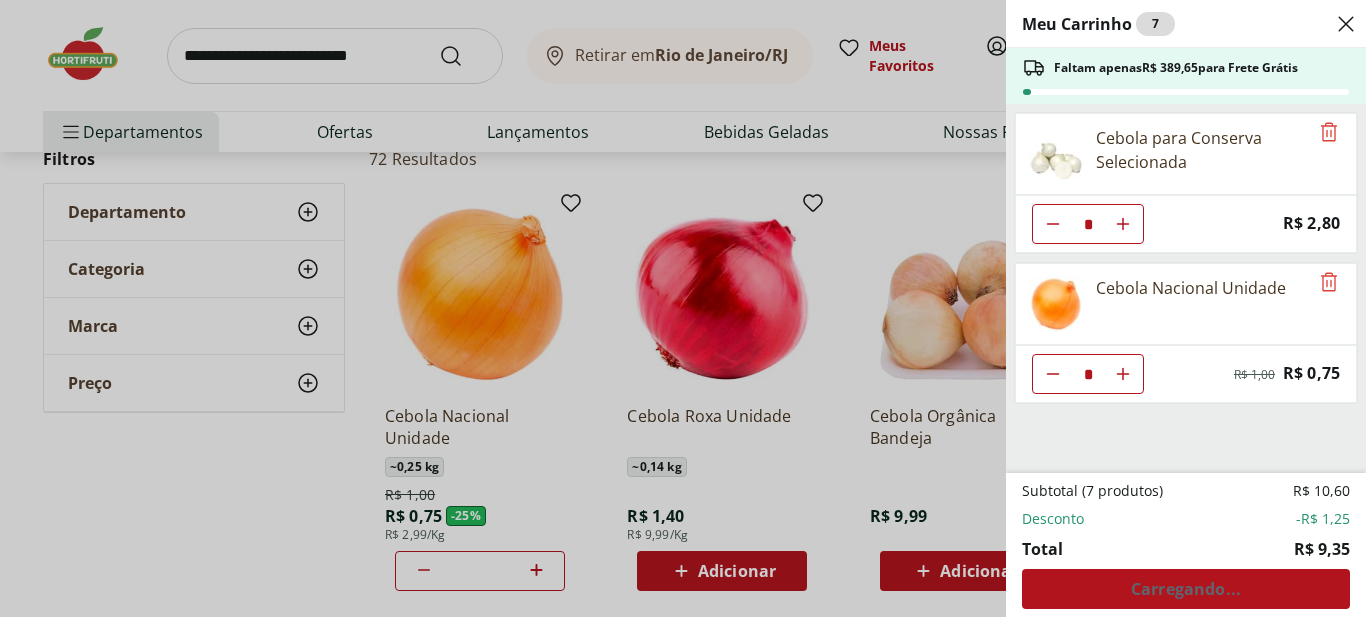 click 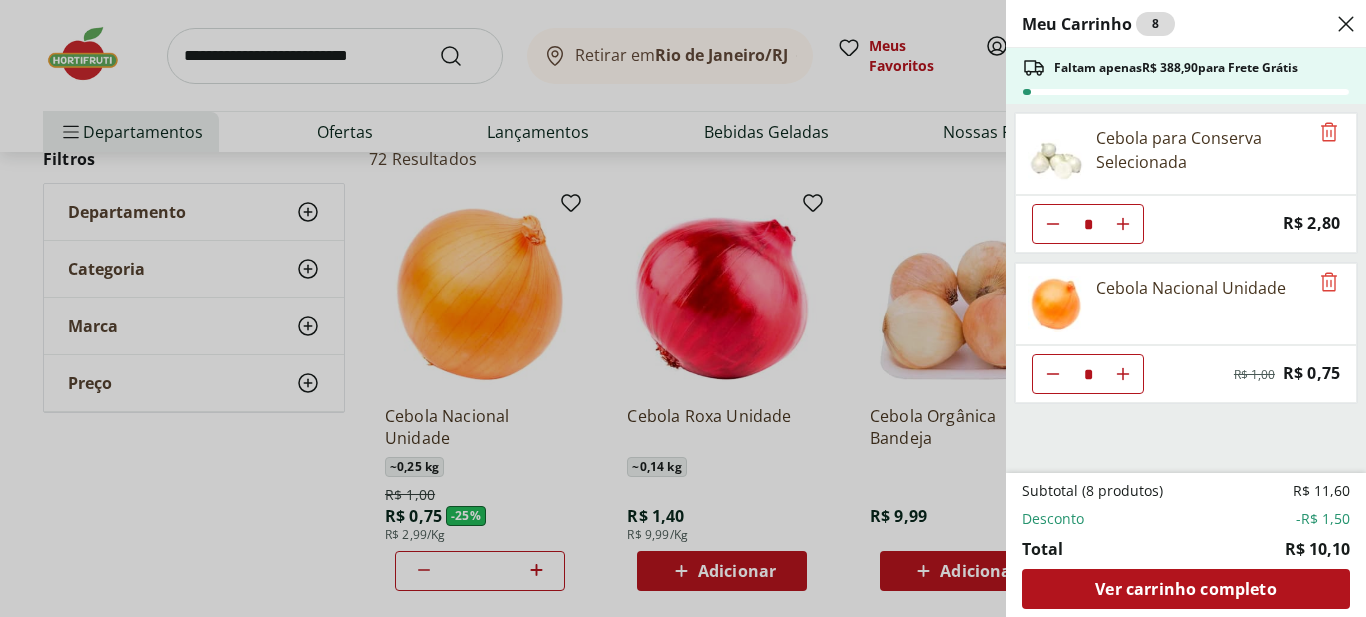 click 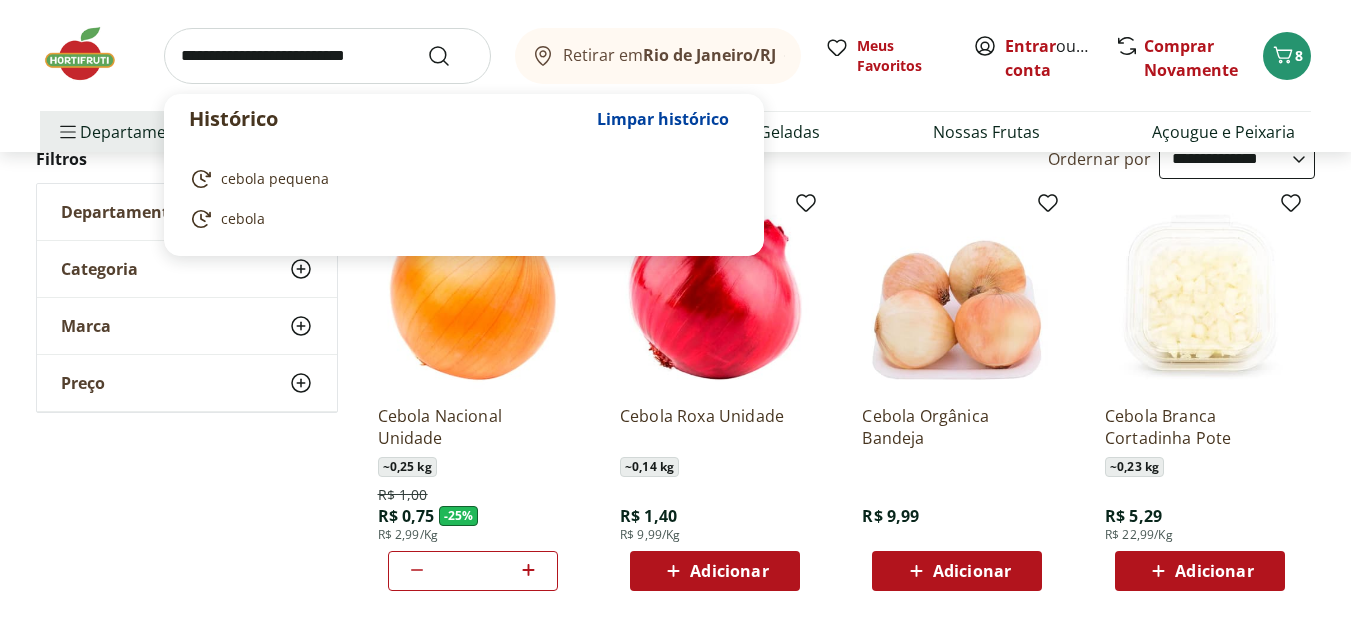 click at bounding box center (327, 56) 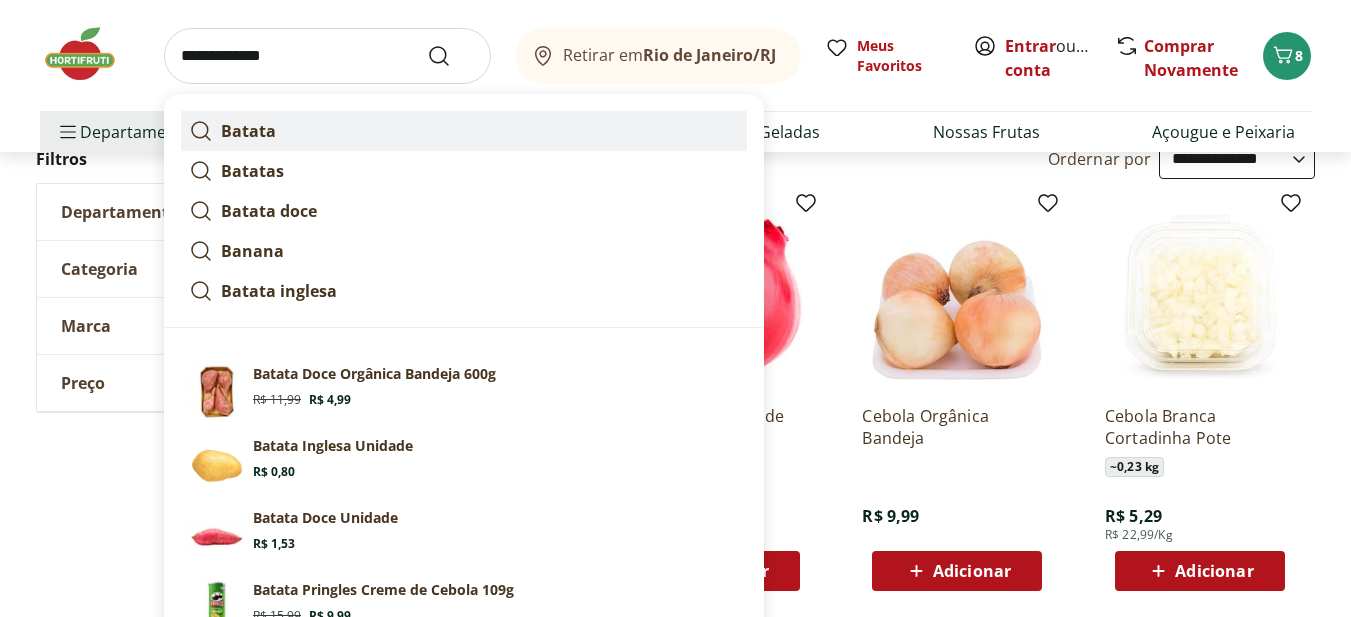 click on "Batata" at bounding box center (464, 131) 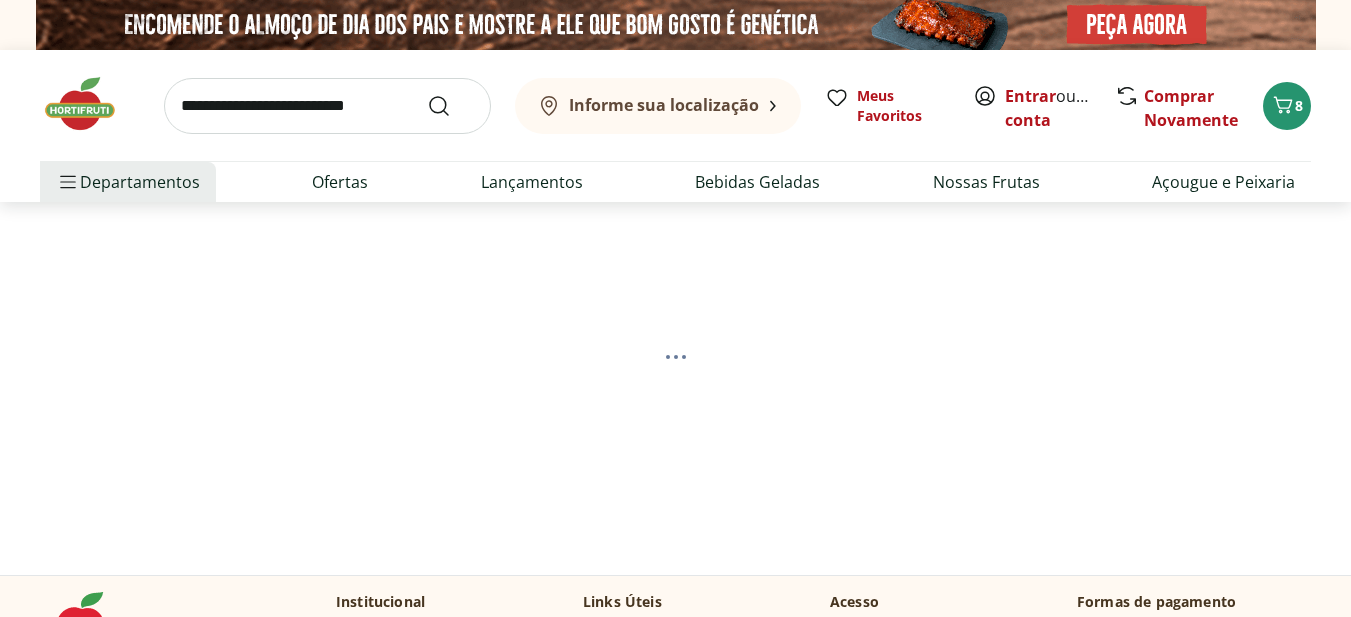 scroll, scrollTop: 0, scrollLeft: 0, axis: both 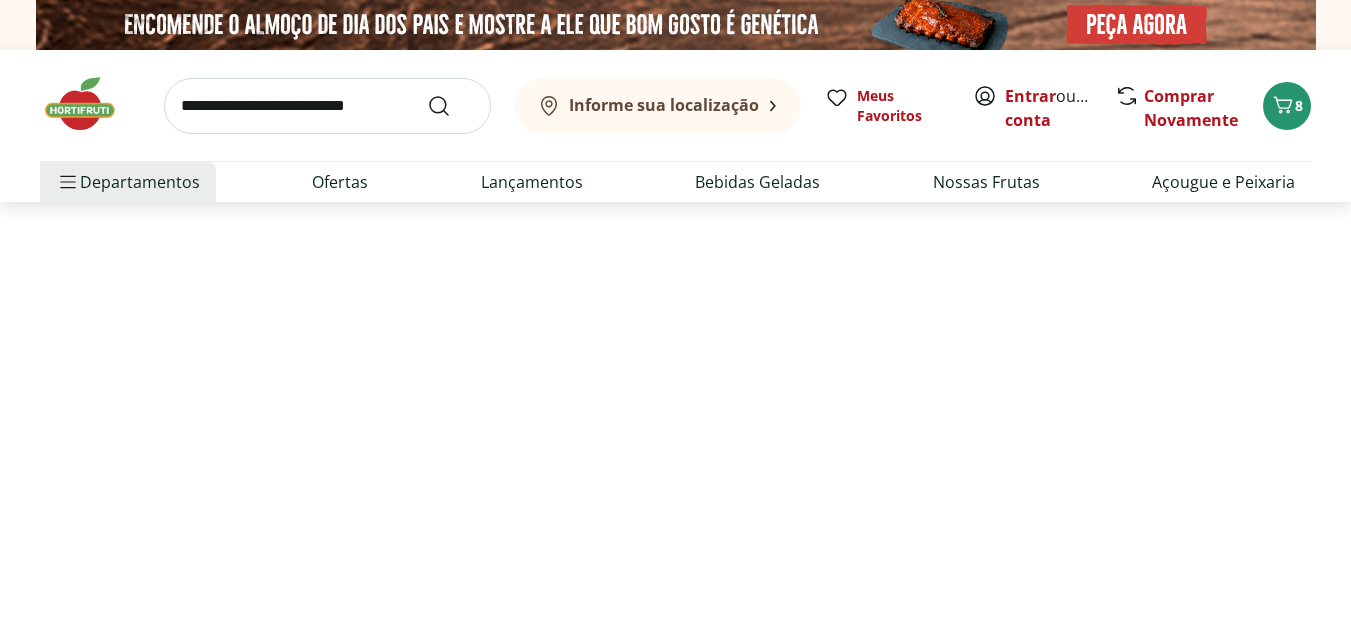 select on "**********" 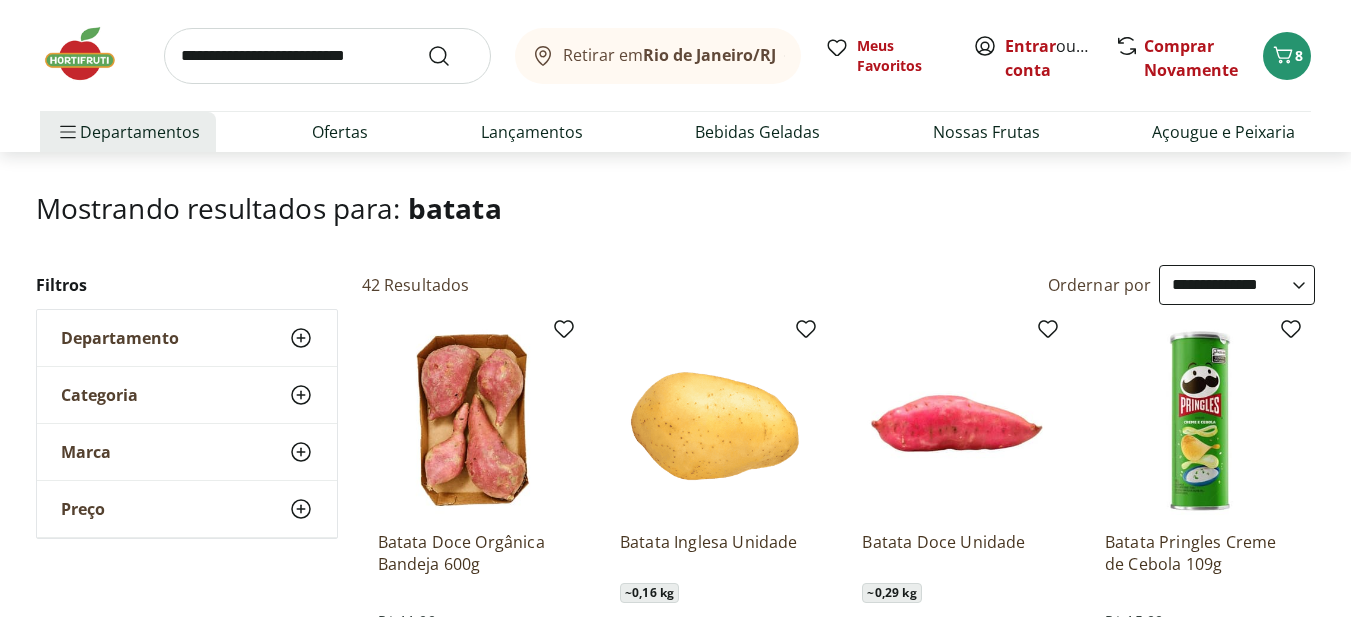 scroll, scrollTop: 0, scrollLeft: 0, axis: both 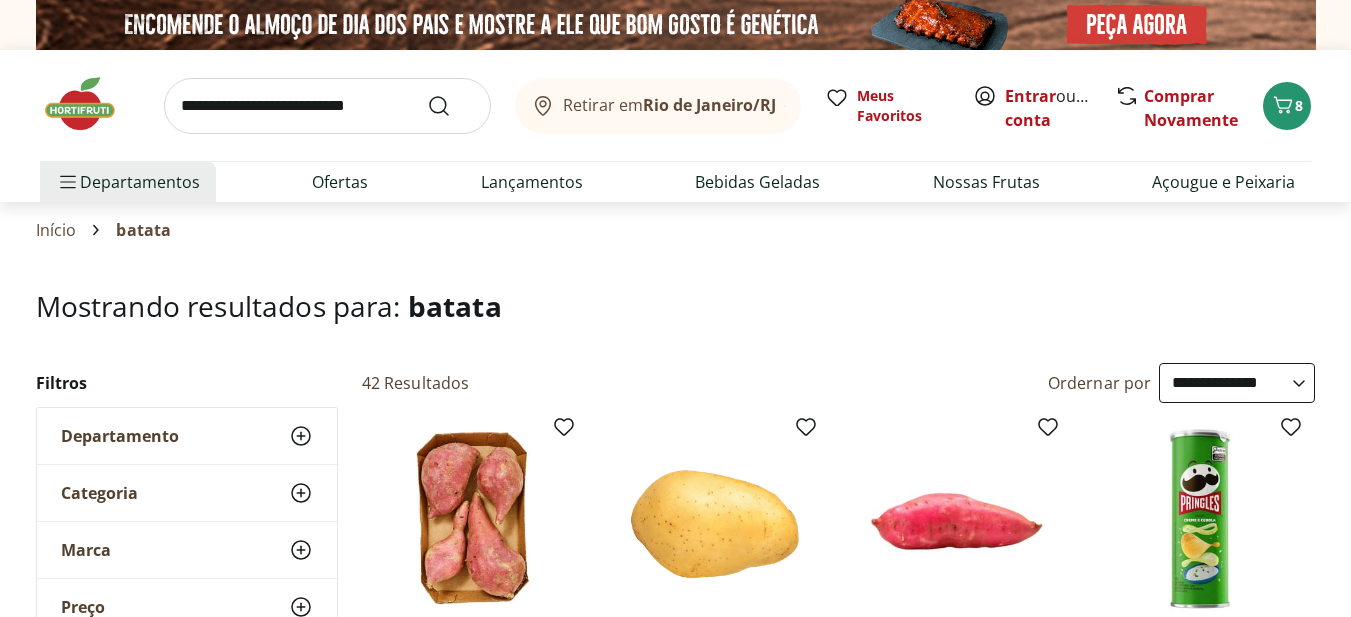 click at bounding box center [327, 106] 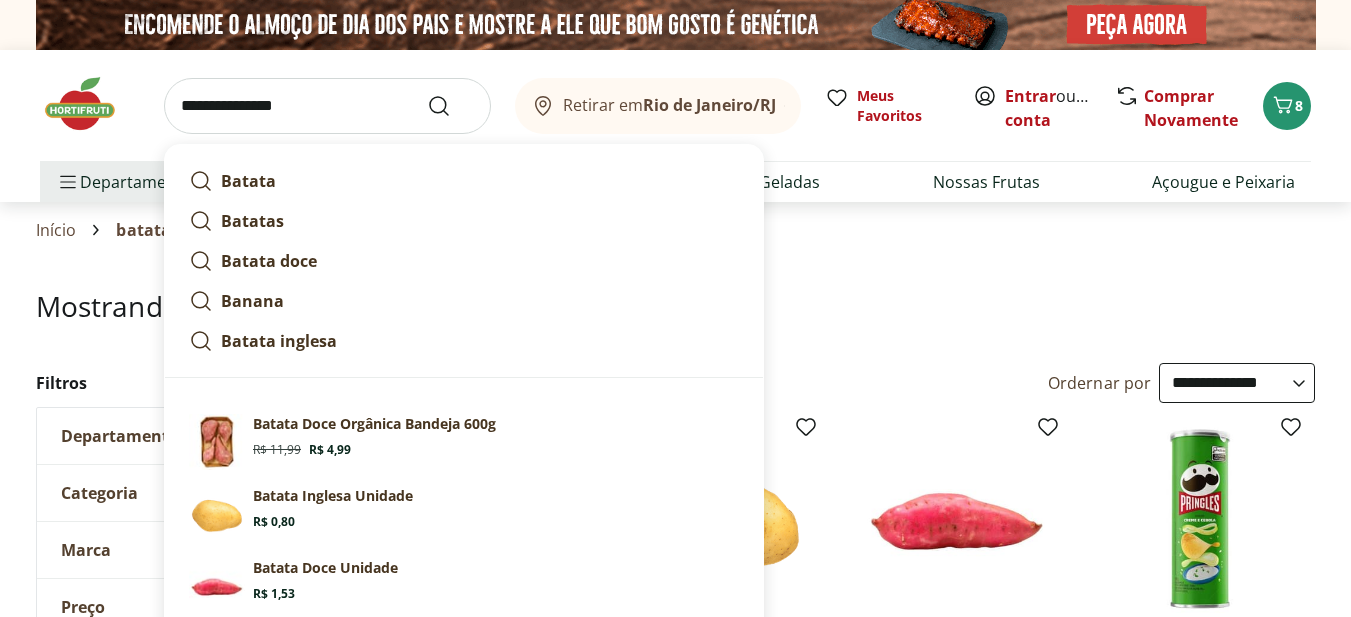 type on "**********" 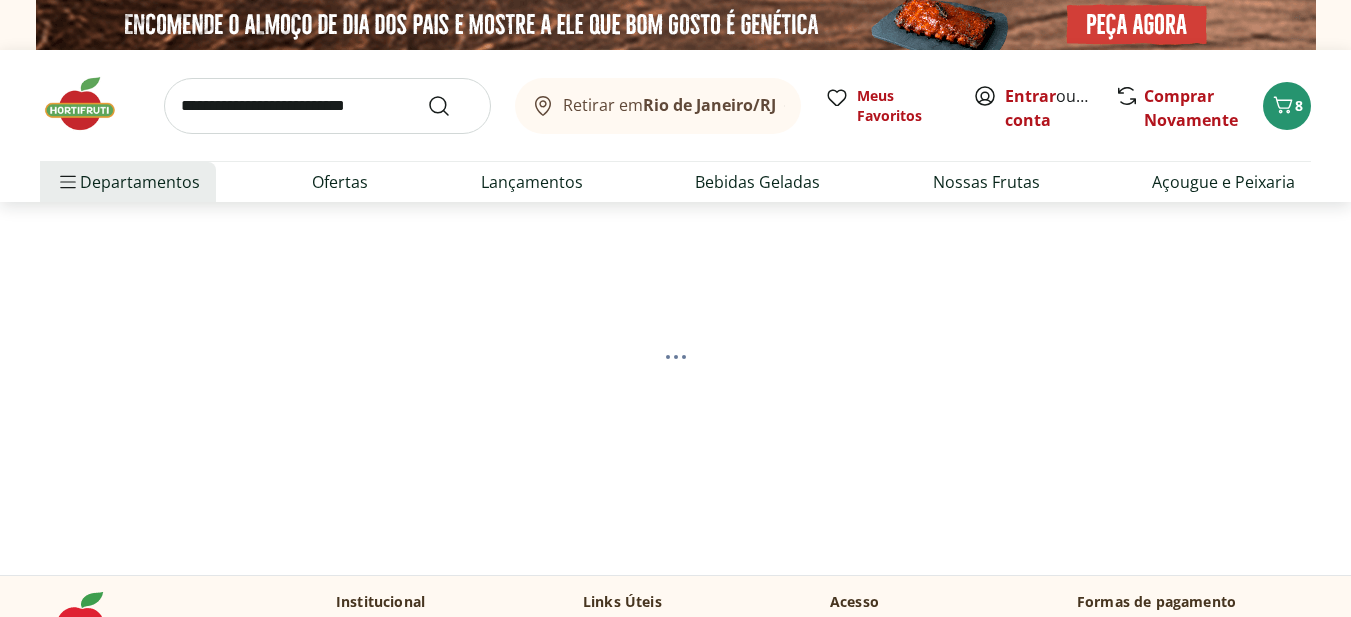 select on "**********" 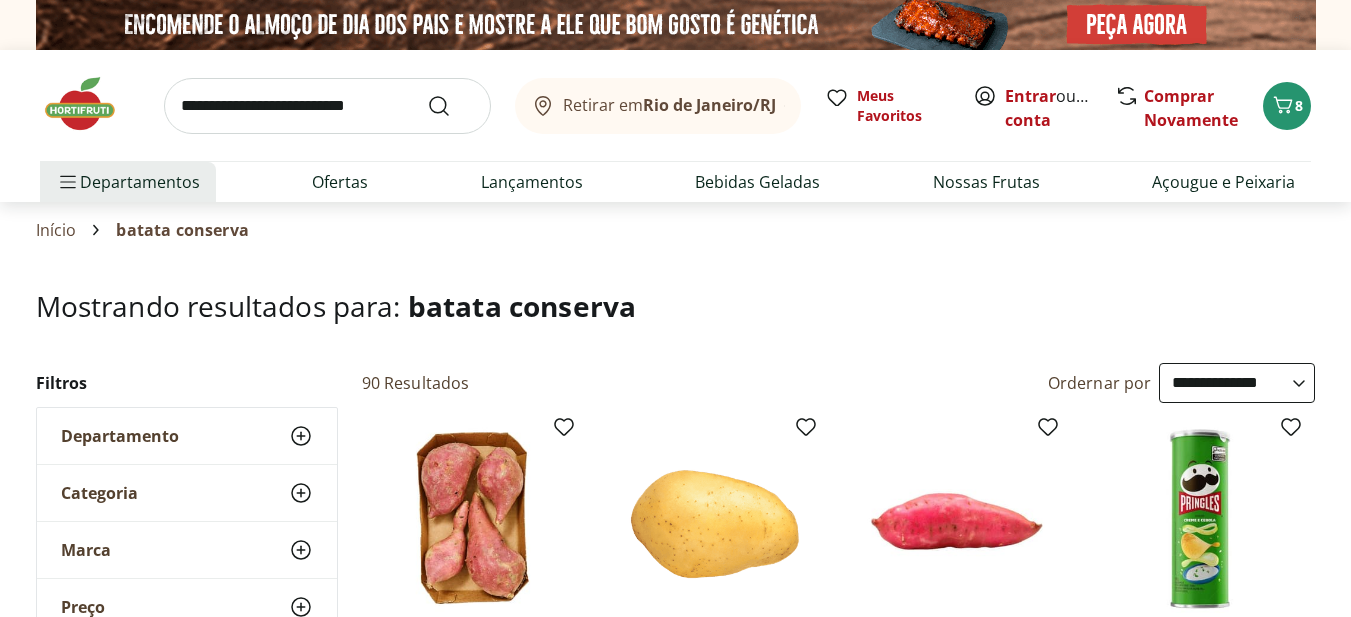 scroll, scrollTop: 300, scrollLeft: 0, axis: vertical 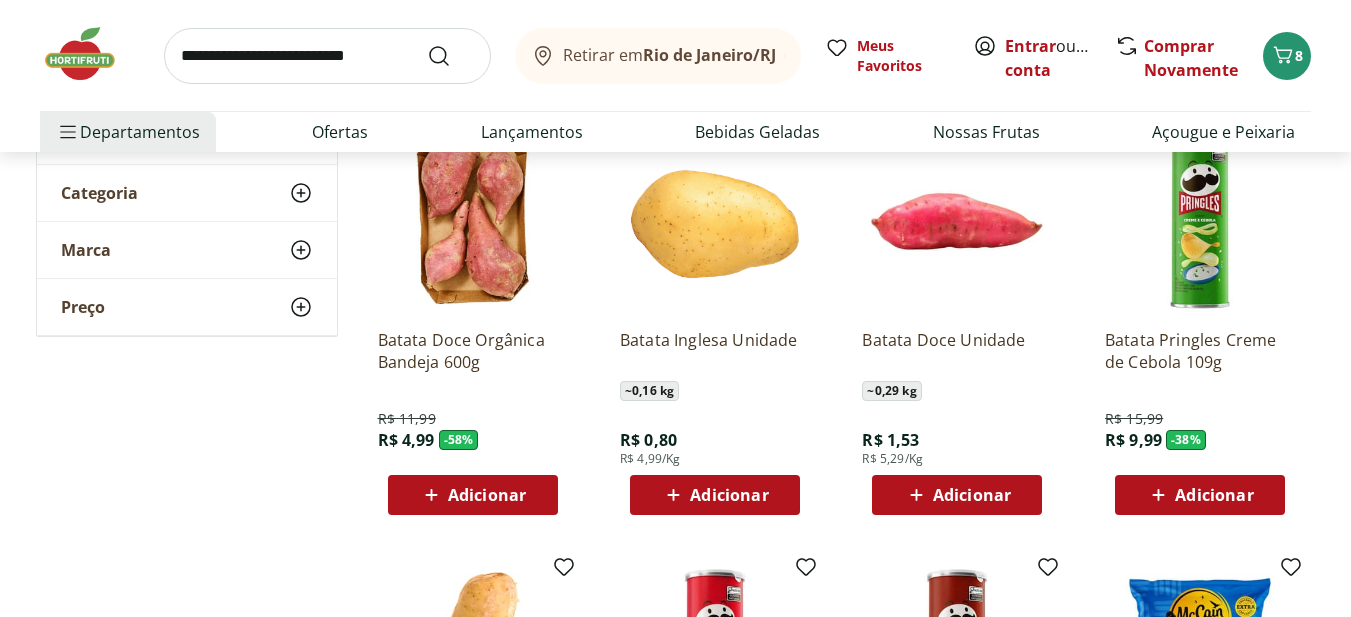 click on "Adicionar" at bounding box center [729, 495] 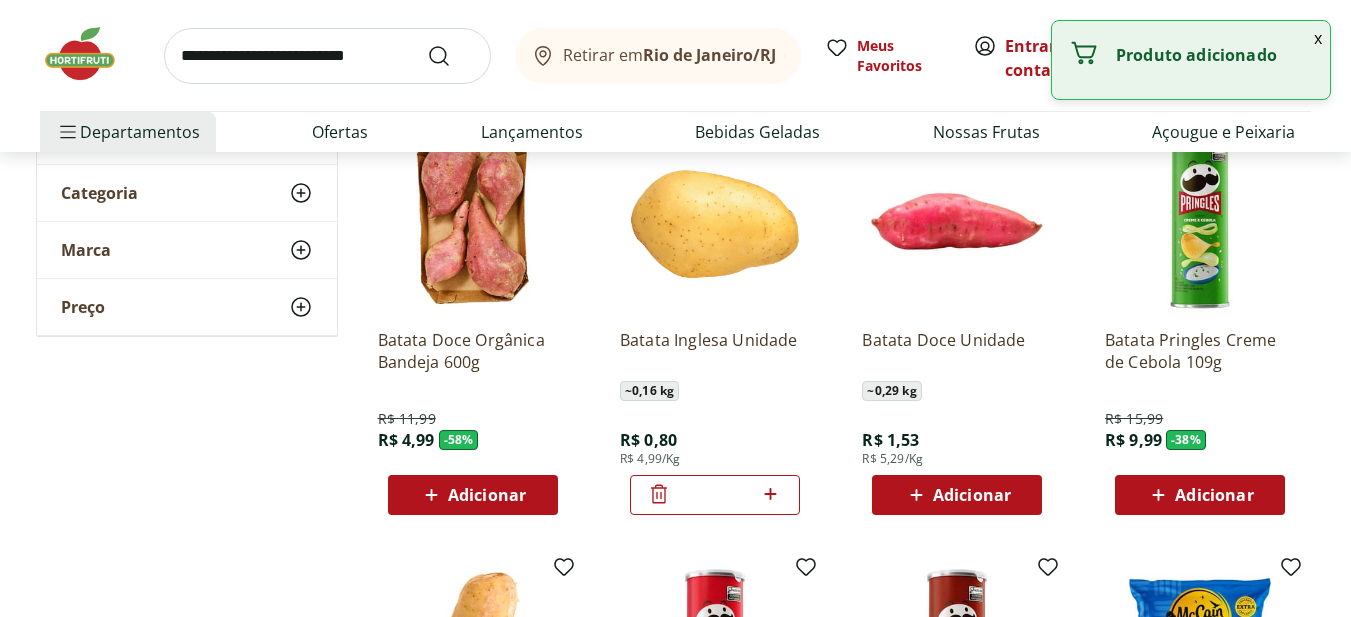 click 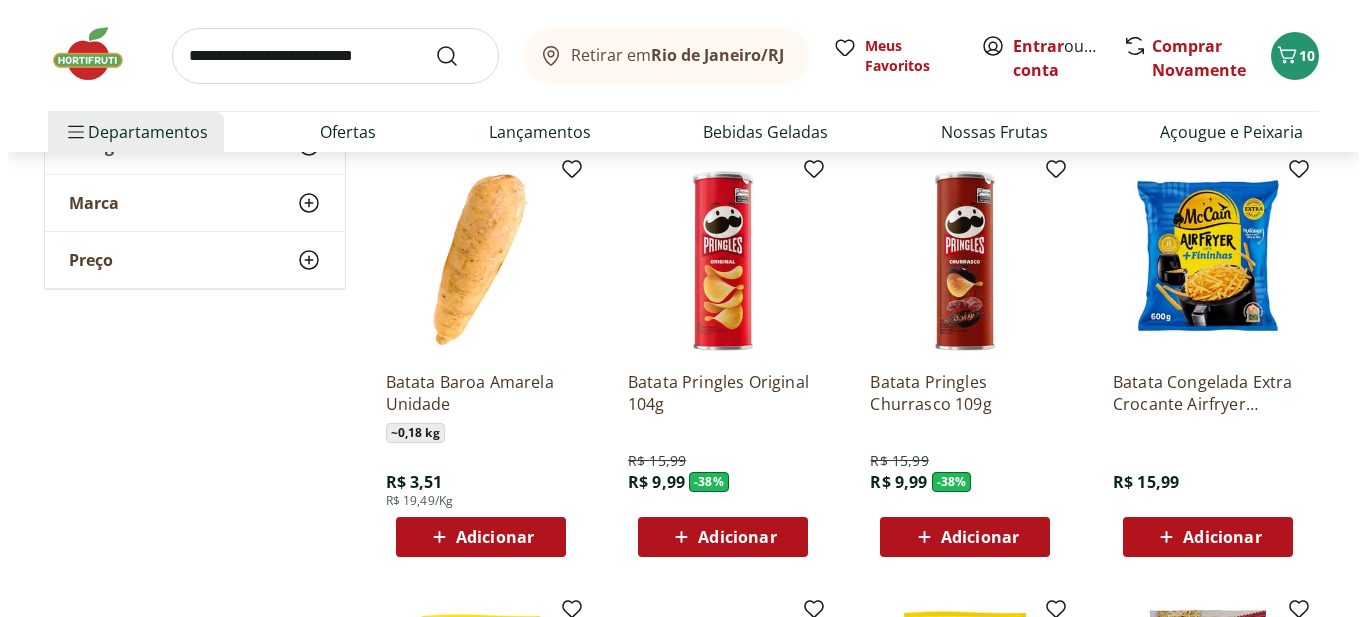 scroll, scrollTop: 700, scrollLeft: 0, axis: vertical 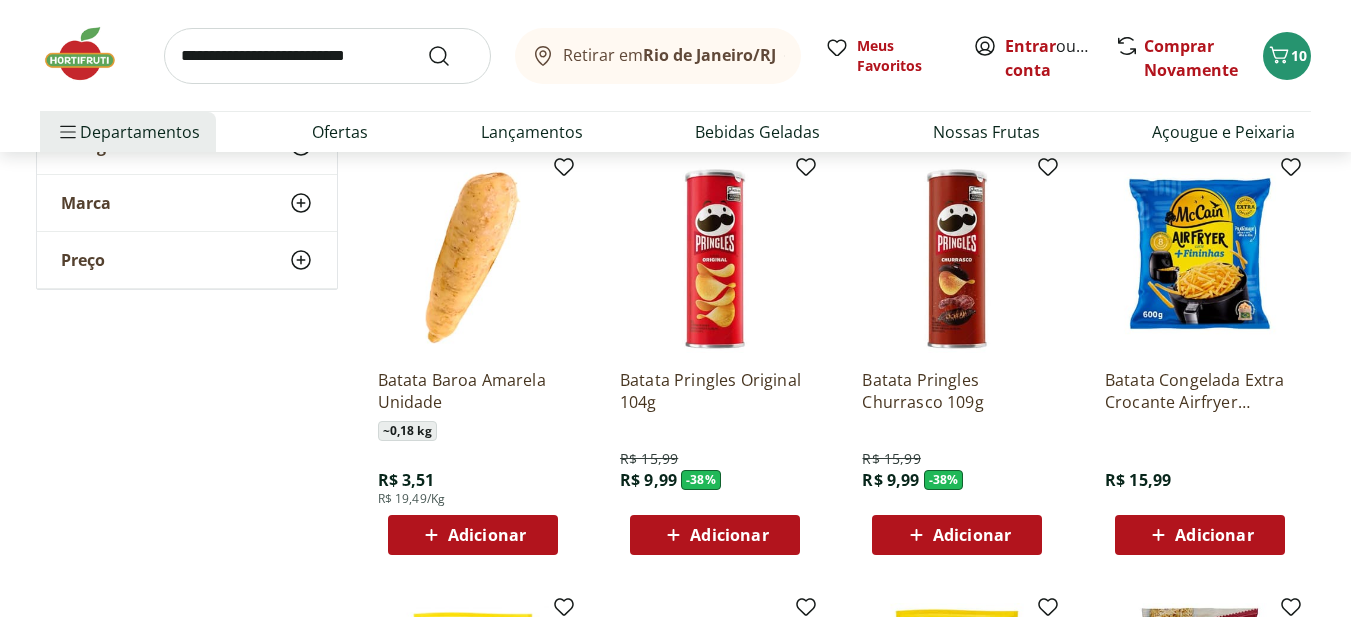 click on "Adicionar" at bounding box center [487, 535] 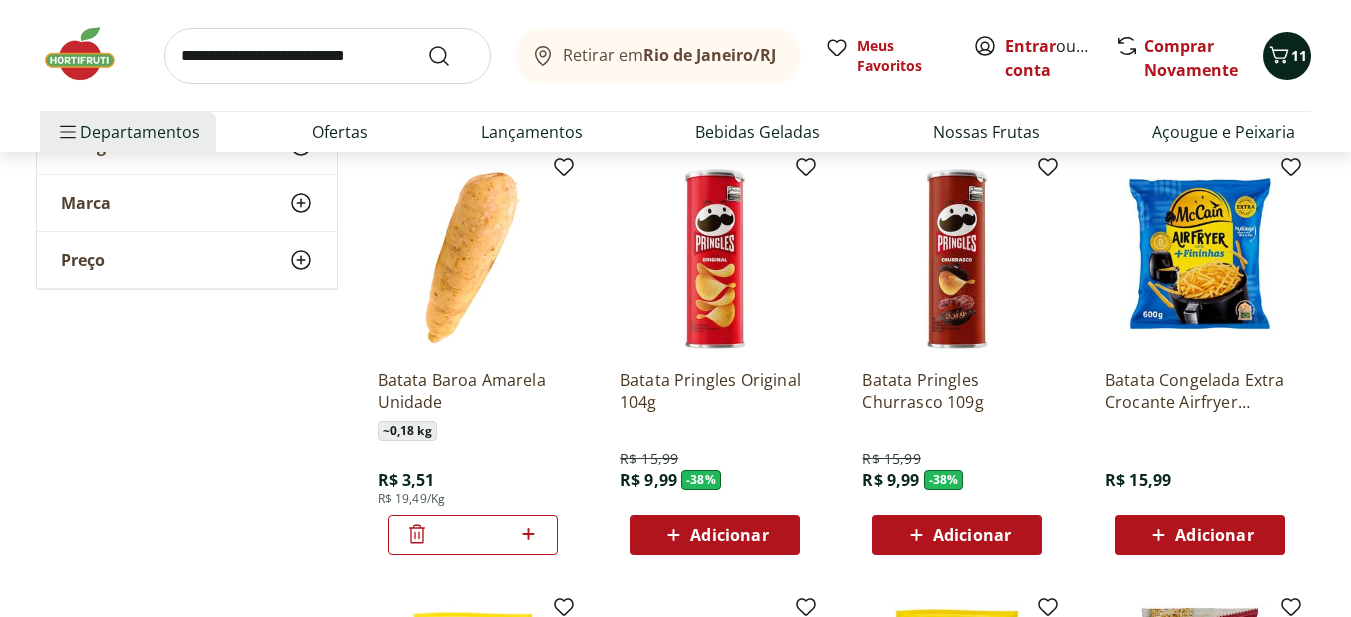 click at bounding box center (1279, 56) 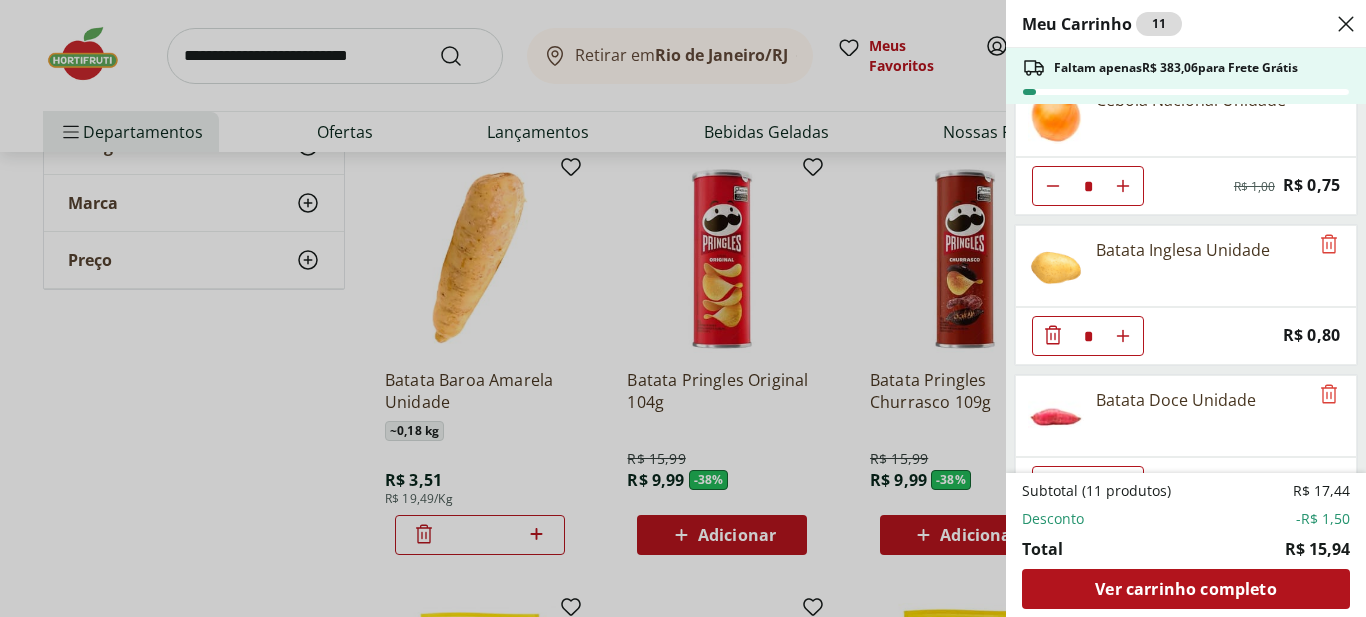 scroll, scrollTop: 200, scrollLeft: 0, axis: vertical 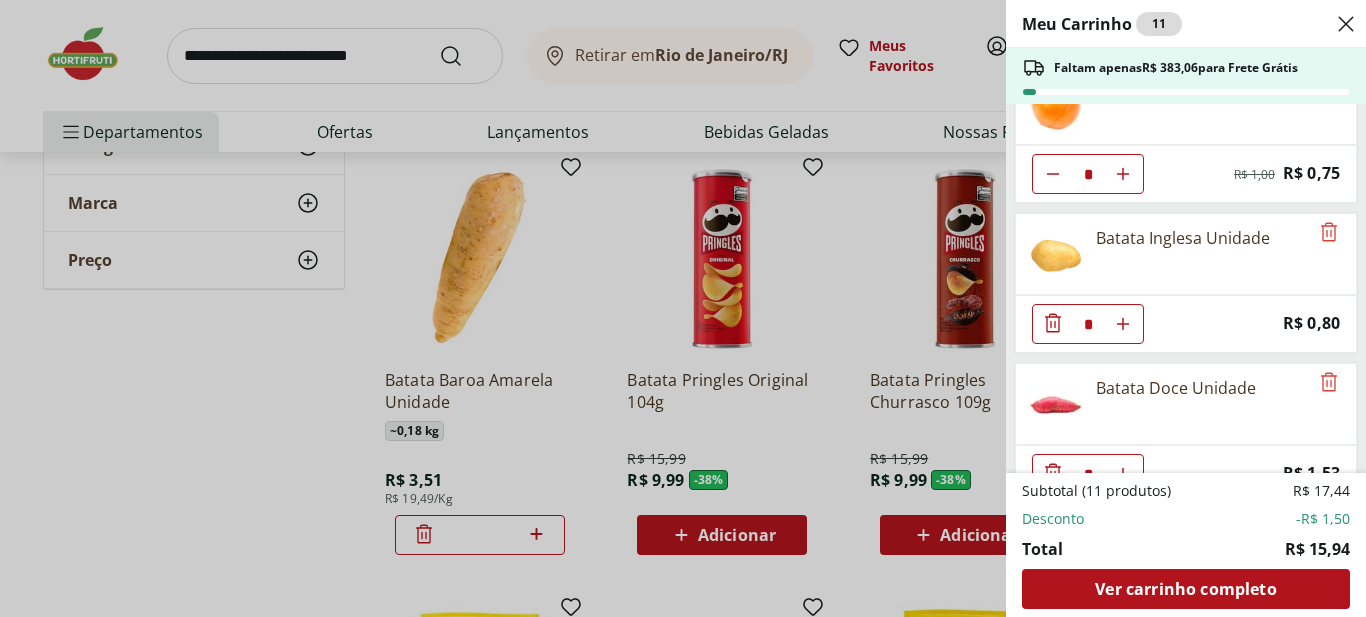 click 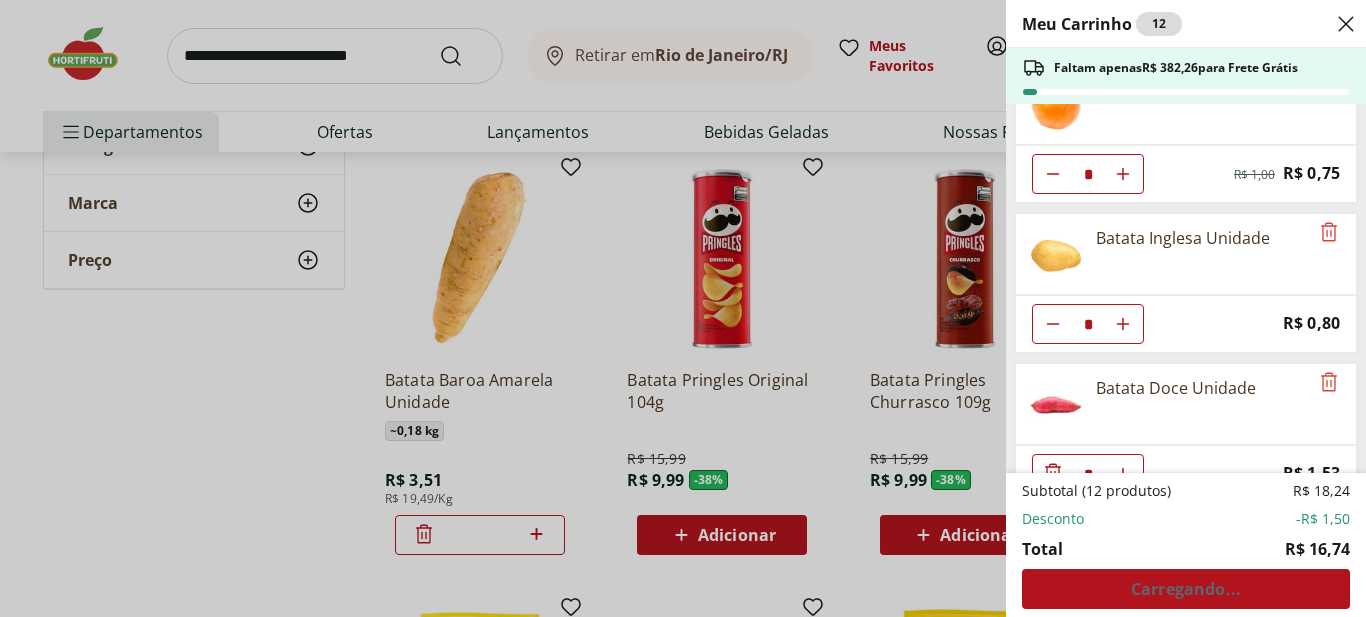 click 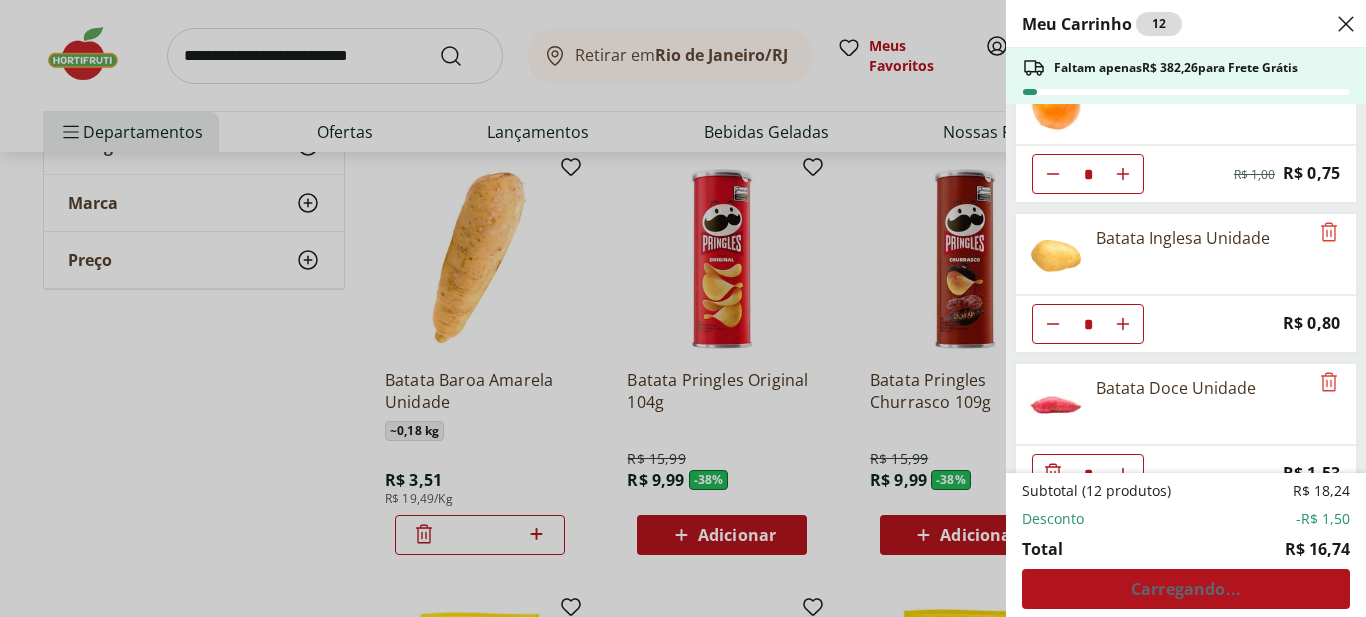 type on "*" 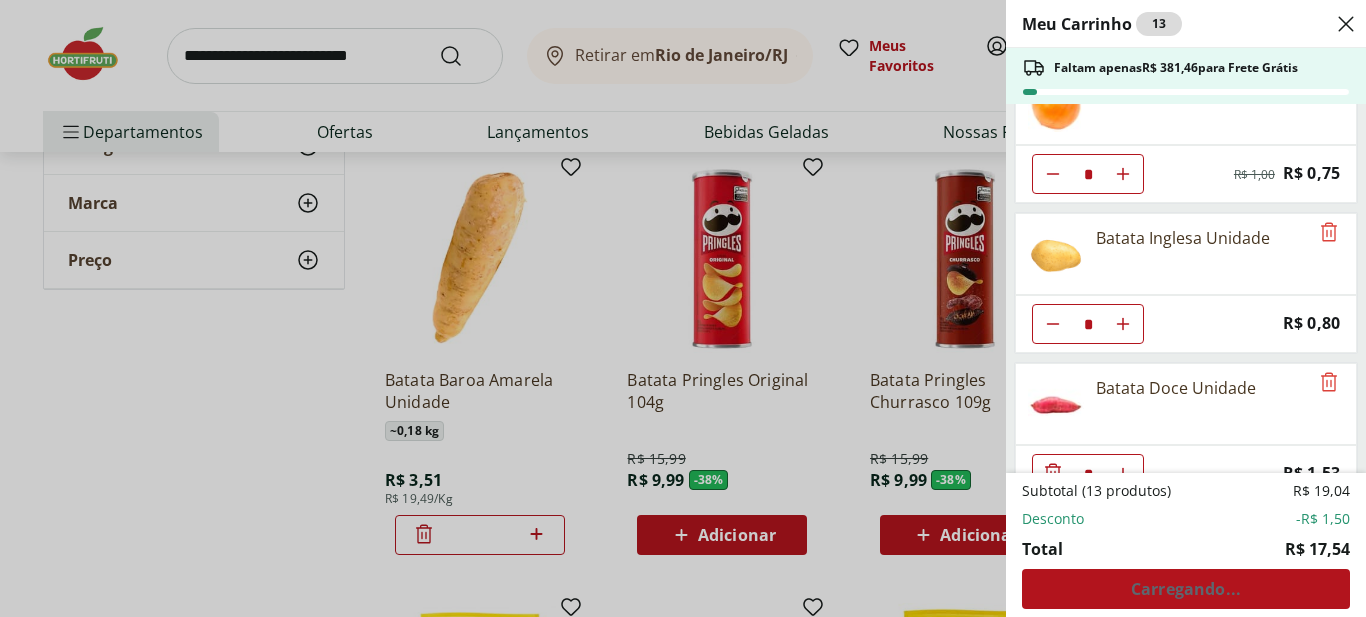 click 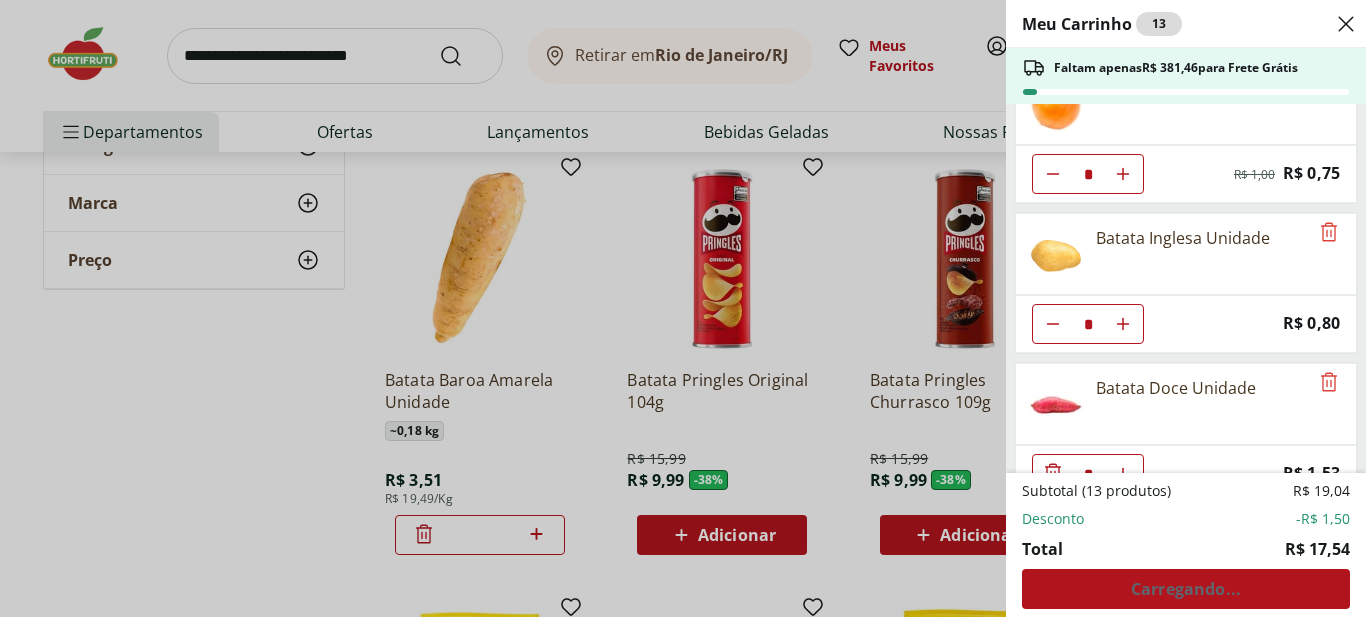type on "*" 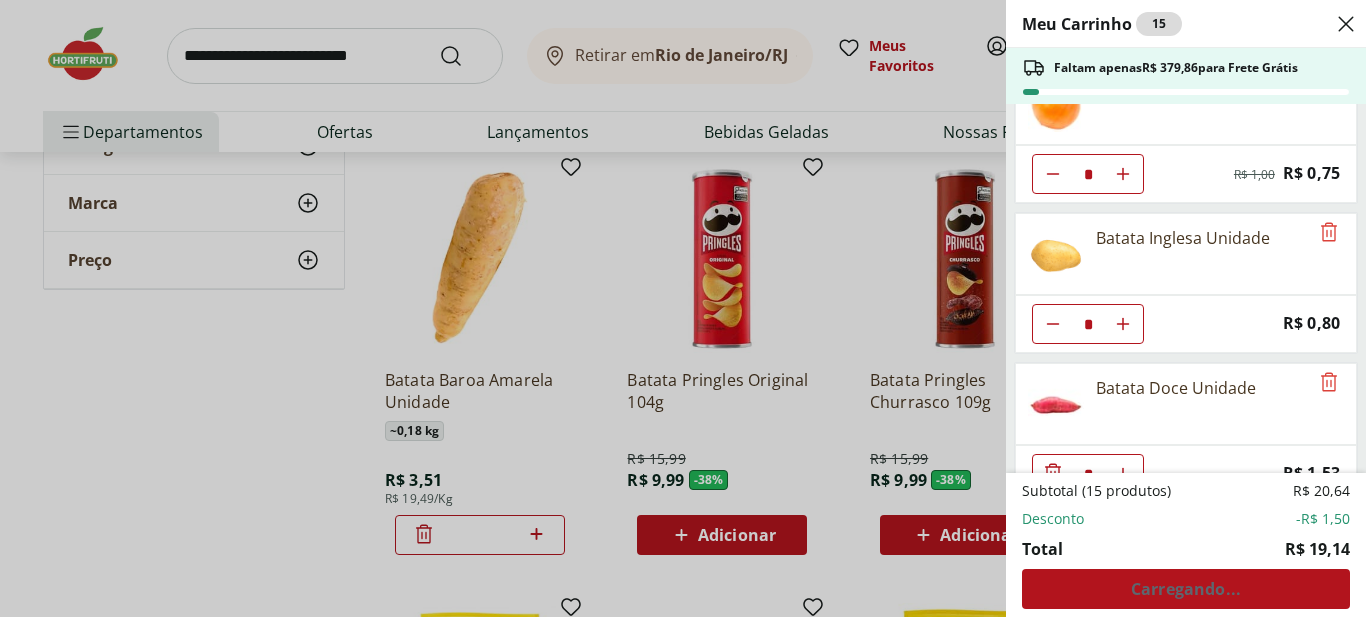 click 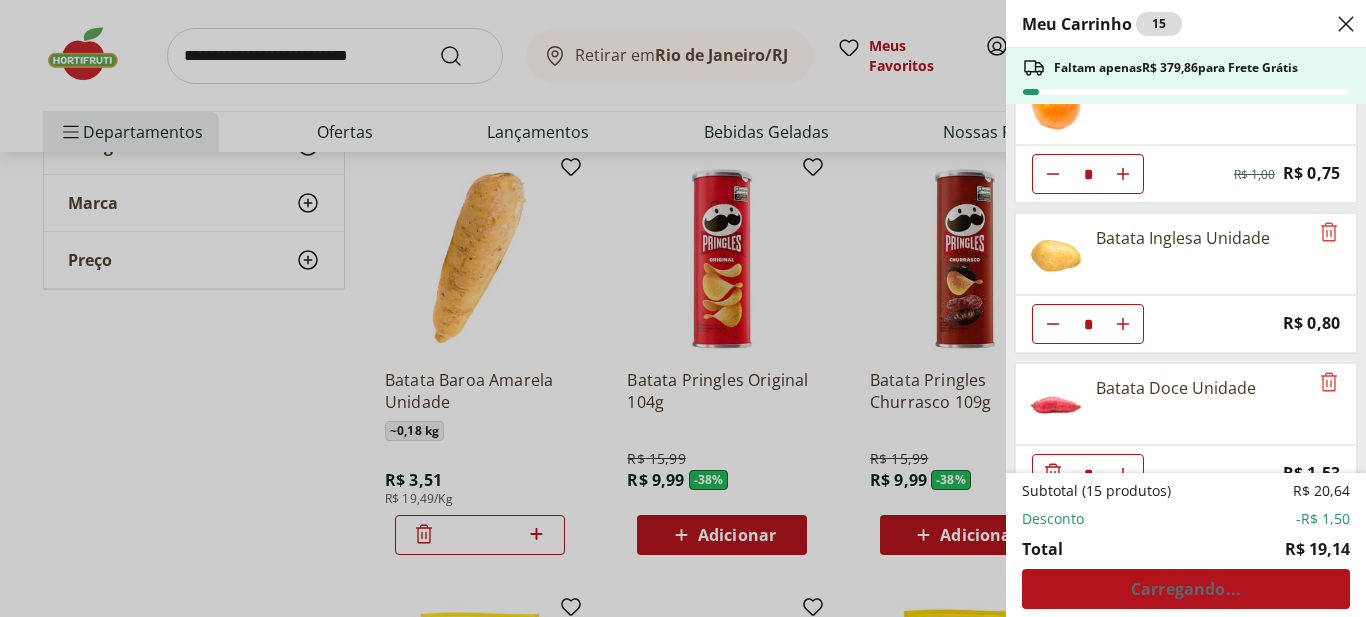 type on "*" 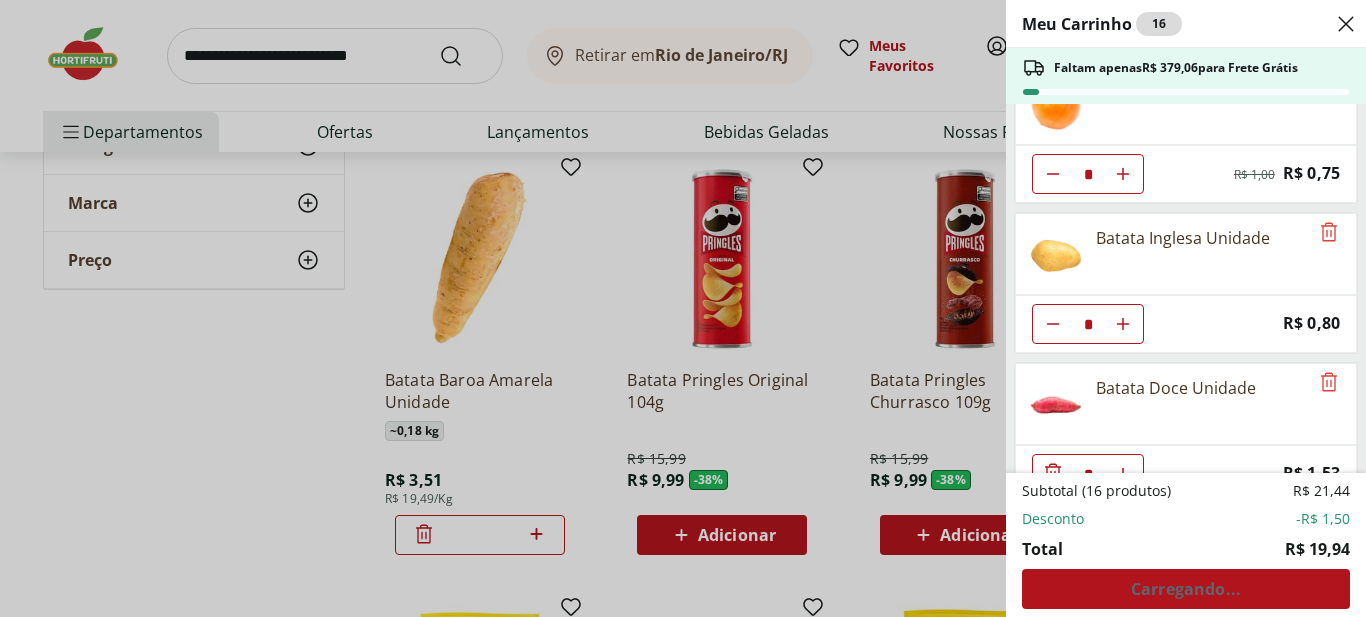 click 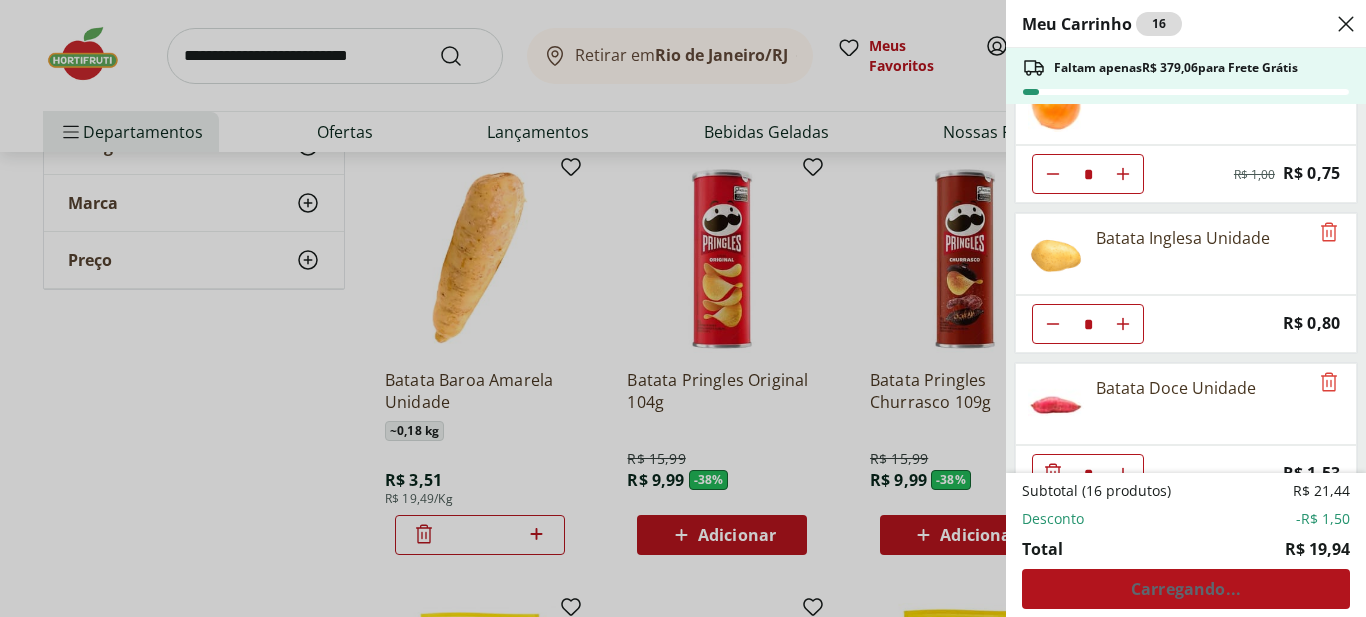type on "*" 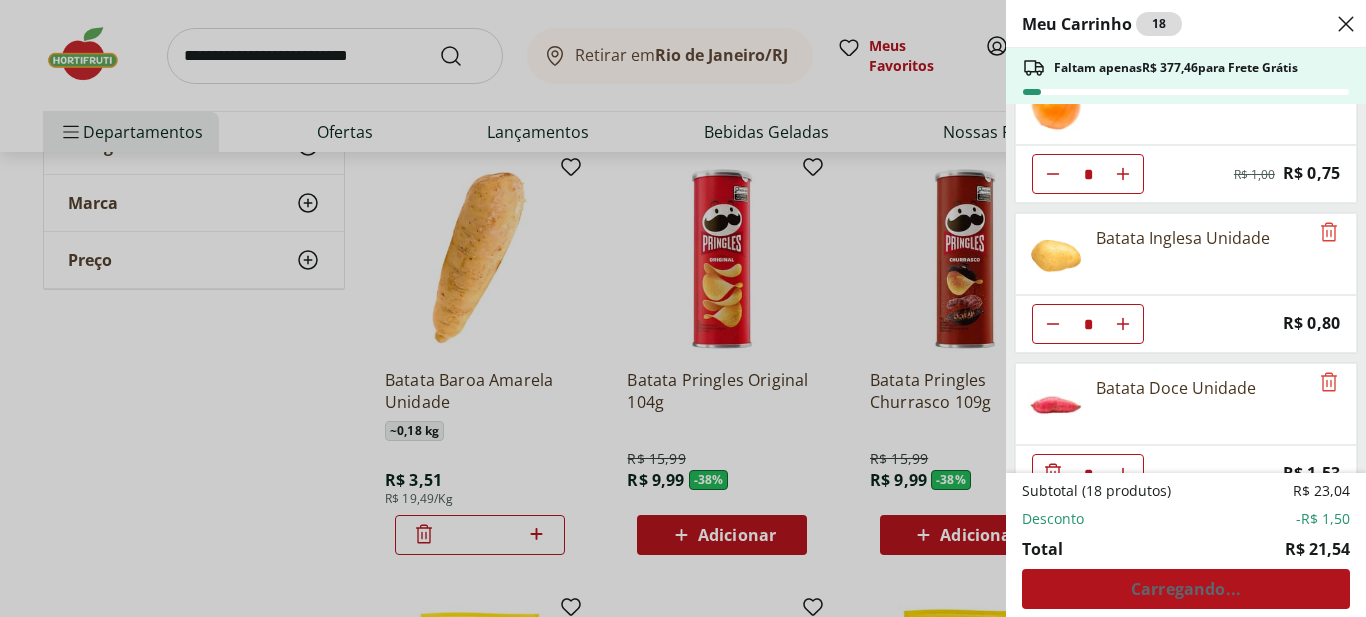 click 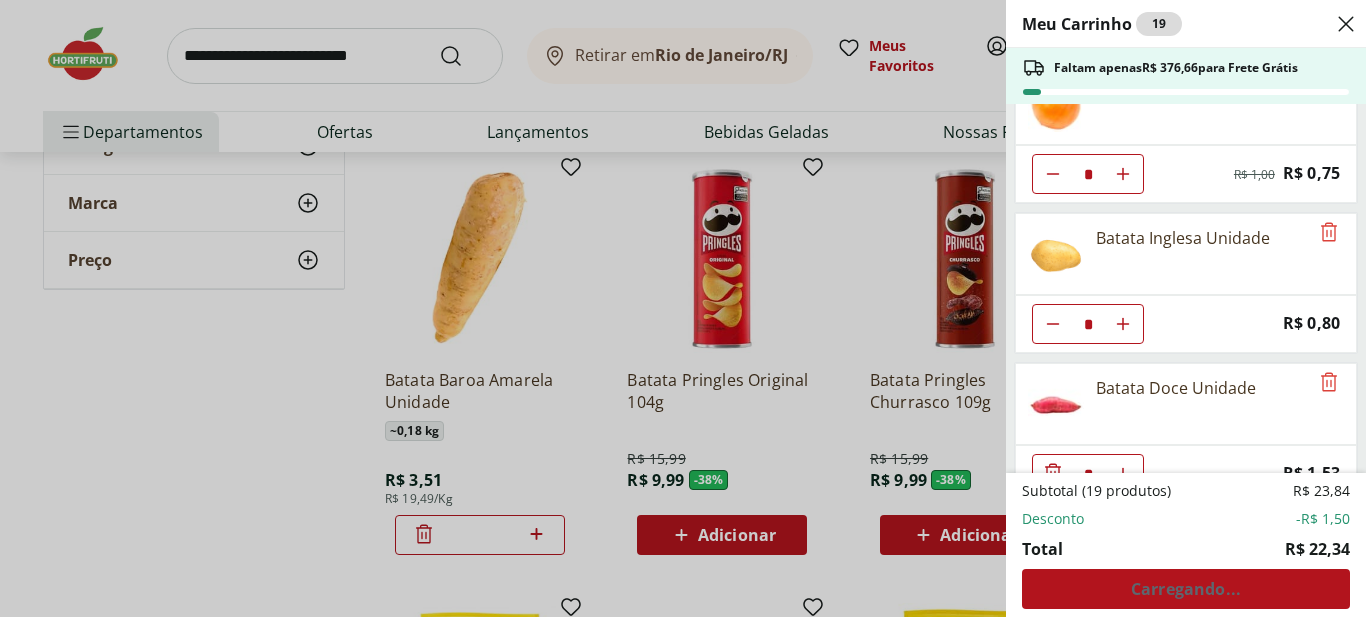 click 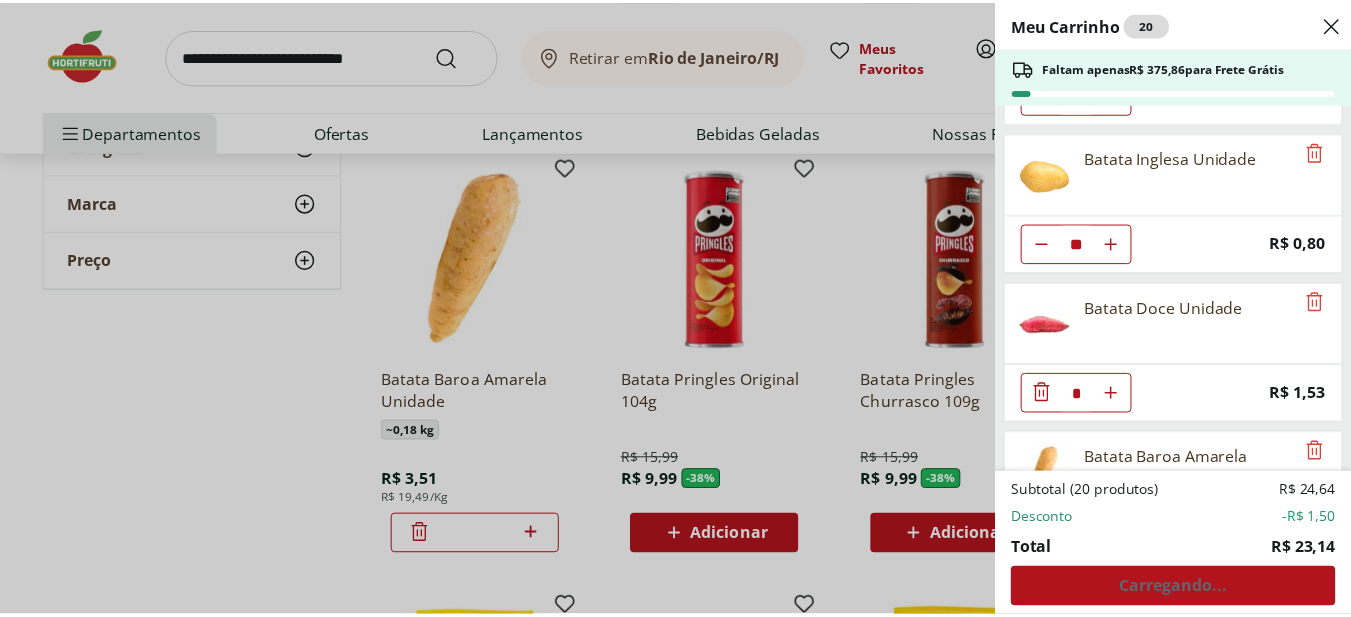 scroll, scrollTop: 389, scrollLeft: 0, axis: vertical 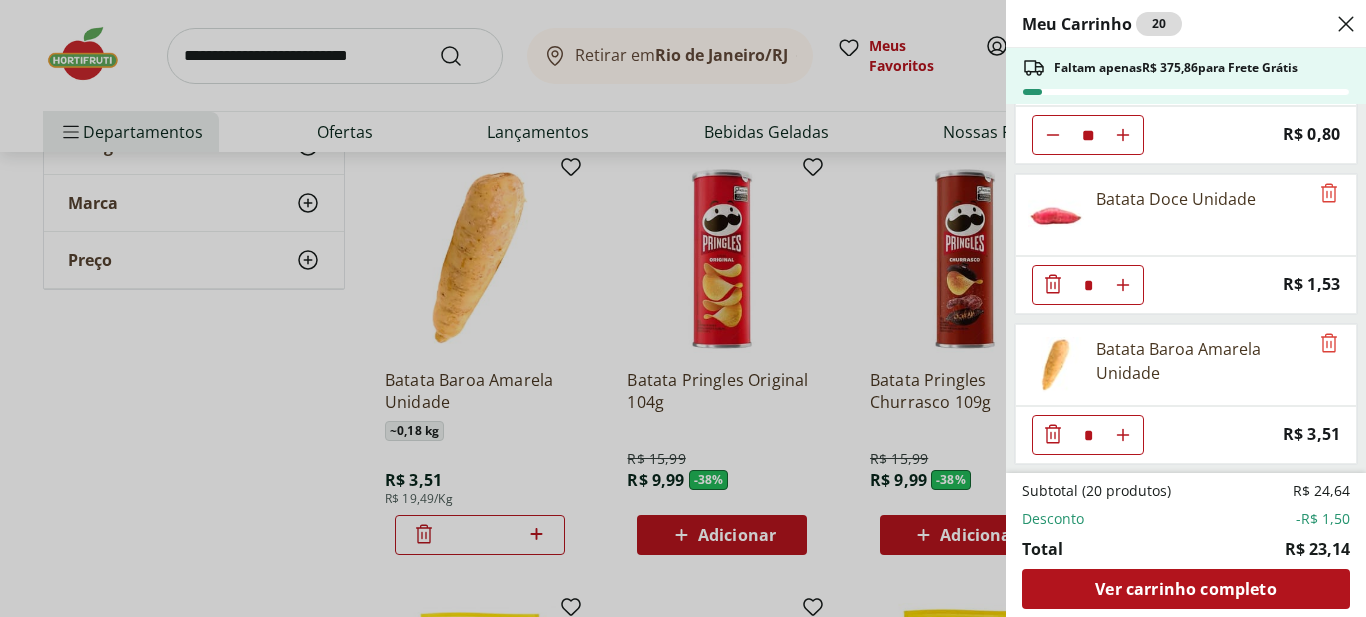 click 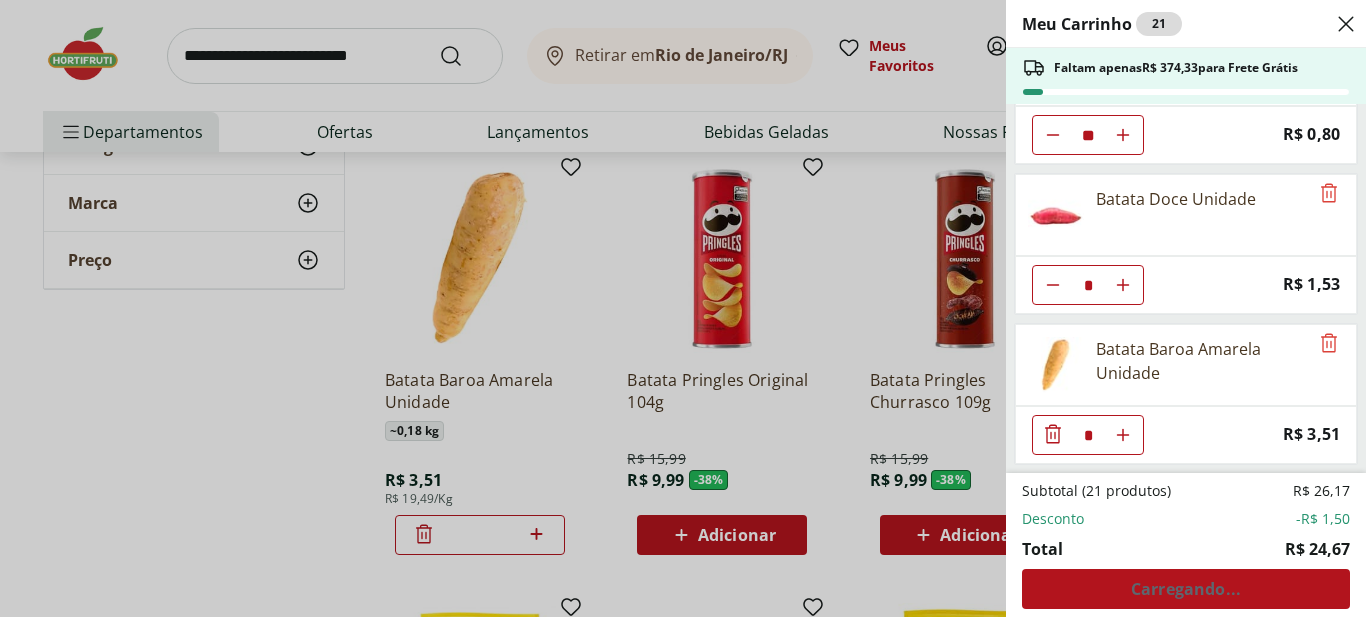 click 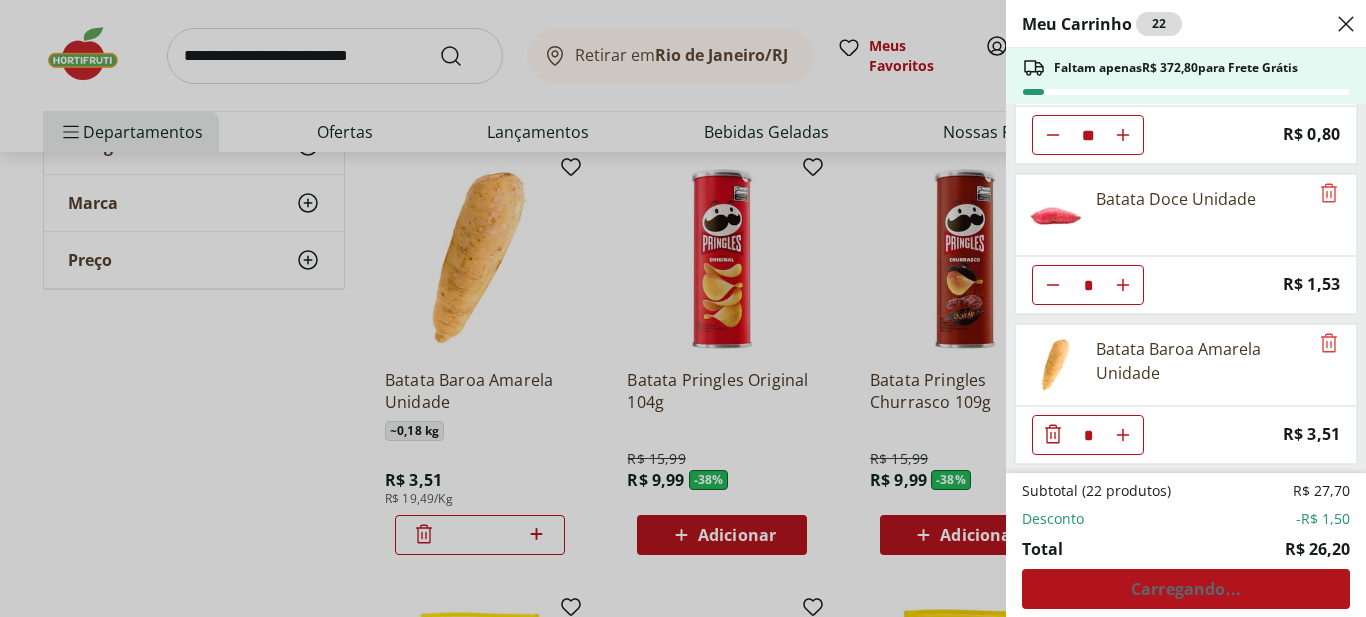 click 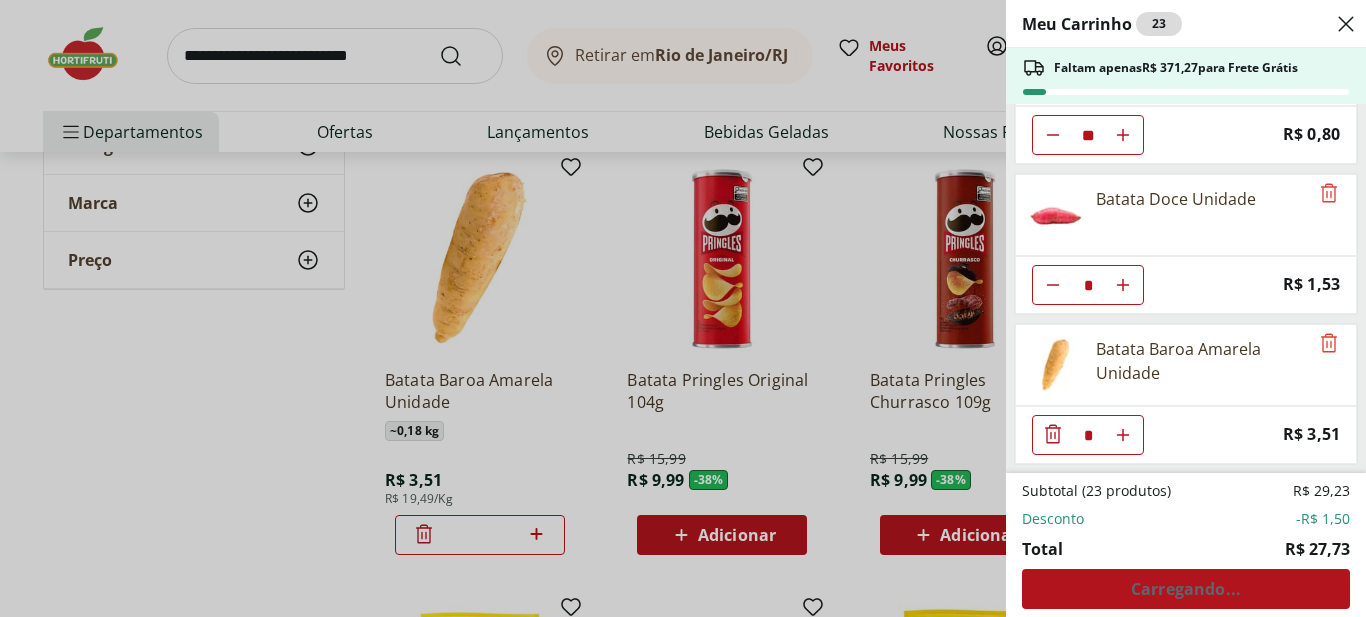click 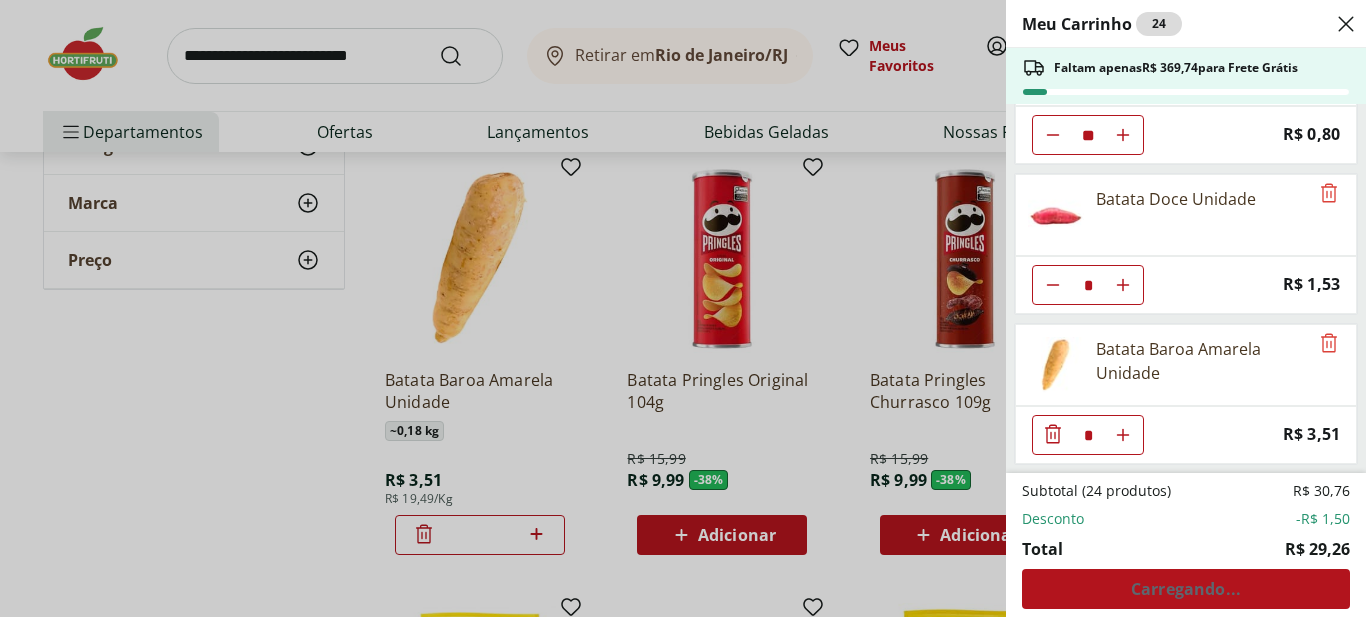 click 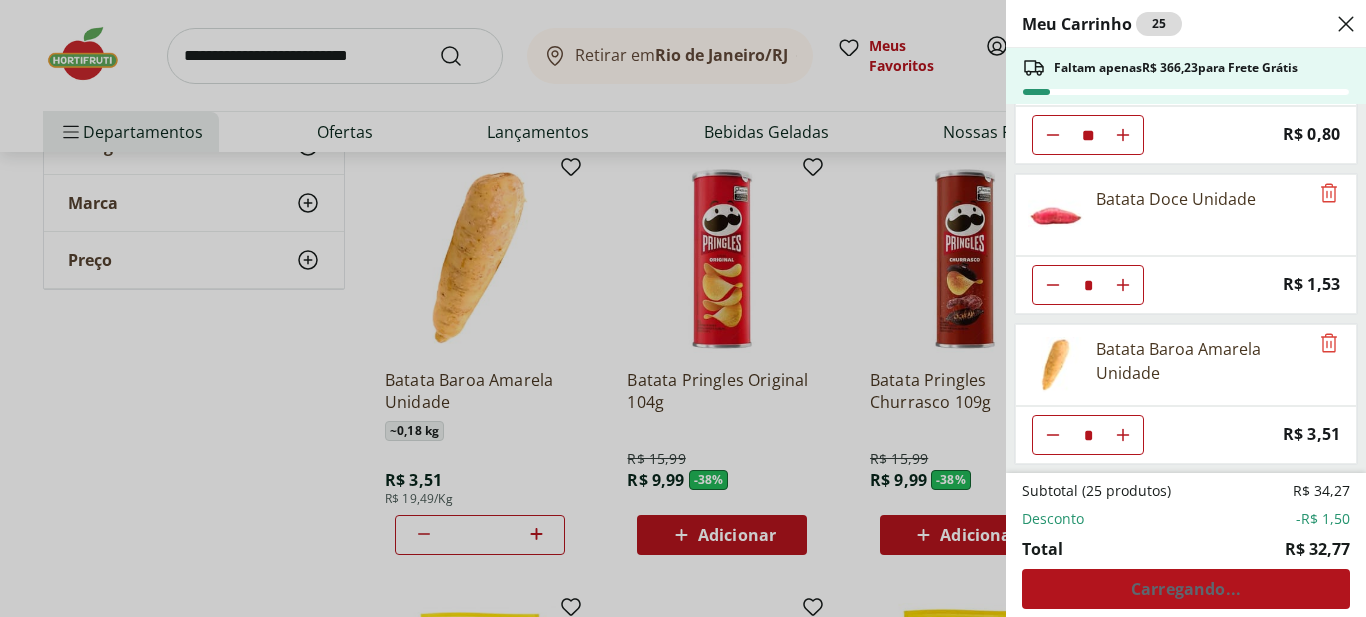 click 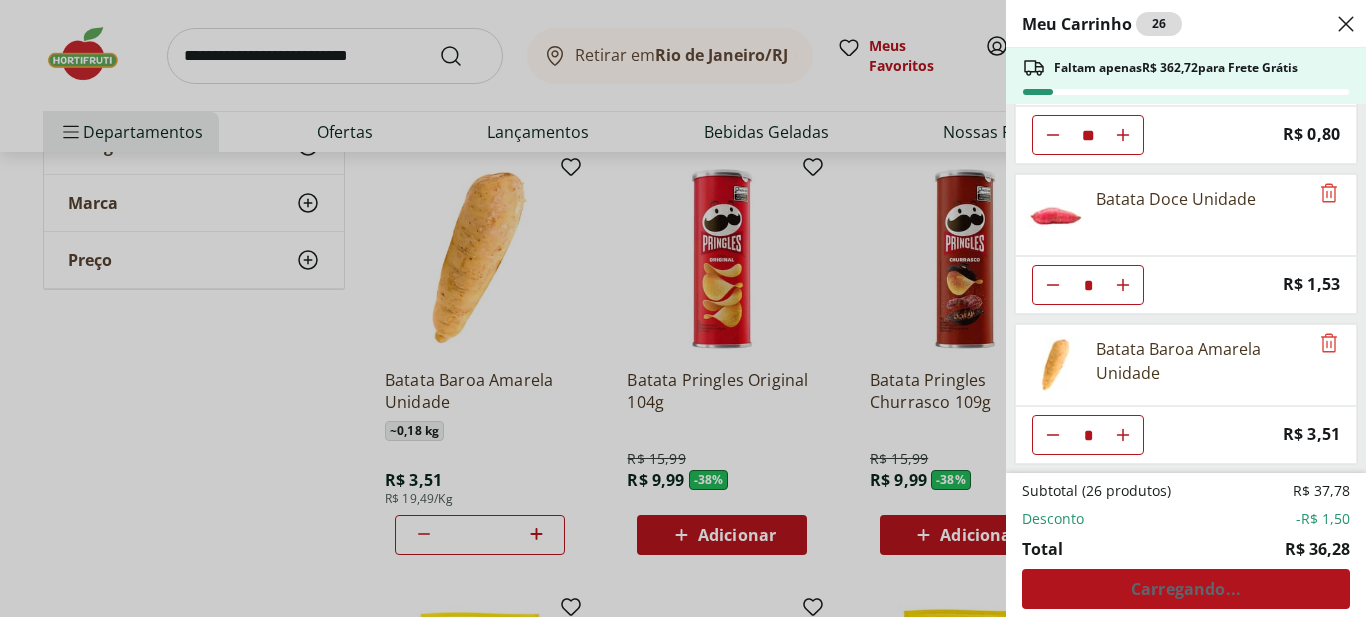click 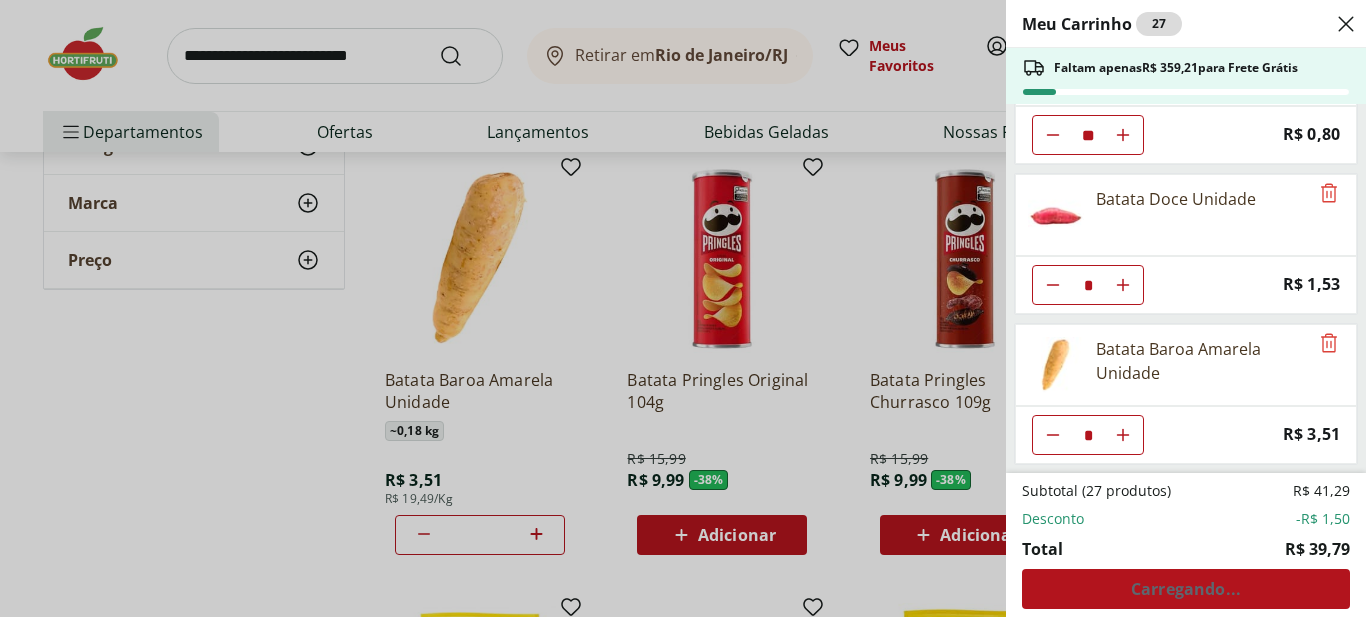 click 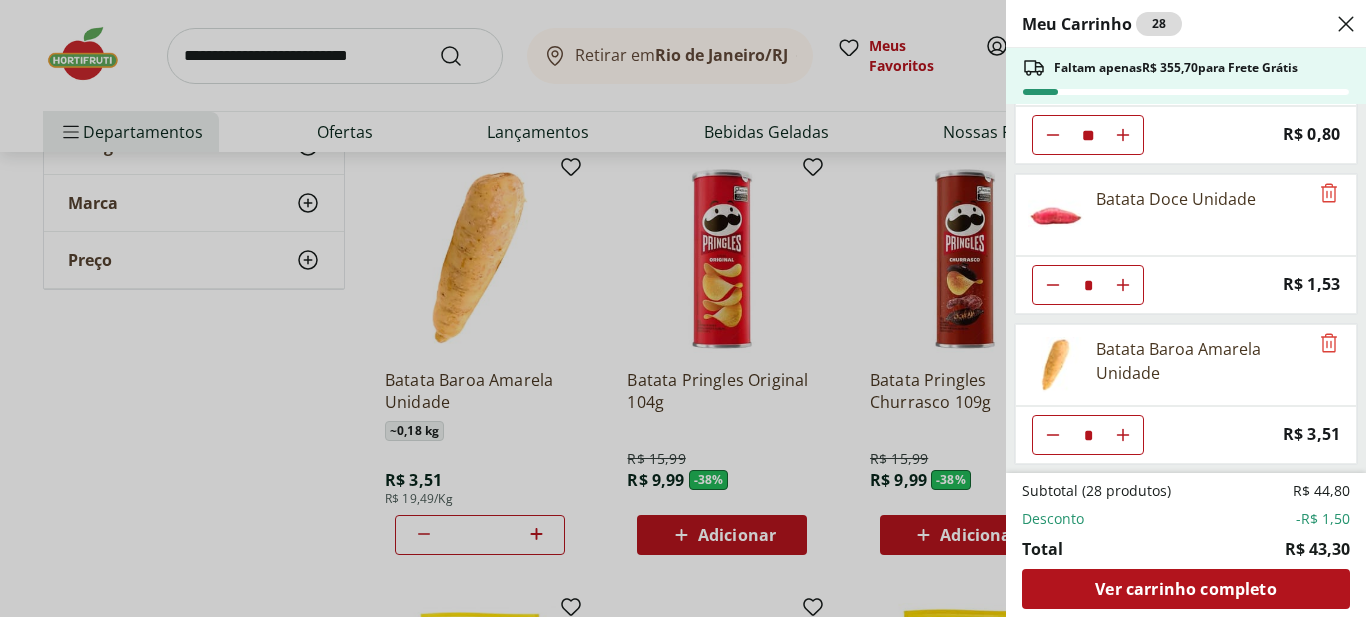 click 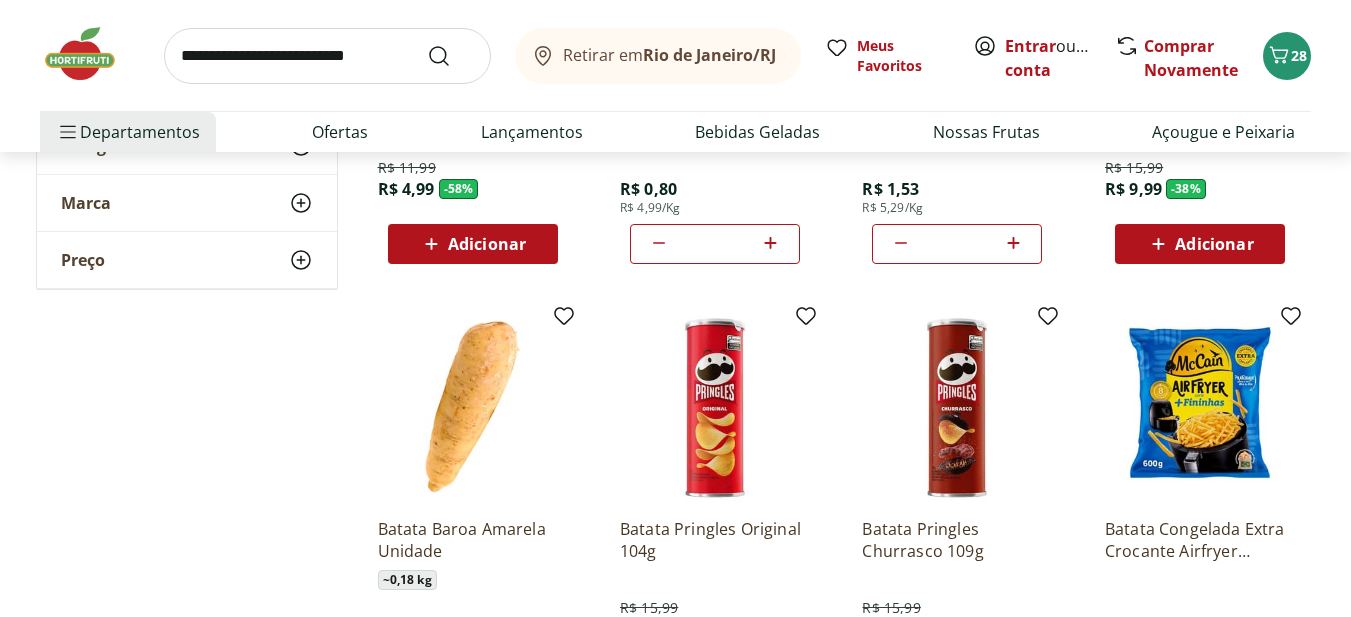 scroll, scrollTop: 300, scrollLeft: 0, axis: vertical 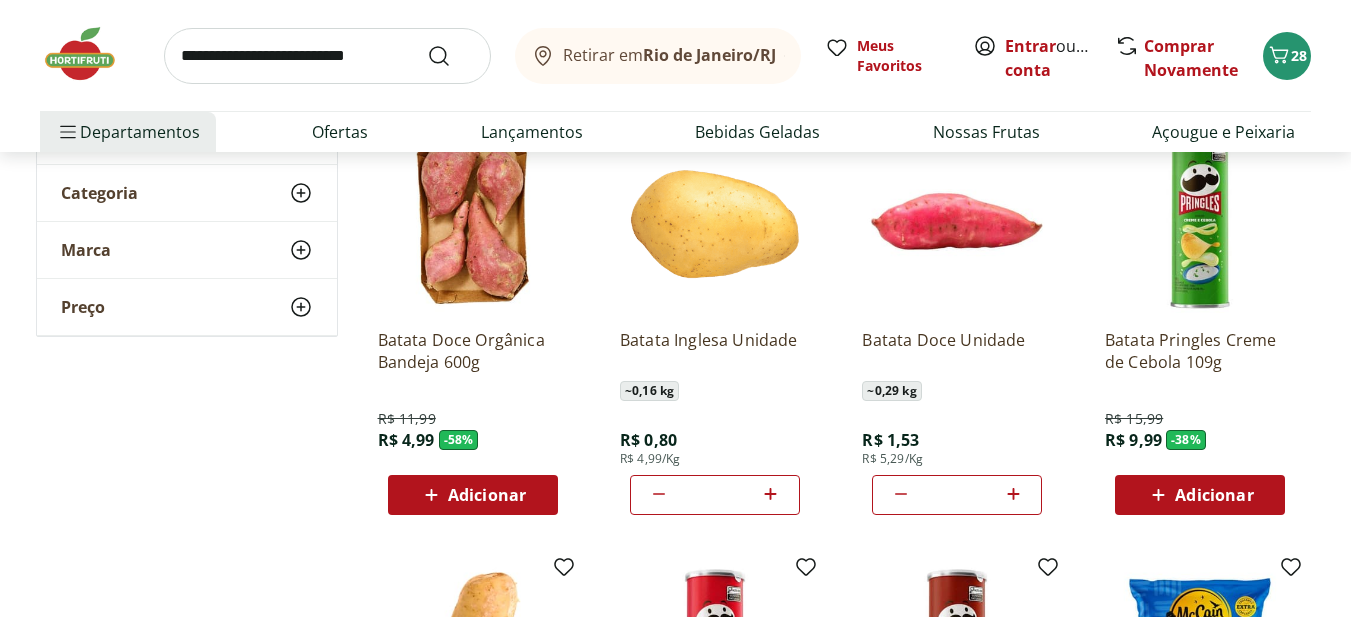 click at bounding box center [327, 56] 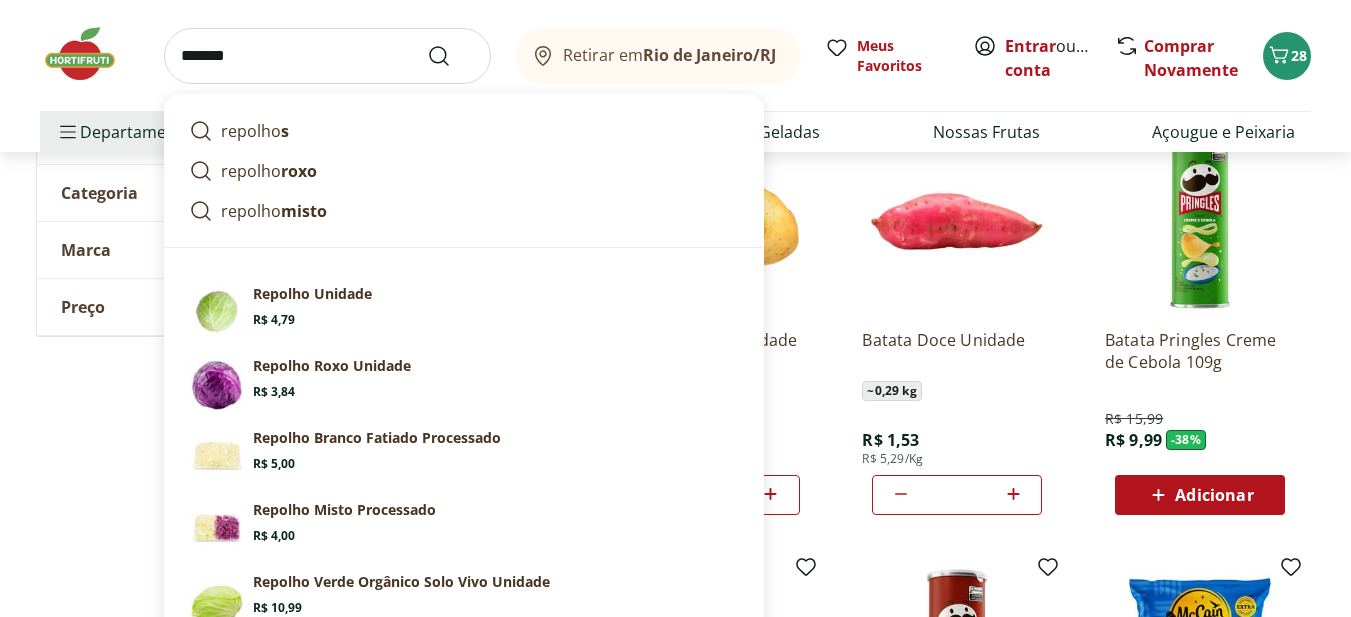click on "repolho s" at bounding box center (255, 131) 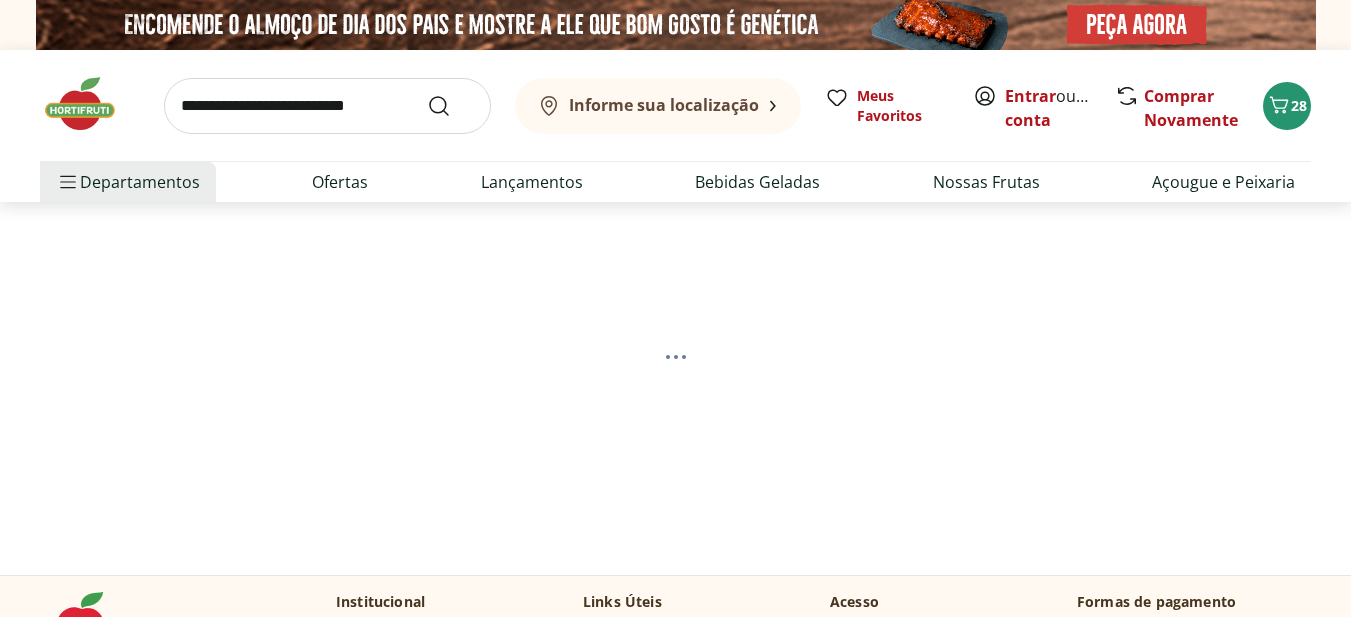 scroll, scrollTop: 0, scrollLeft: 0, axis: both 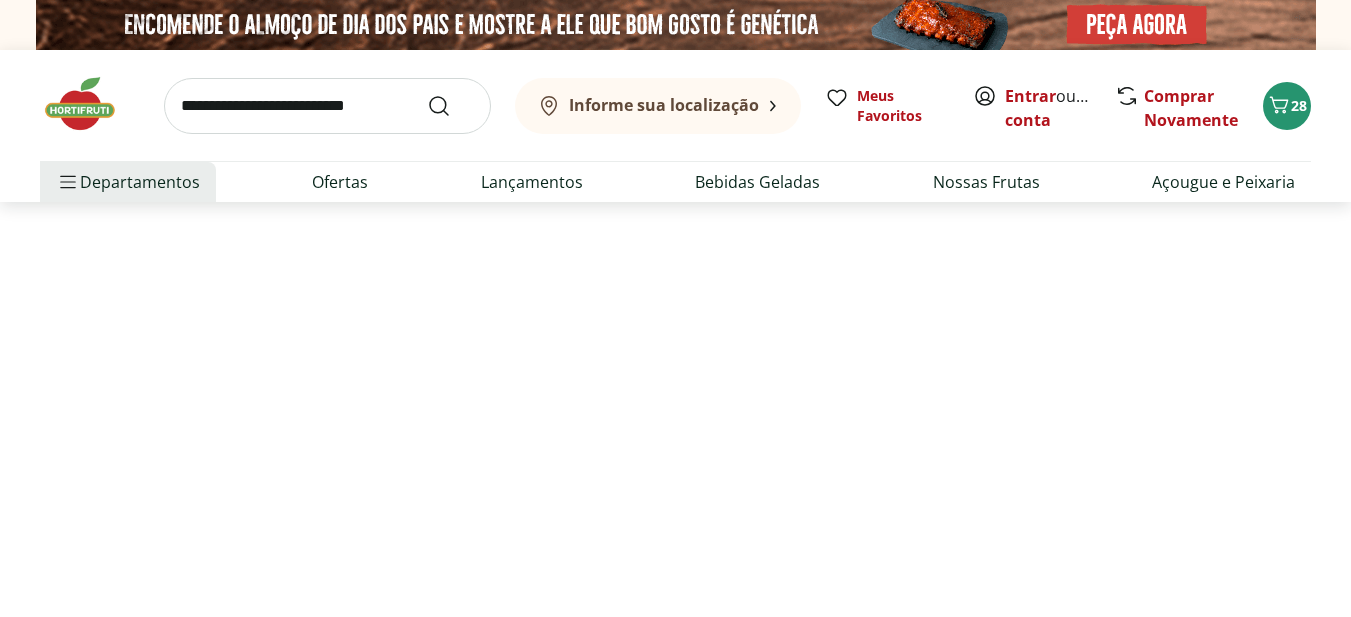 select on "**********" 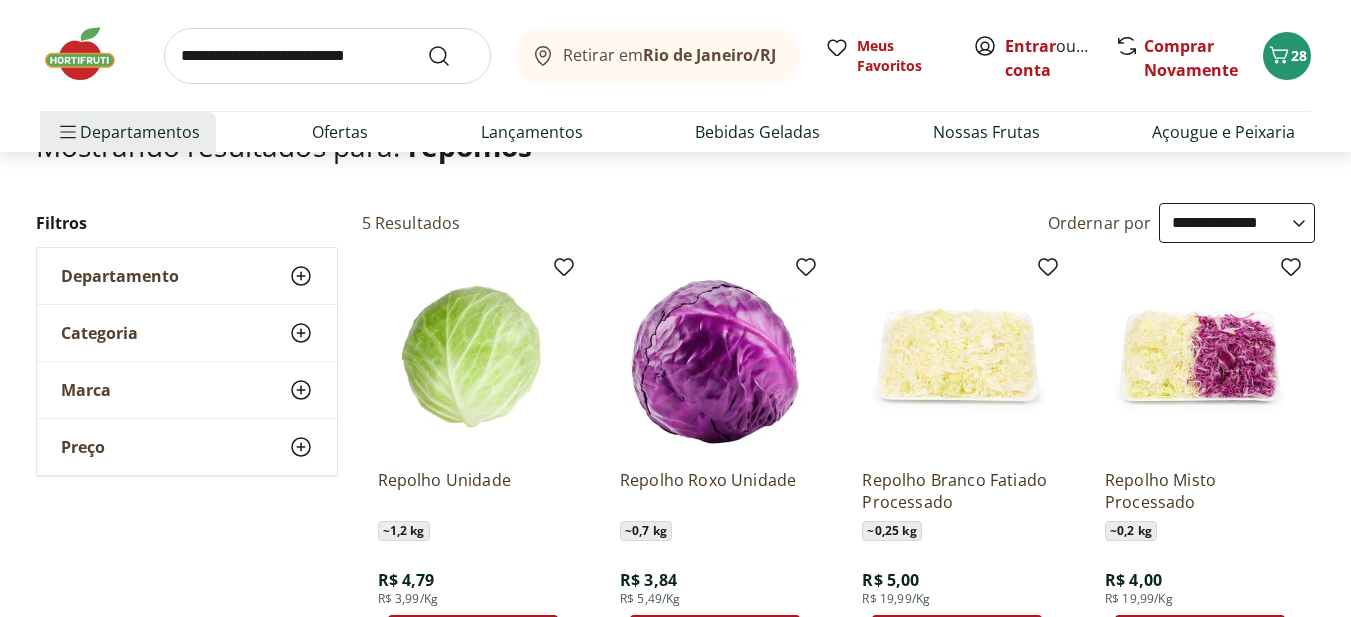scroll, scrollTop: 300, scrollLeft: 0, axis: vertical 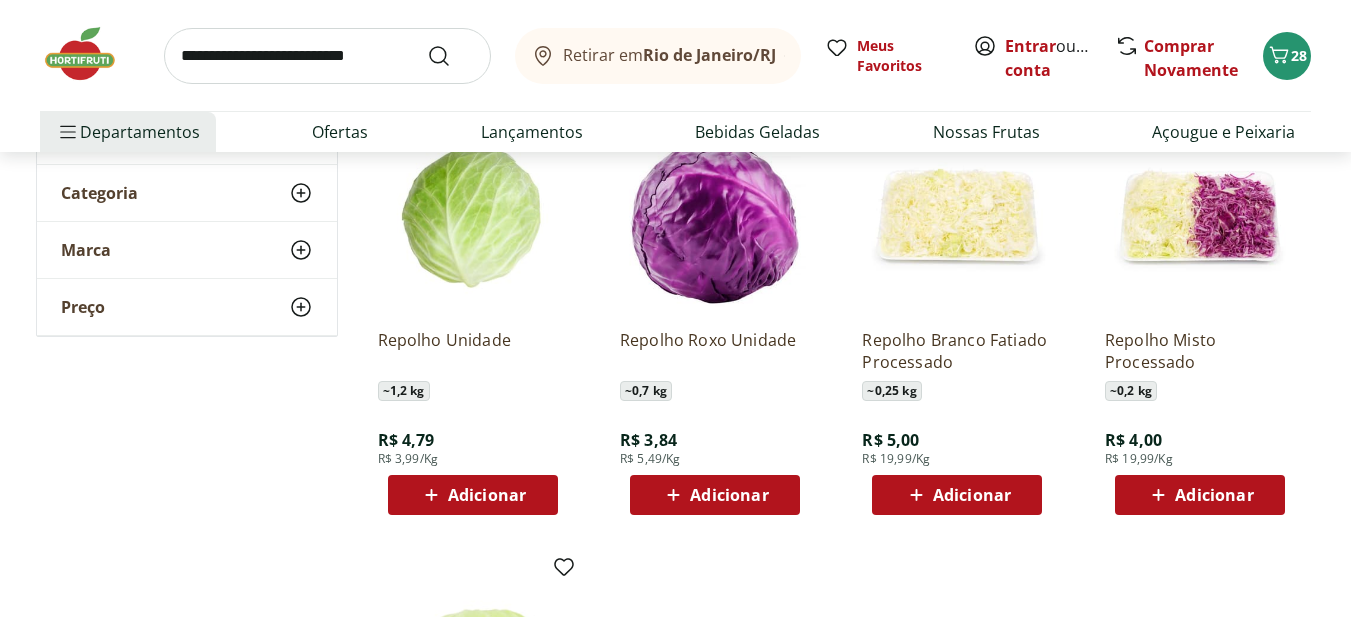 click on "Adicionar" at bounding box center (487, 495) 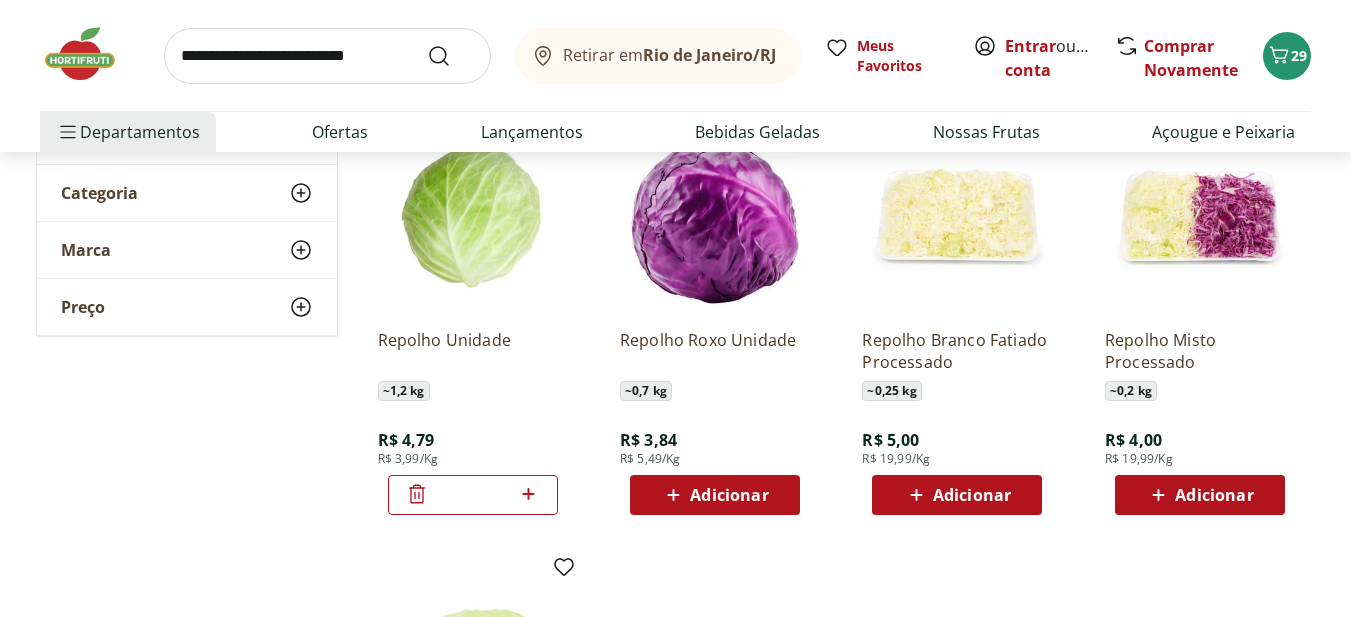 click at bounding box center (327, 56) 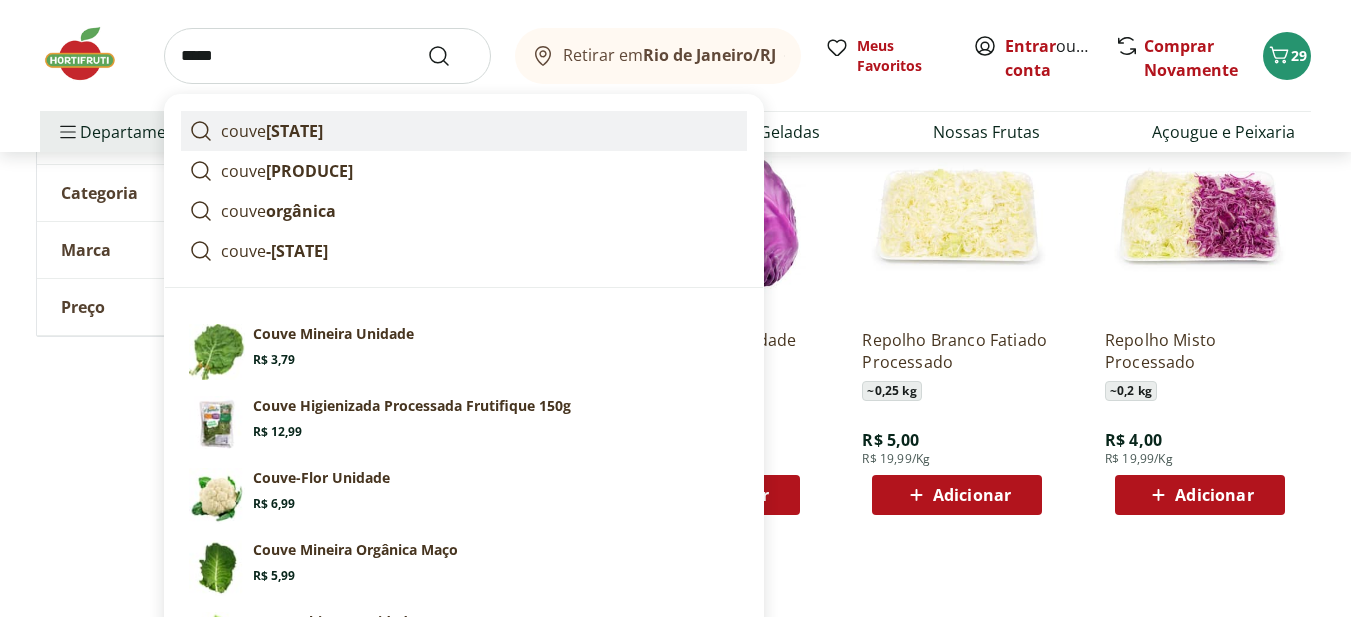 click on "mineira" at bounding box center (294, 131) 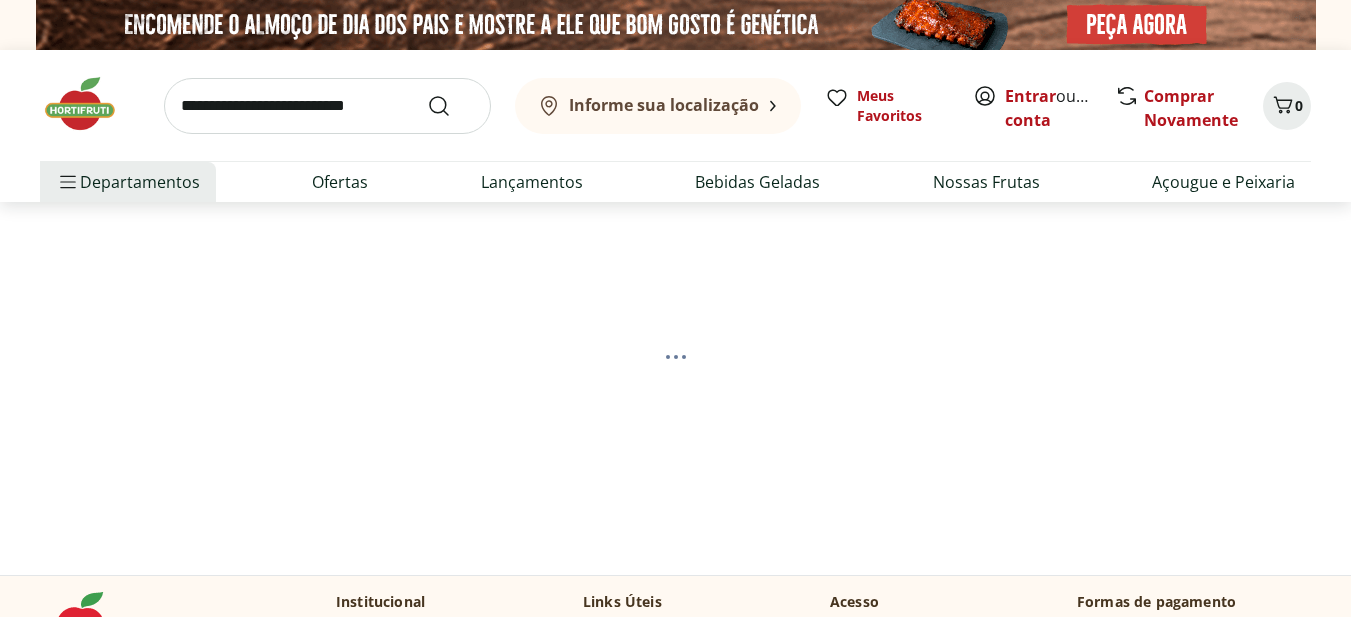 scroll, scrollTop: 0, scrollLeft: 0, axis: both 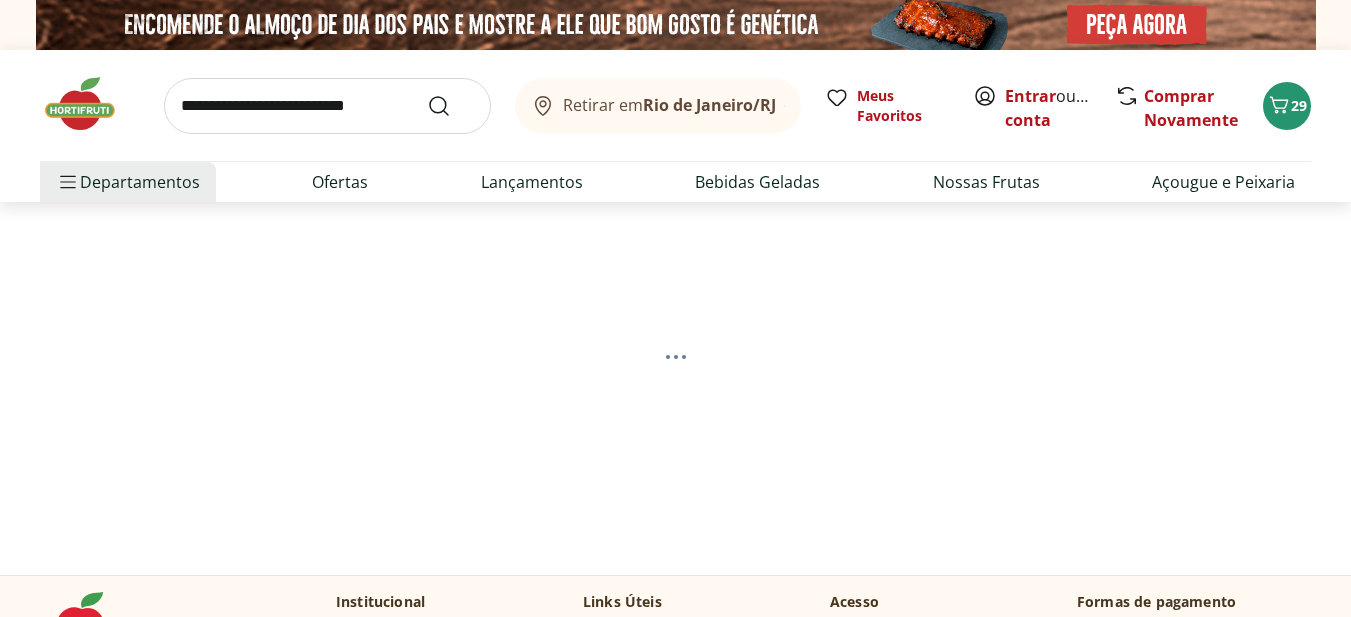 select on "**********" 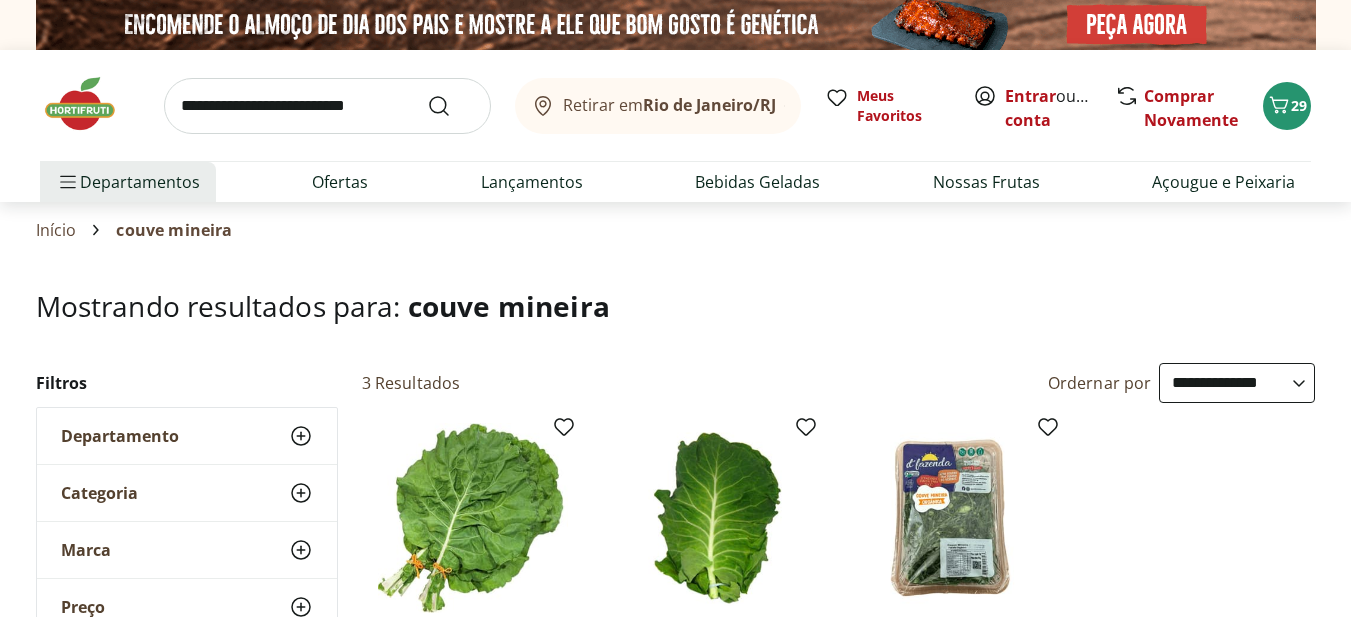 scroll, scrollTop: 200, scrollLeft: 0, axis: vertical 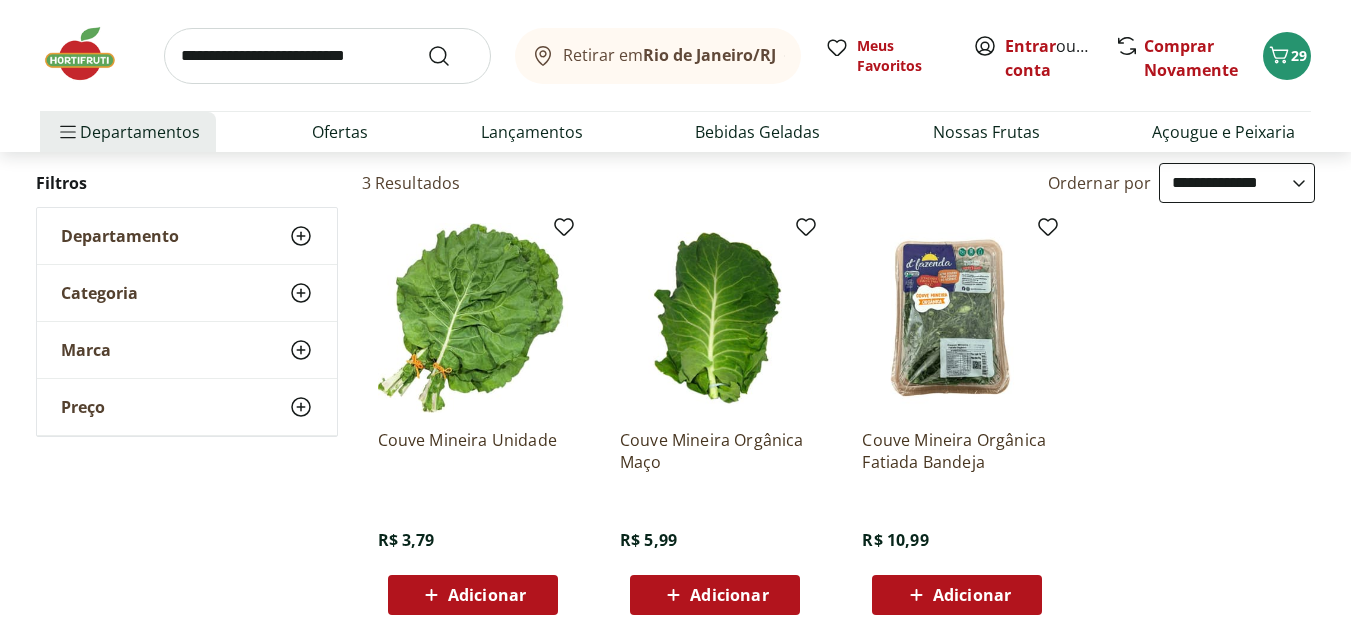 click on "Adicionar" at bounding box center [487, 595] 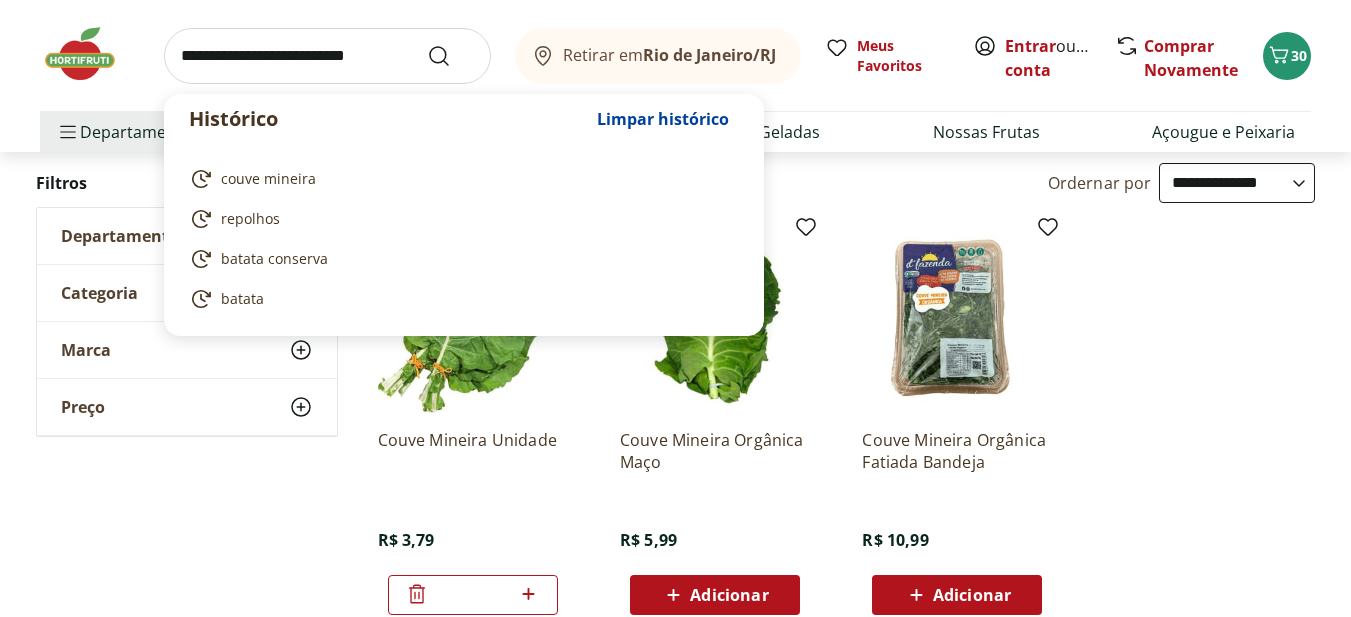 click at bounding box center [327, 56] 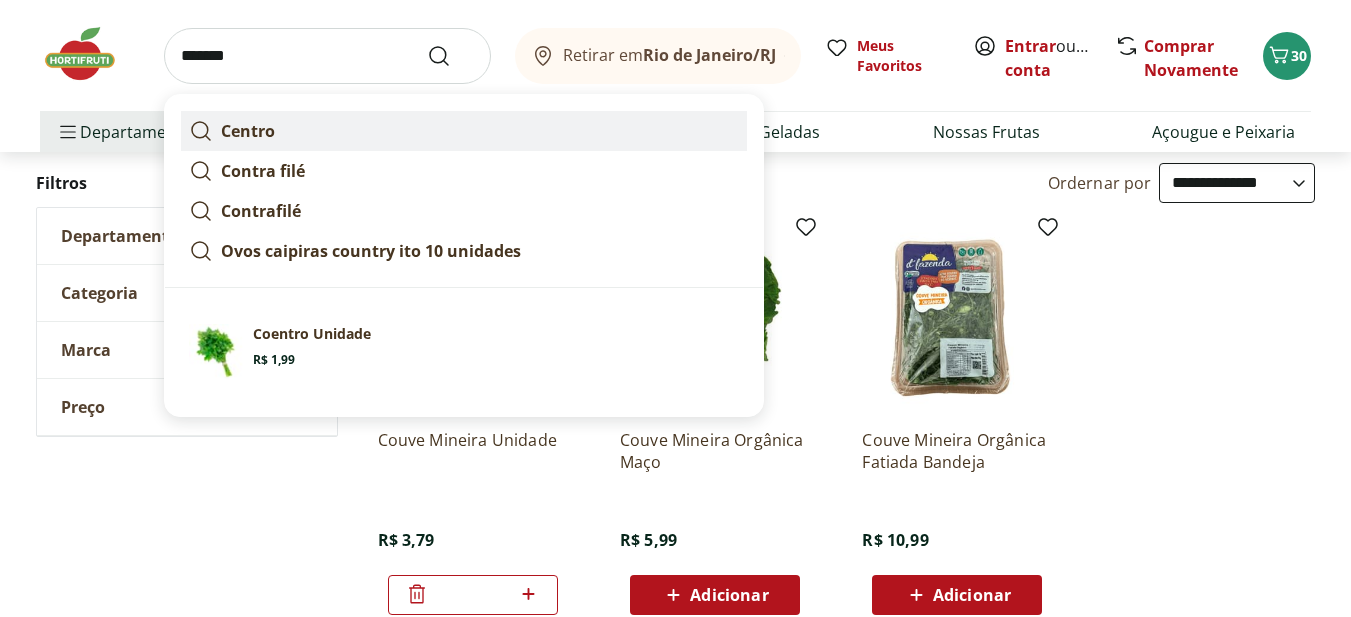 click on "Centro" at bounding box center (464, 131) 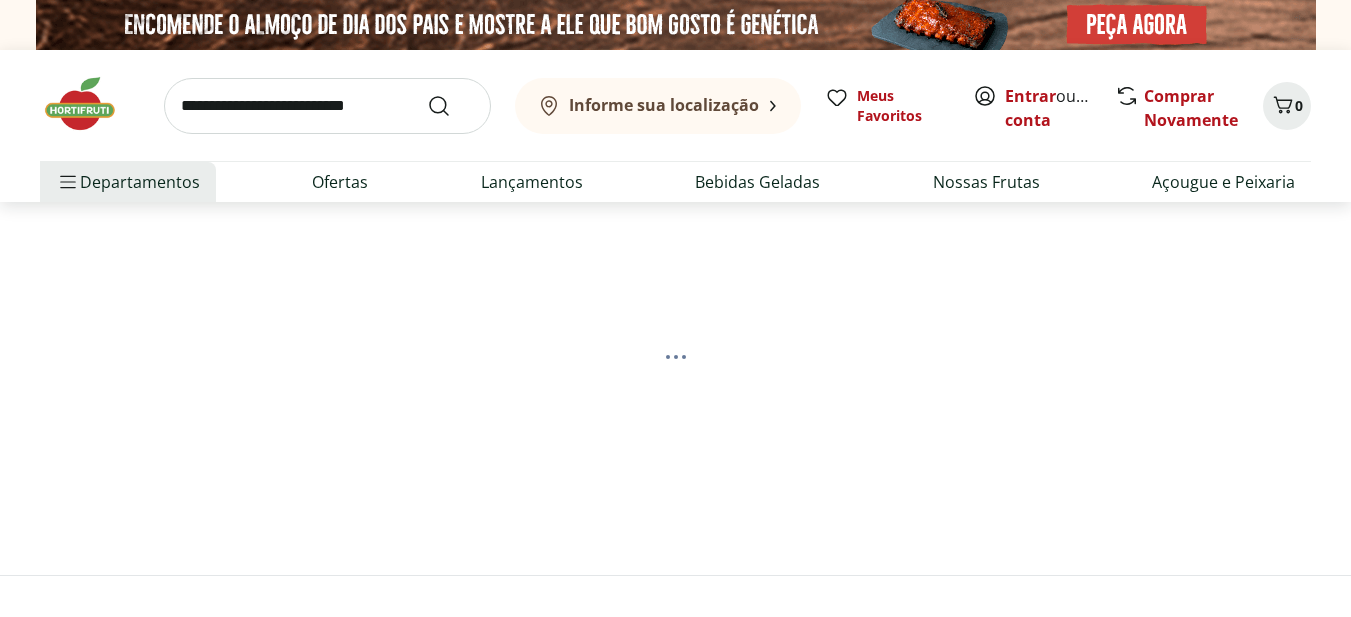 scroll, scrollTop: 0, scrollLeft: 0, axis: both 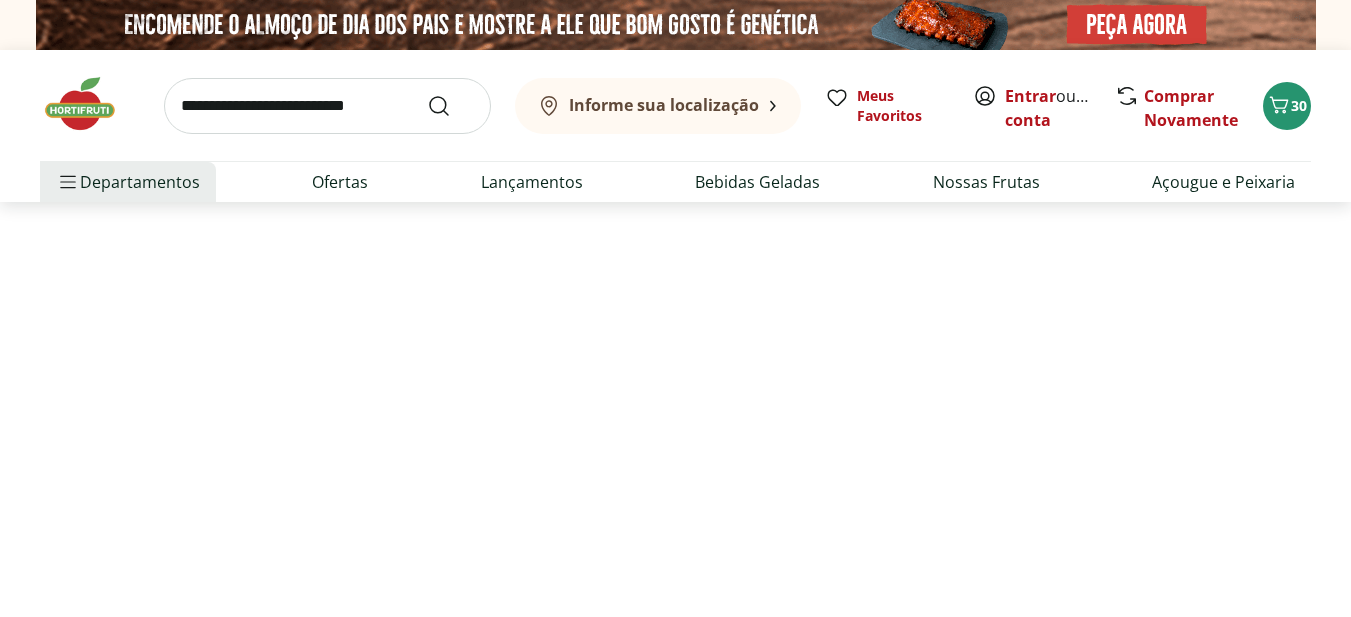 select on "**********" 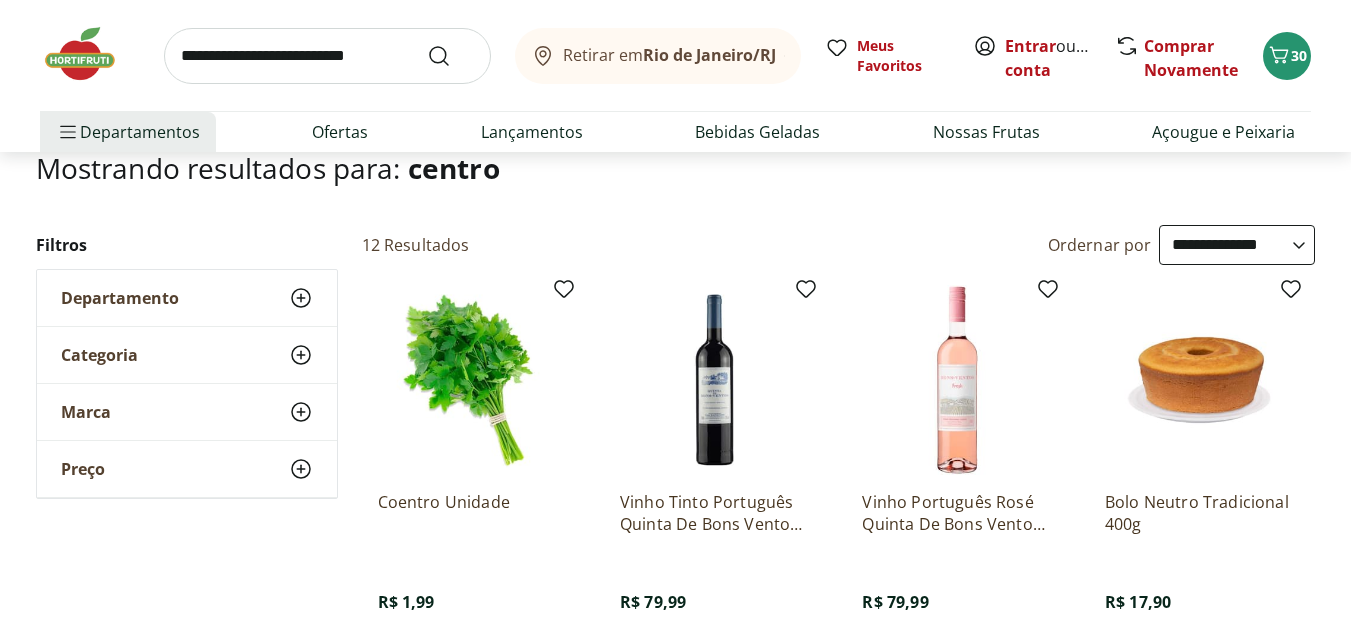 scroll, scrollTop: 200, scrollLeft: 0, axis: vertical 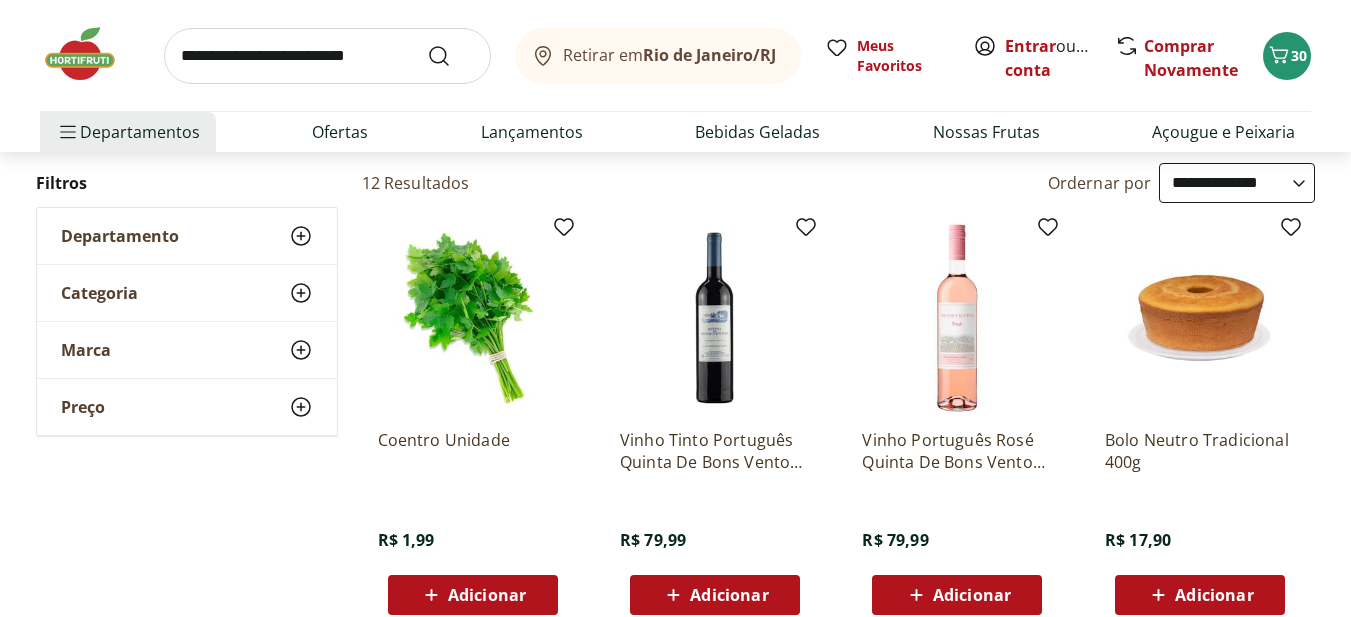 click on "Adicionar" at bounding box center (487, 595) 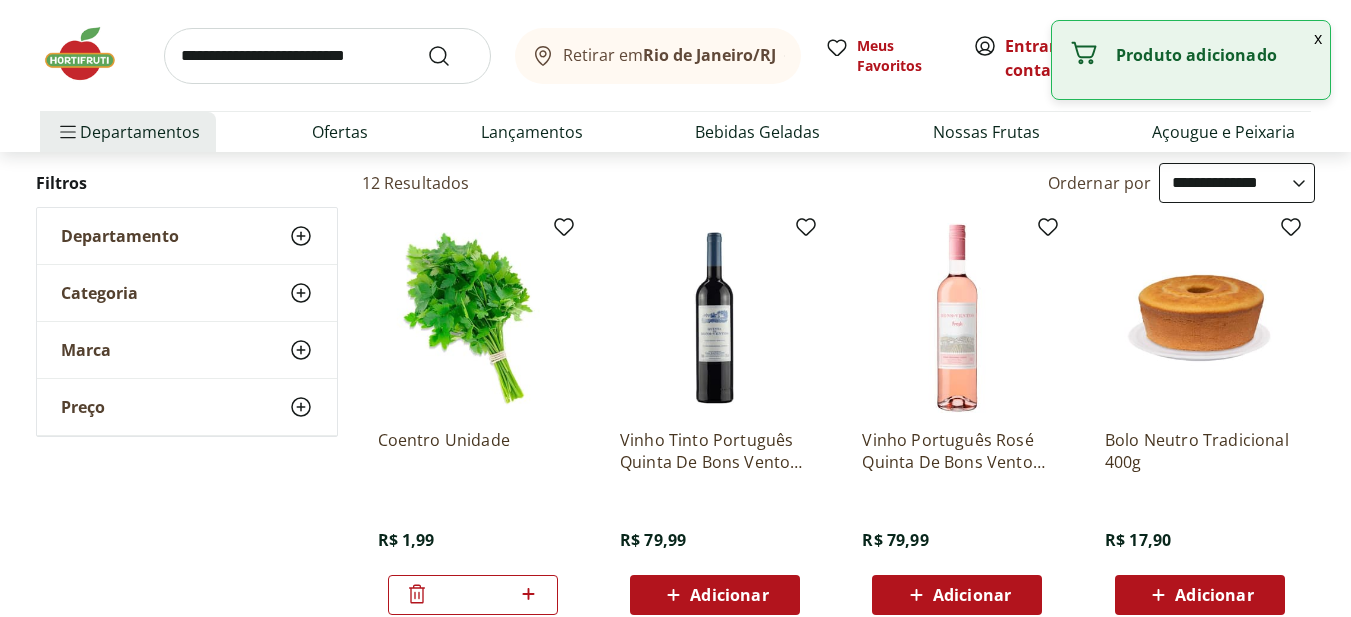 click at bounding box center (327, 56) 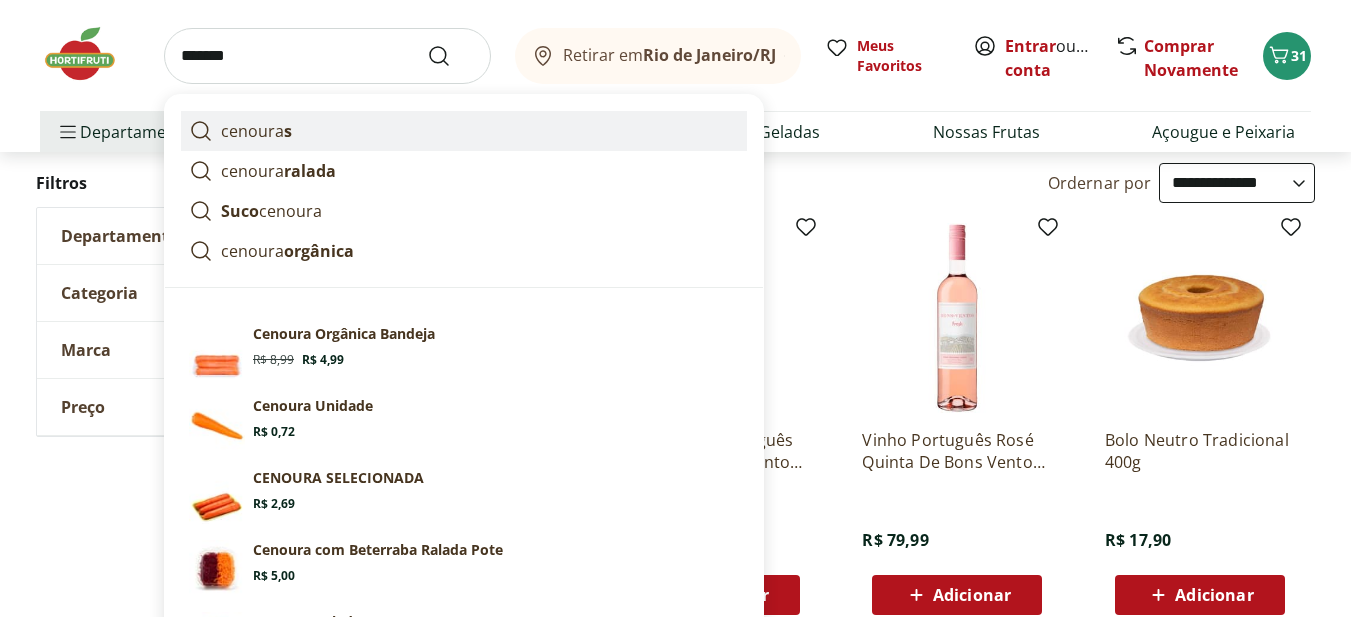 click on "cenoura s" at bounding box center [464, 131] 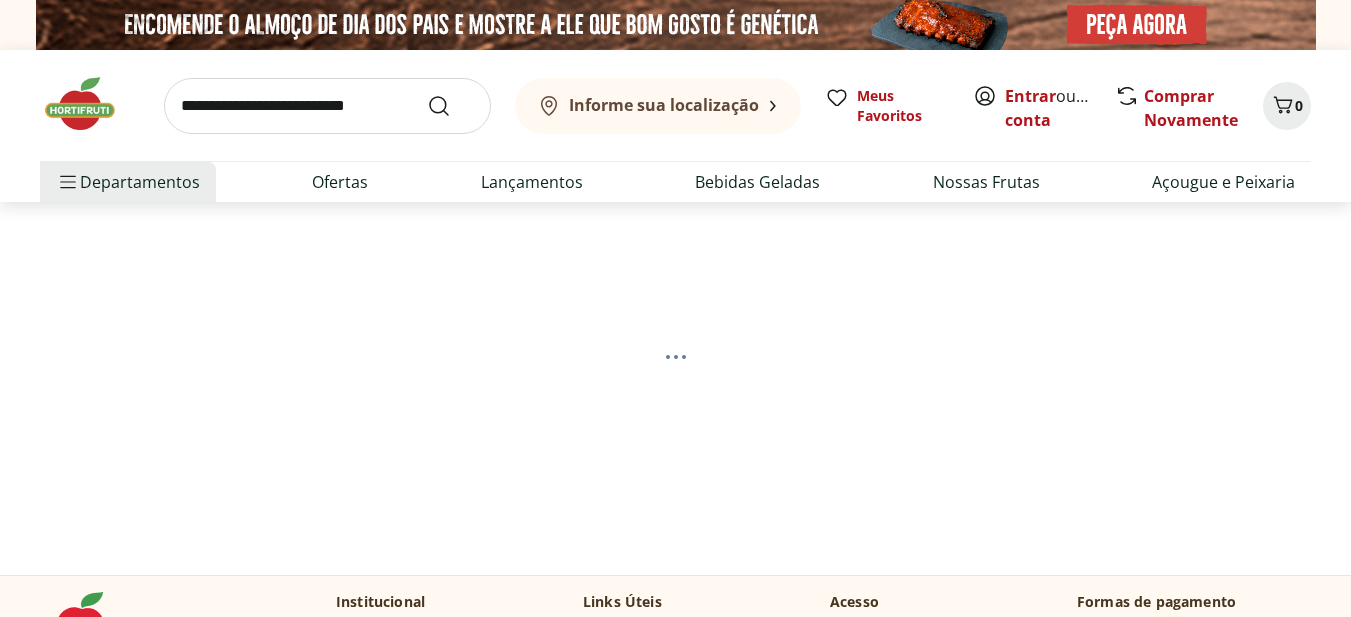 scroll, scrollTop: 0, scrollLeft: 0, axis: both 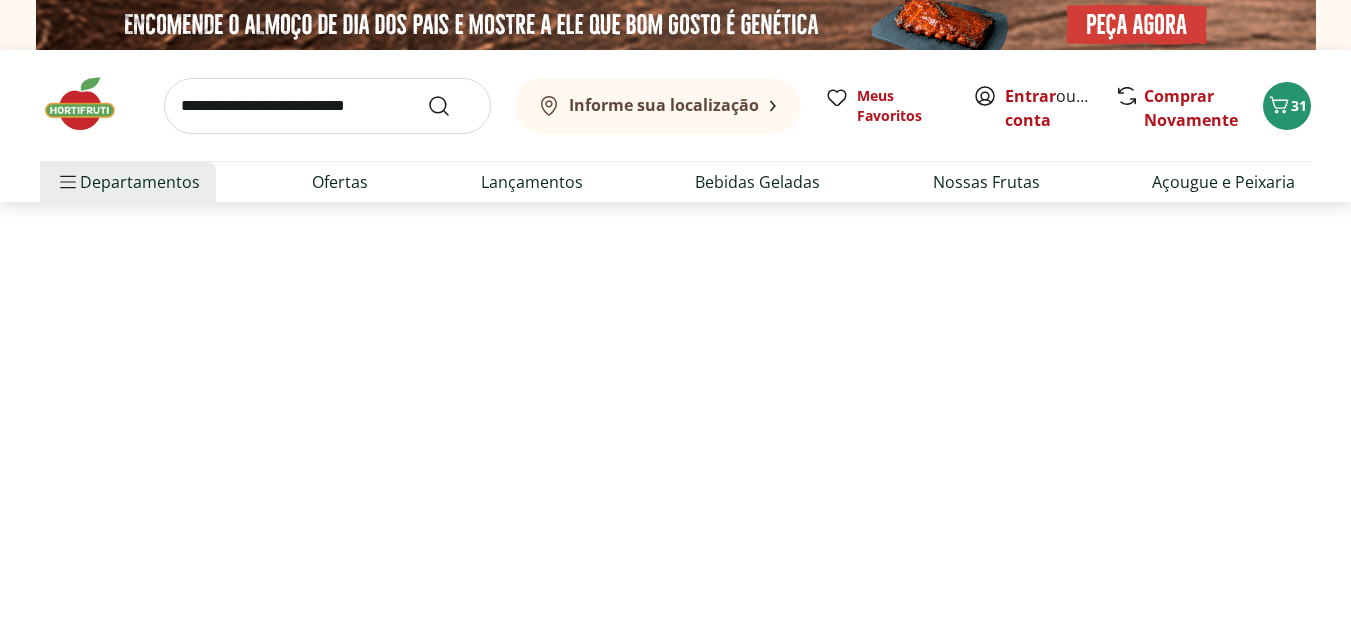 select on "**********" 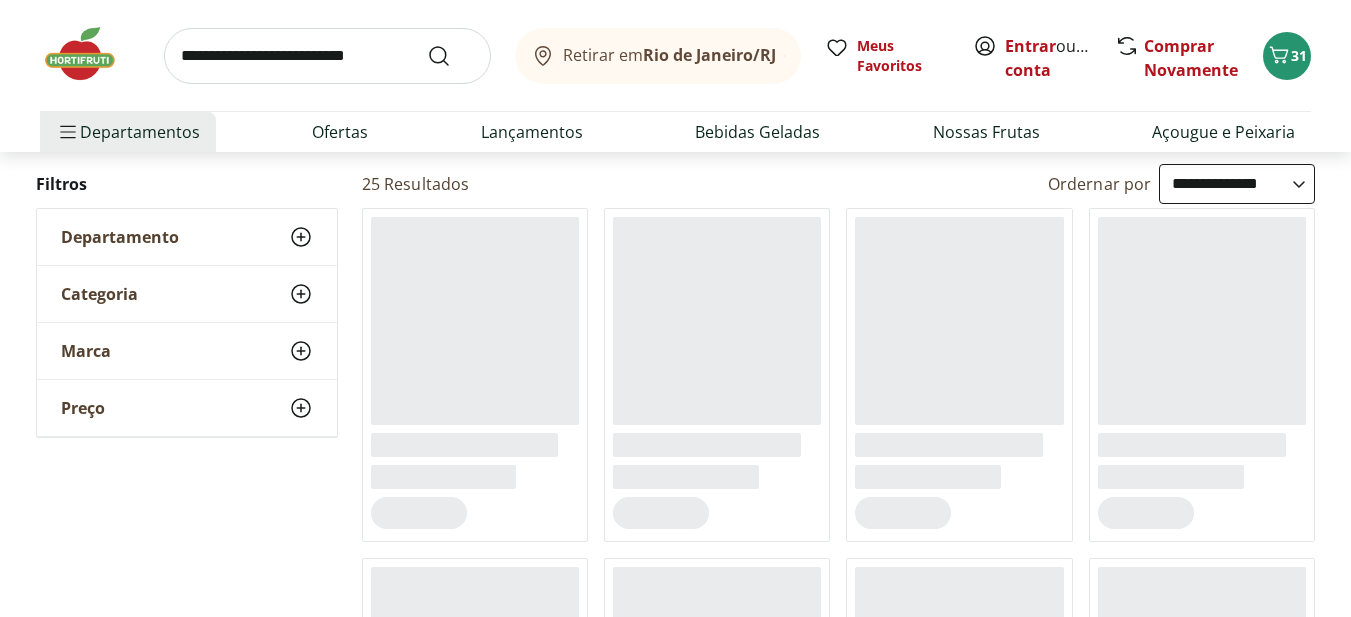 scroll, scrollTop: 200, scrollLeft: 0, axis: vertical 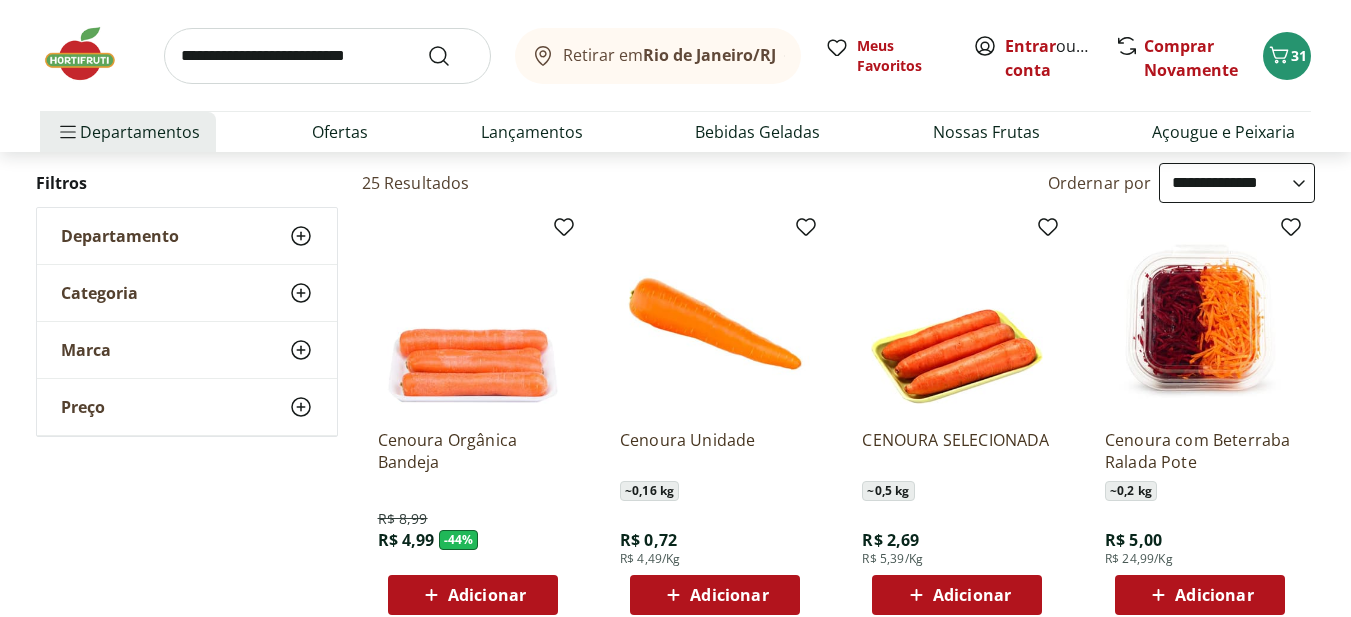 click on "Adicionar" at bounding box center (729, 595) 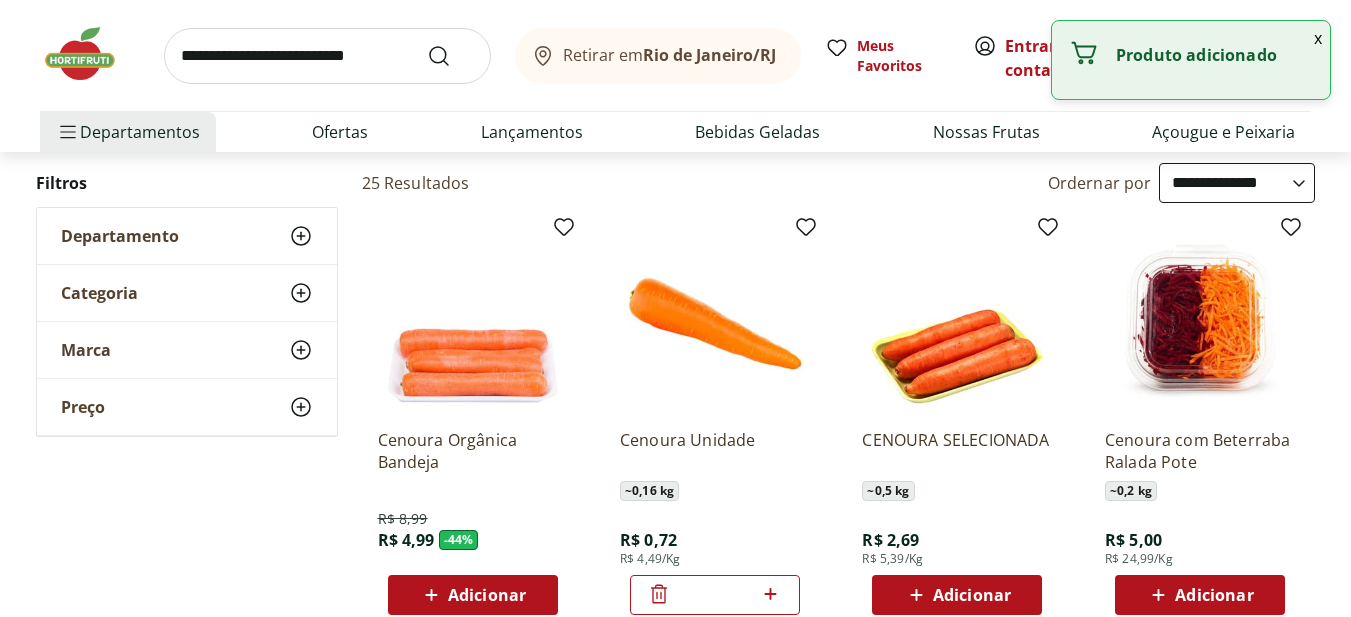 click 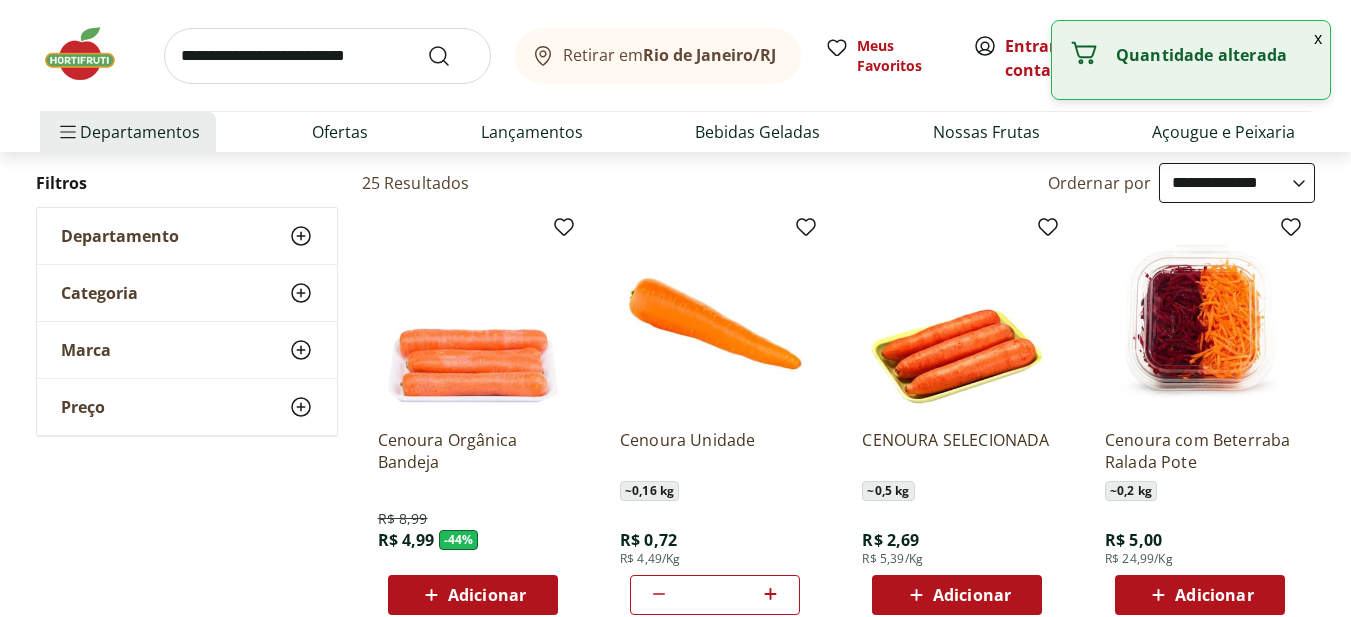 click 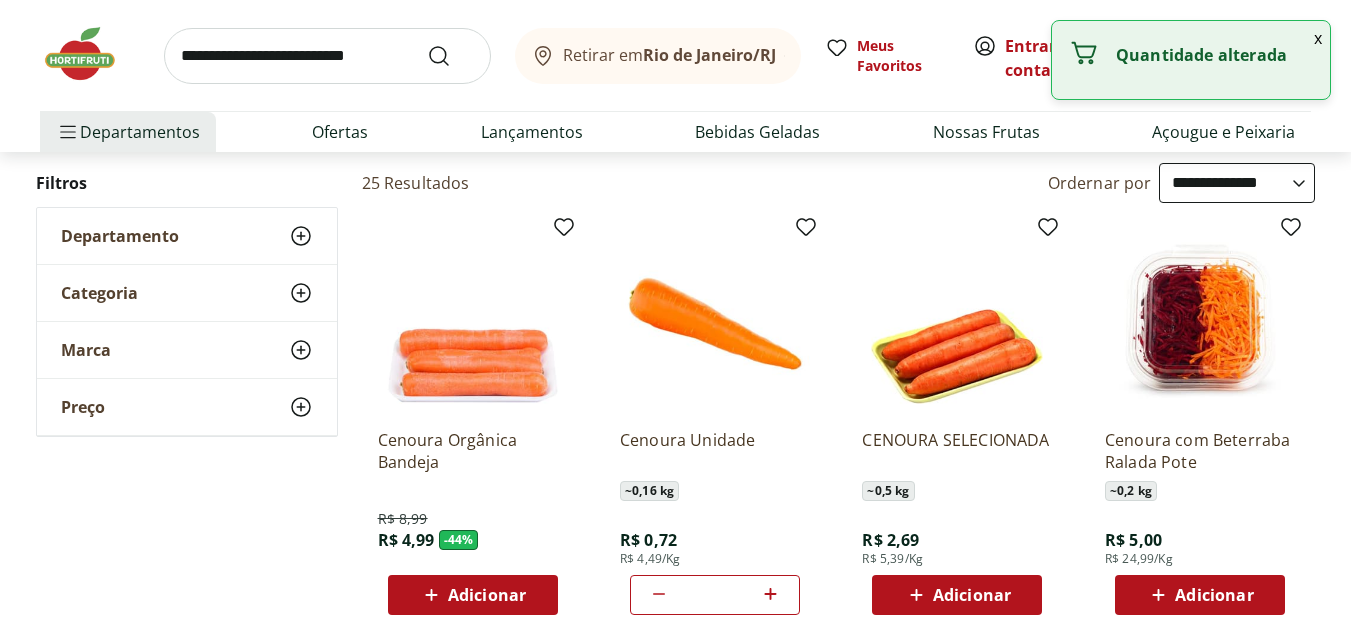 click 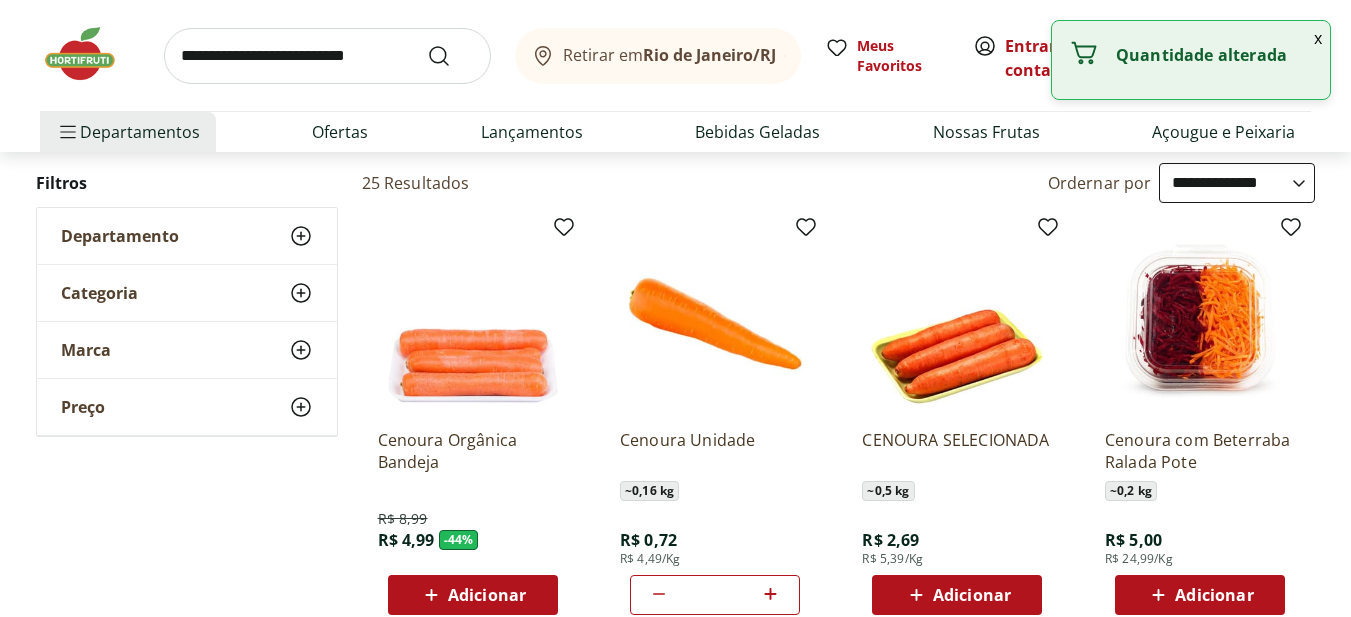 click 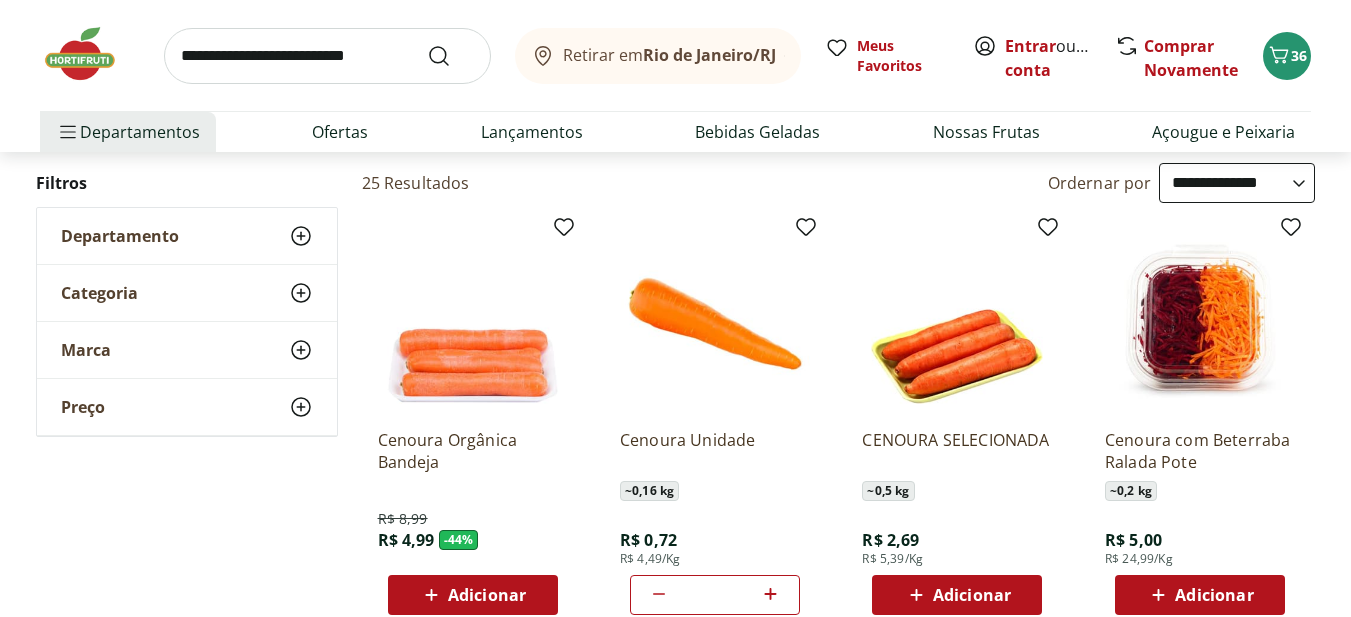 click 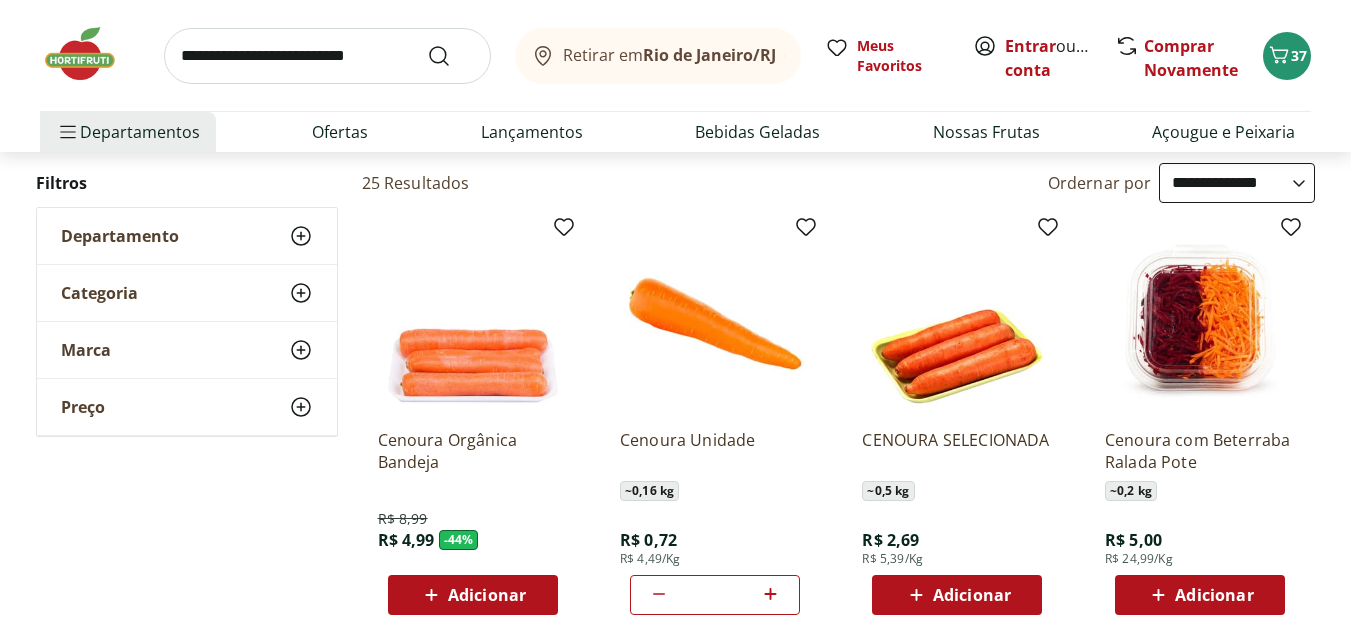 click at bounding box center (327, 56) 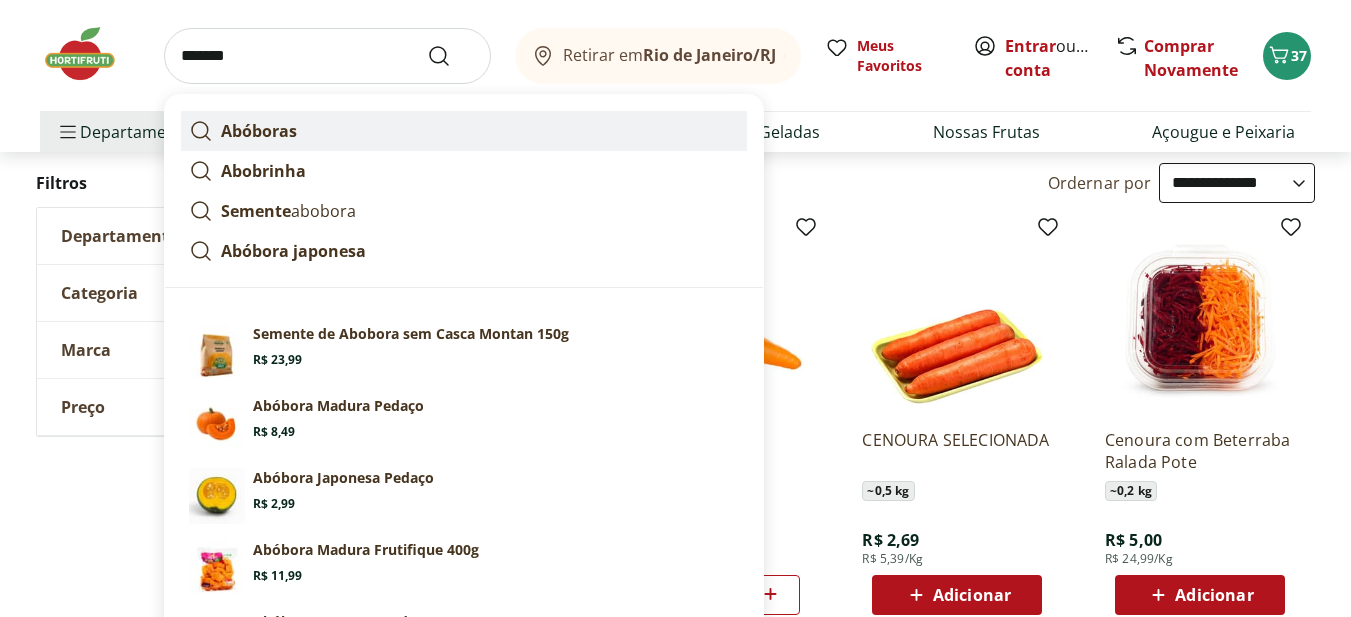 click on "Abóboras" at bounding box center [464, 131] 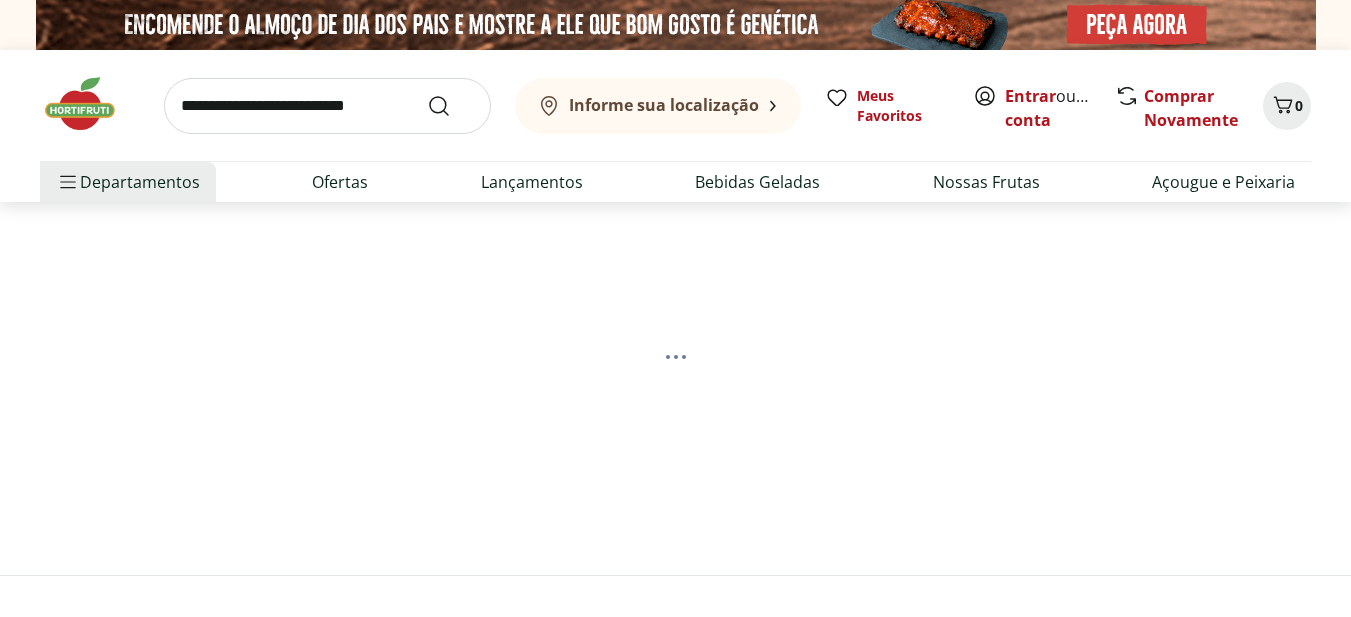 scroll, scrollTop: 0, scrollLeft: 0, axis: both 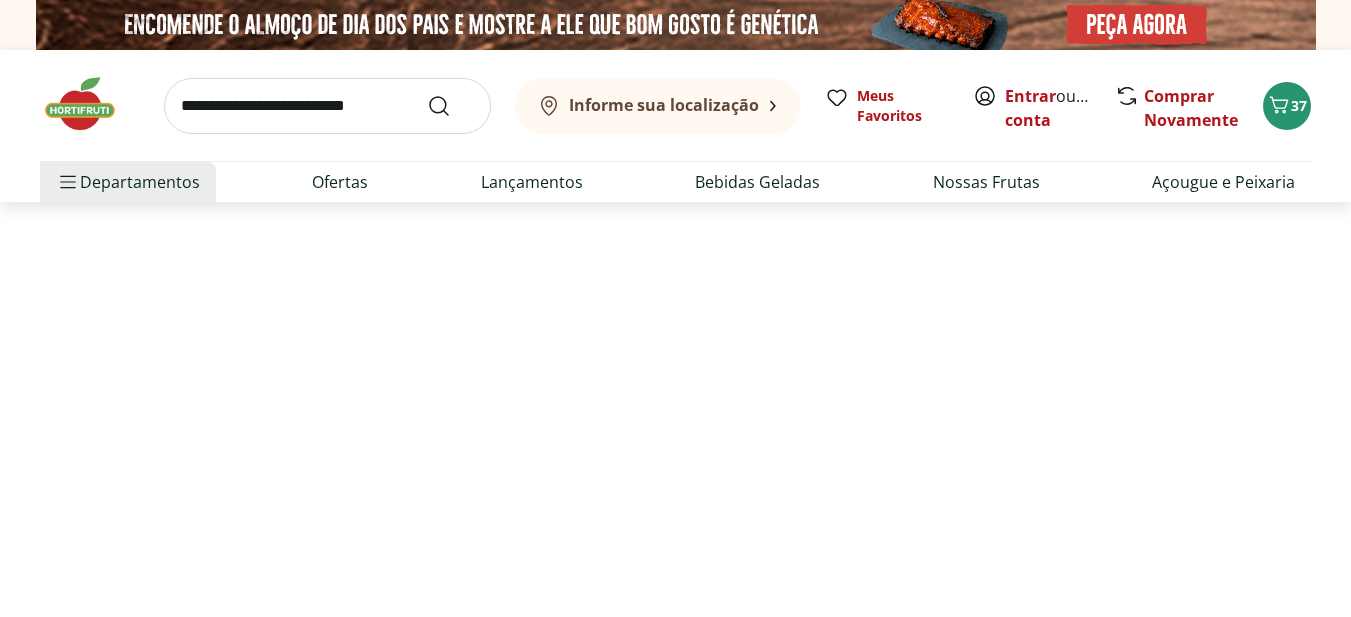 select on "**********" 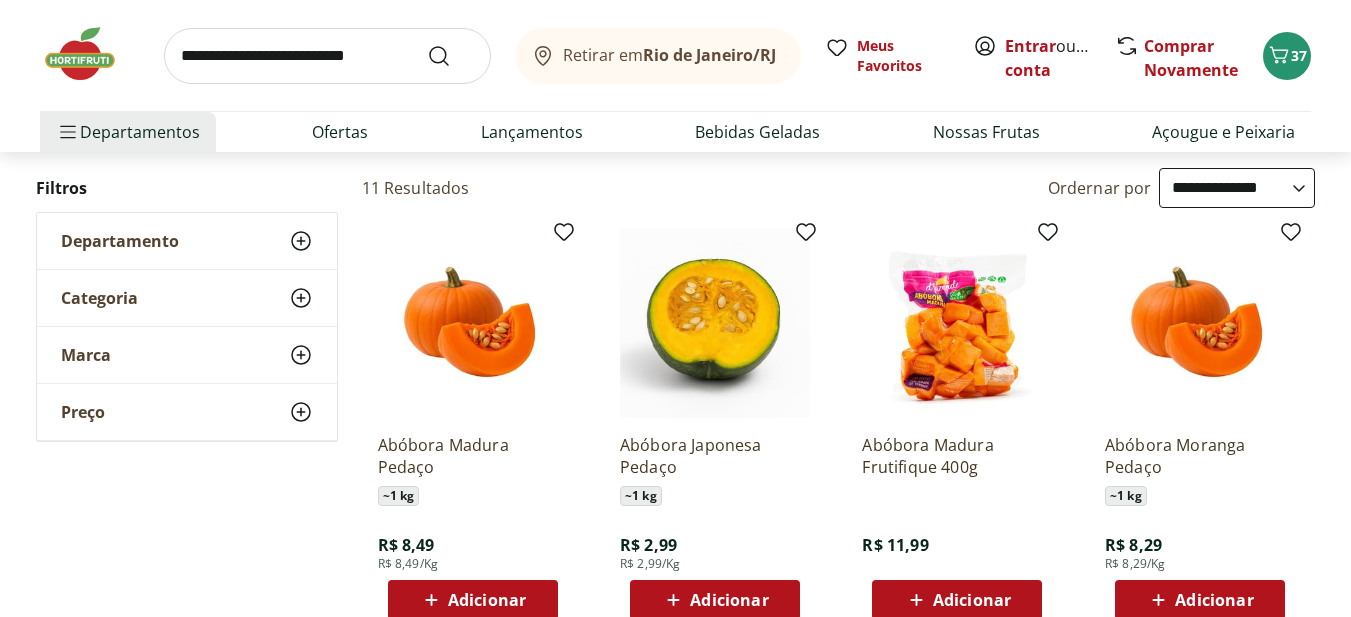 scroll, scrollTop: 200, scrollLeft: 0, axis: vertical 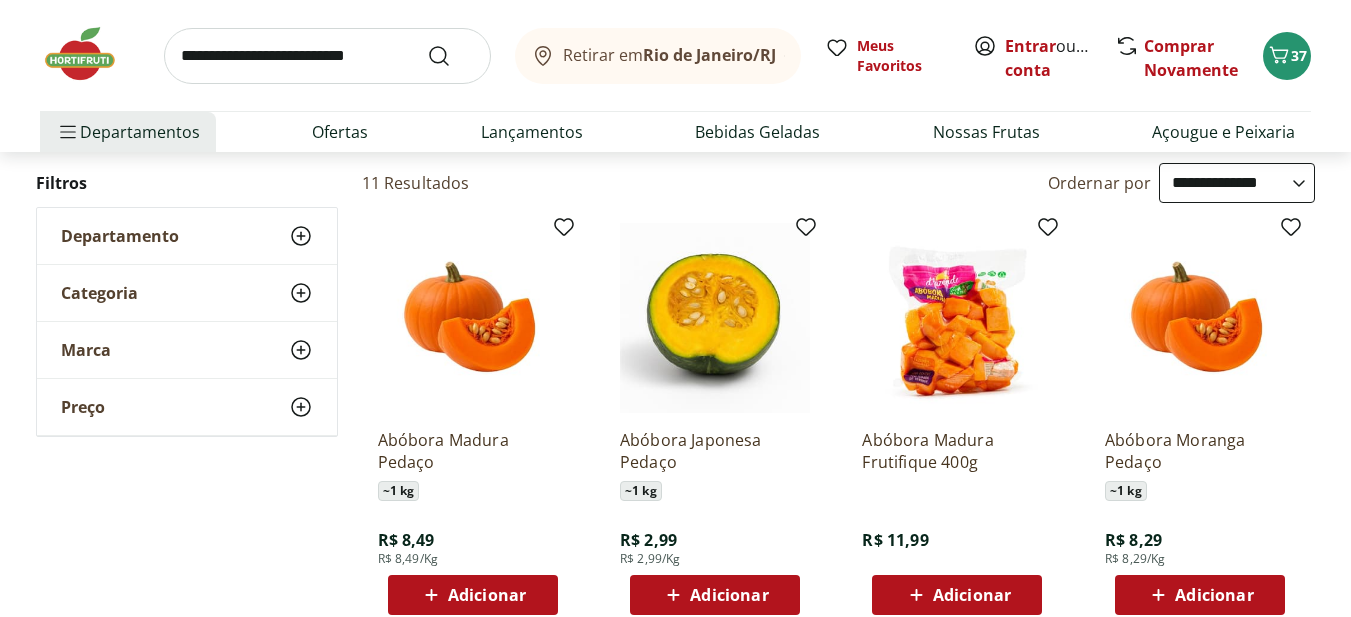 click on "Adicionar" at bounding box center [487, 595] 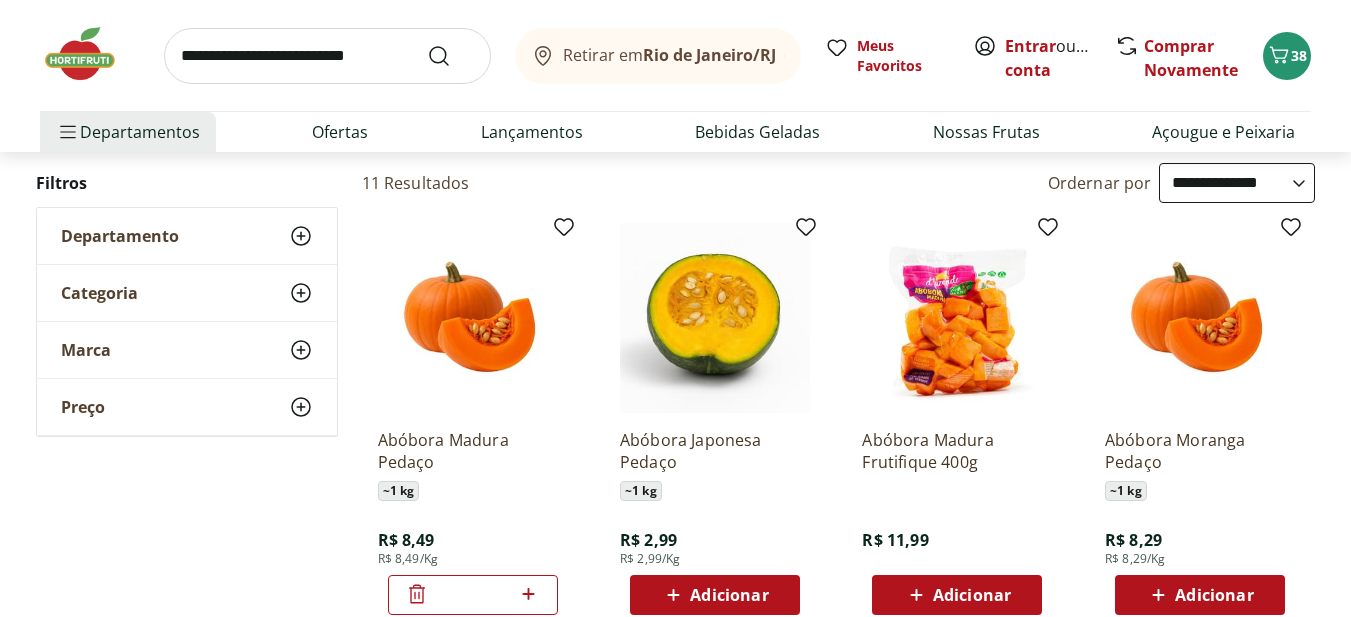 click at bounding box center (327, 56) 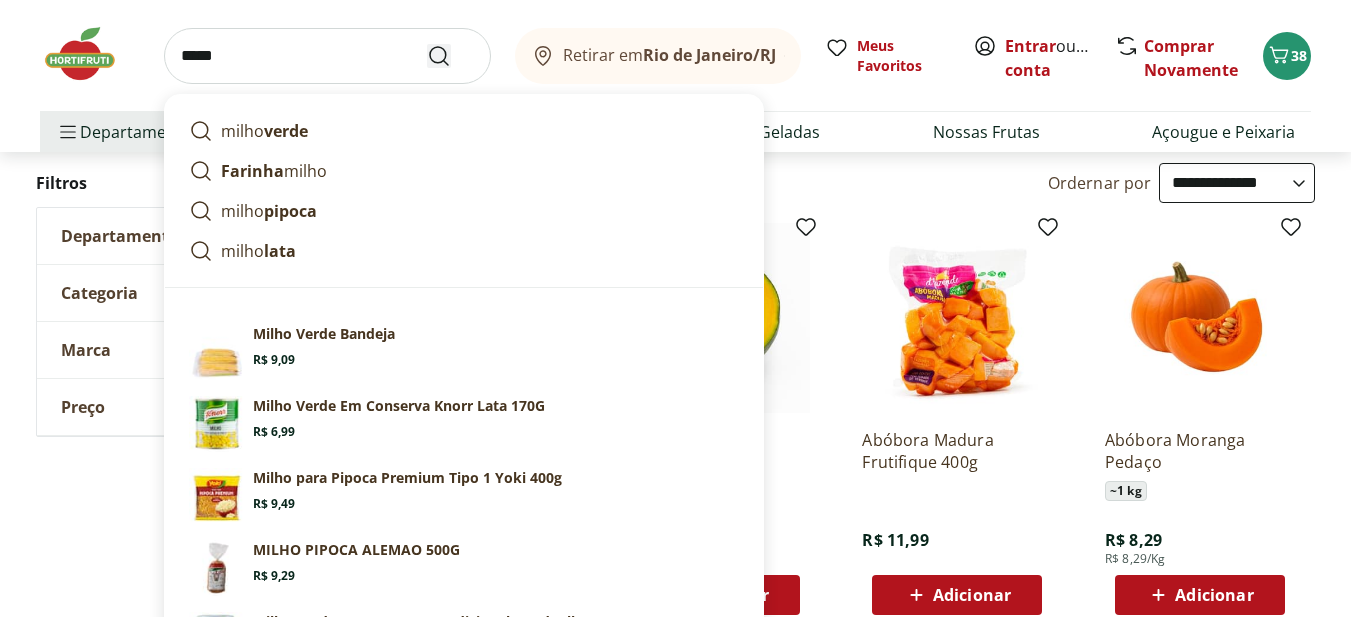 type on "*****" 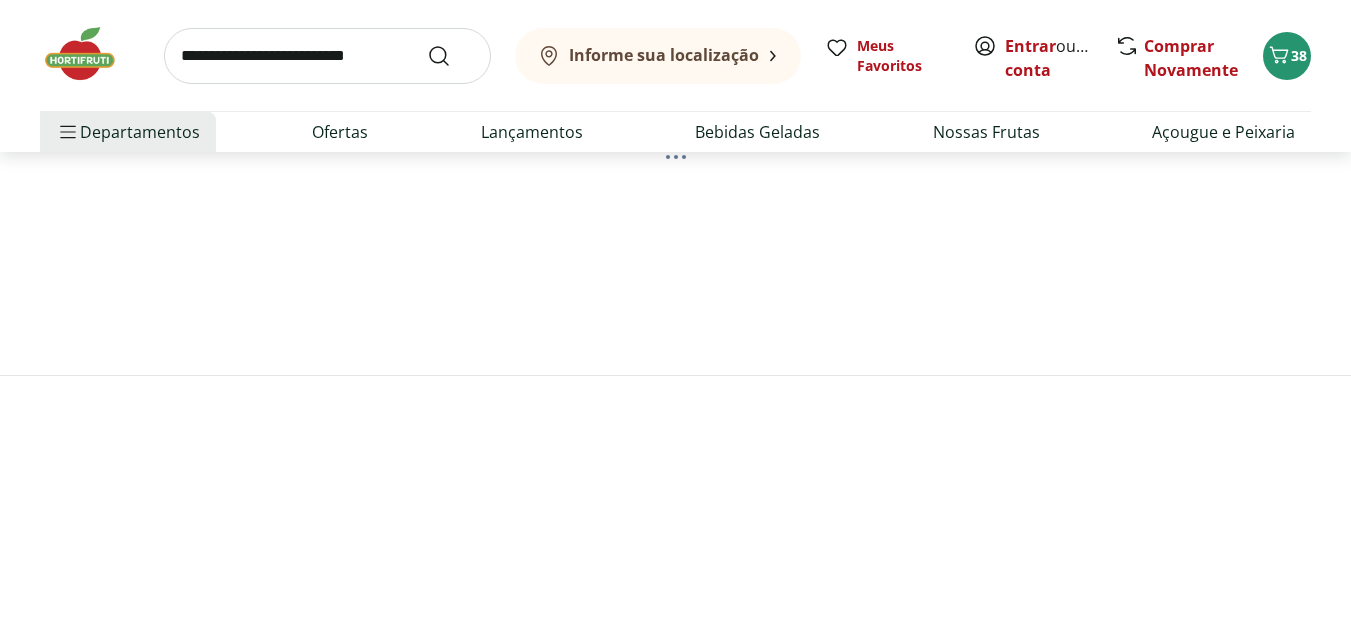 scroll, scrollTop: 0, scrollLeft: 0, axis: both 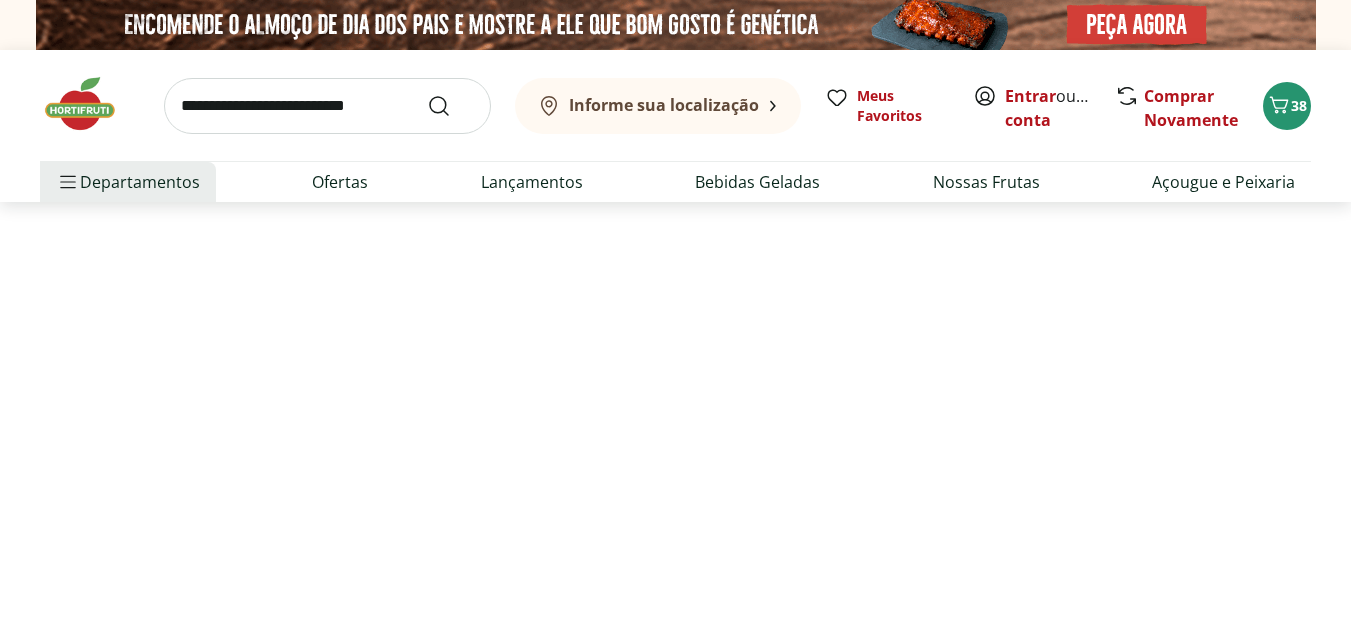 select on "**********" 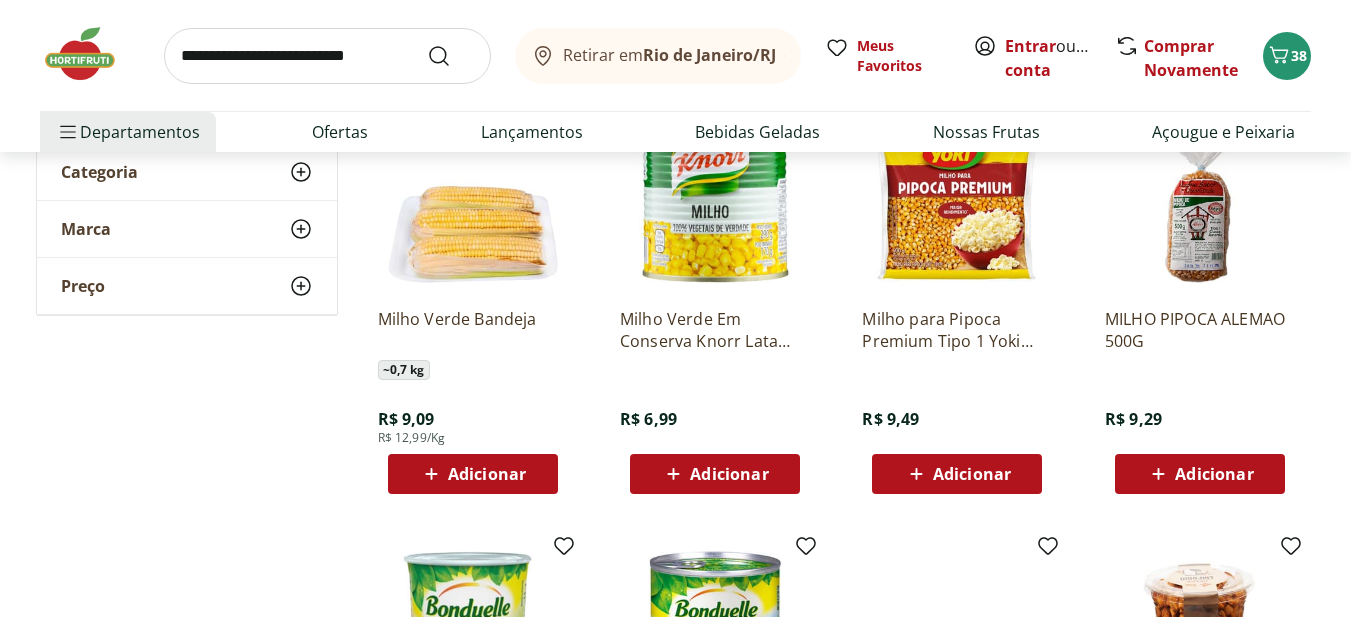 scroll, scrollTop: 300, scrollLeft: 0, axis: vertical 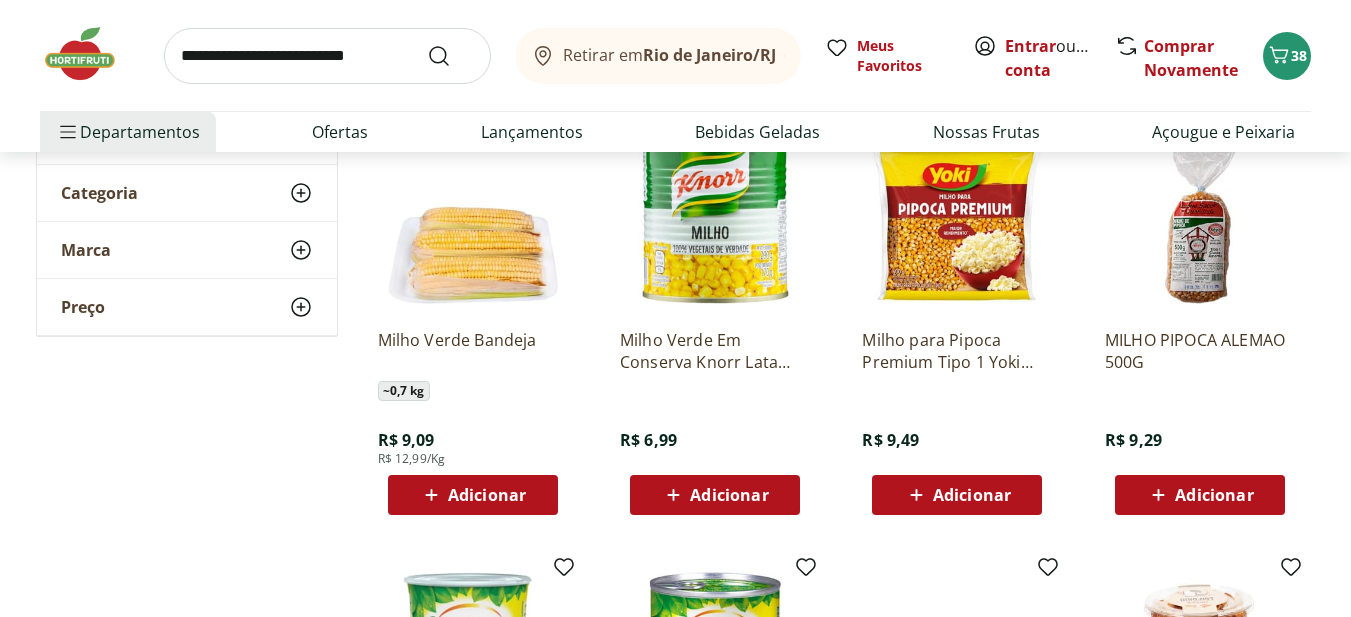 click on "Adicionar" at bounding box center [487, 495] 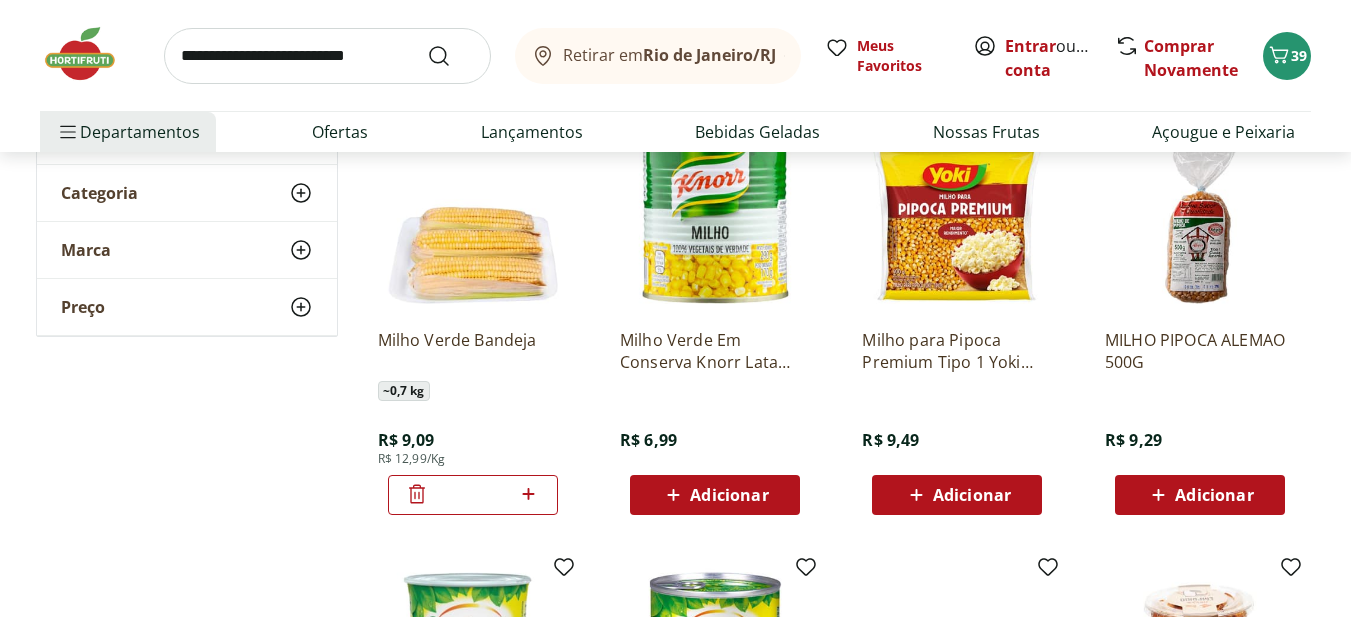 click at bounding box center [327, 56] 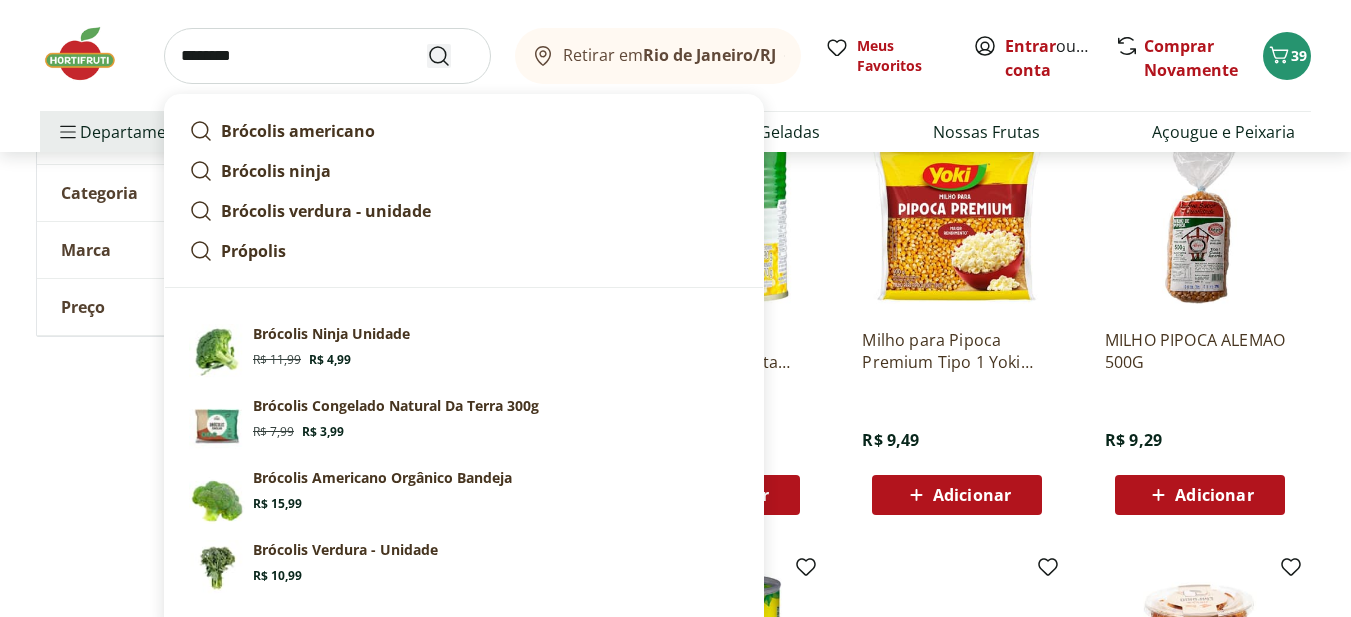type on "********" 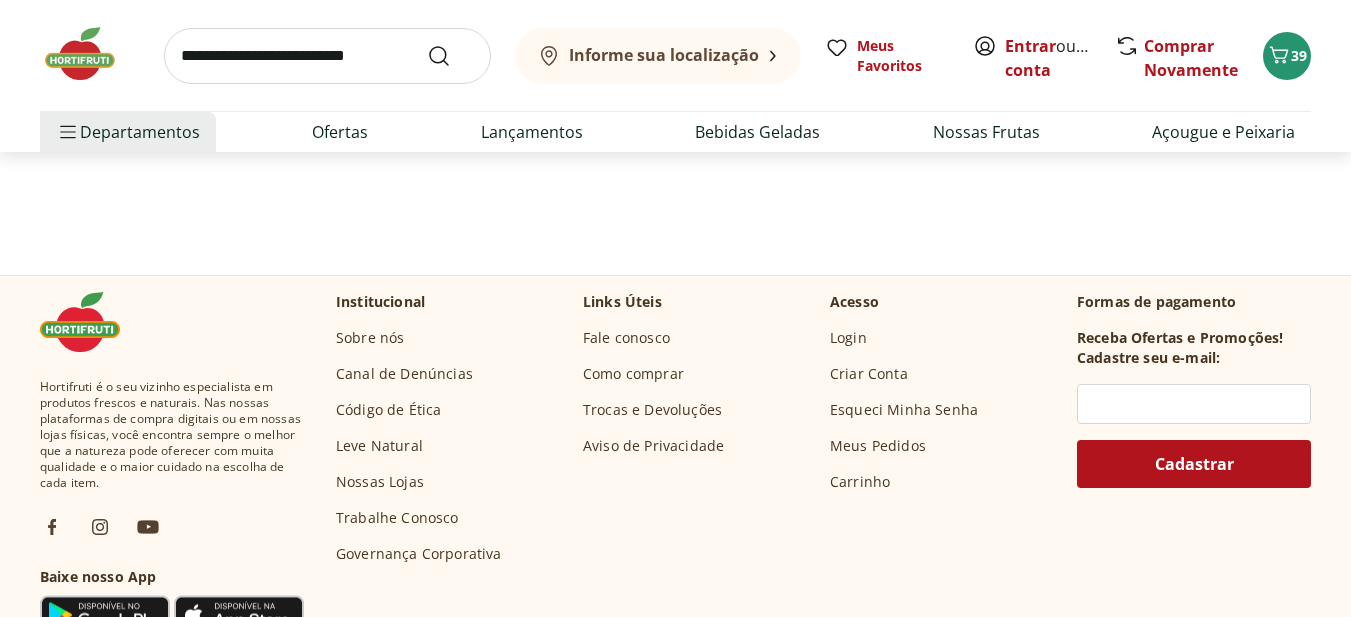 scroll, scrollTop: 0, scrollLeft: 0, axis: both 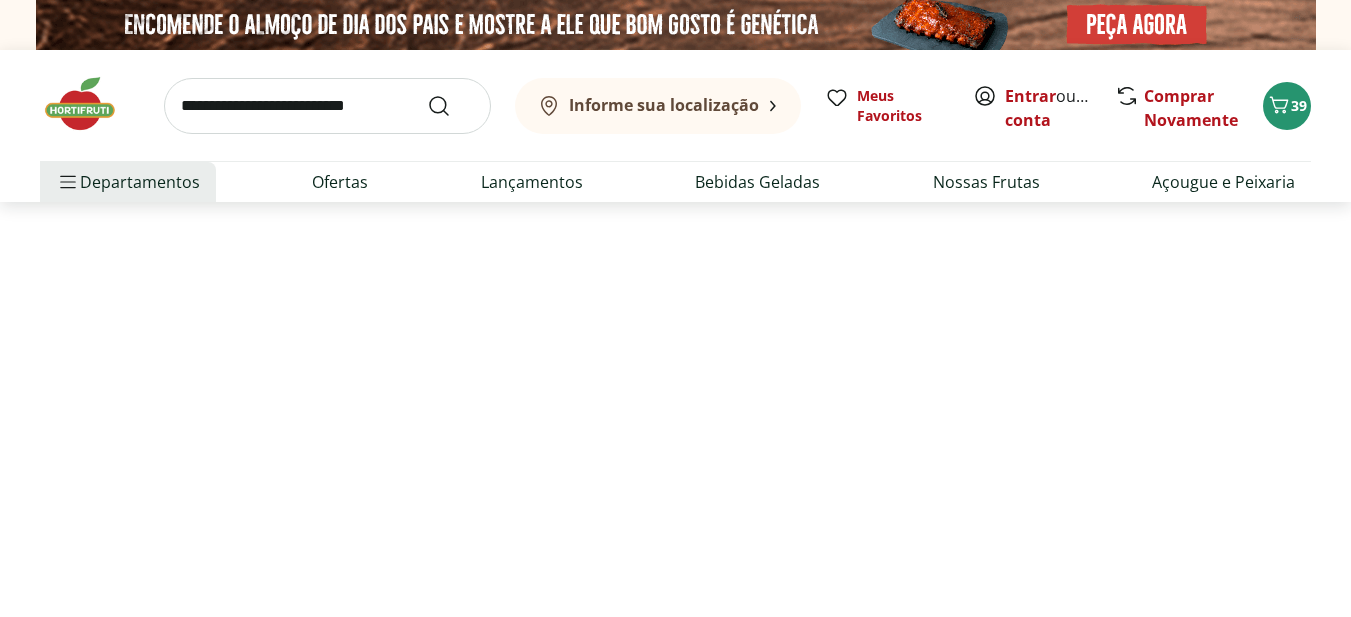 select on "**********" 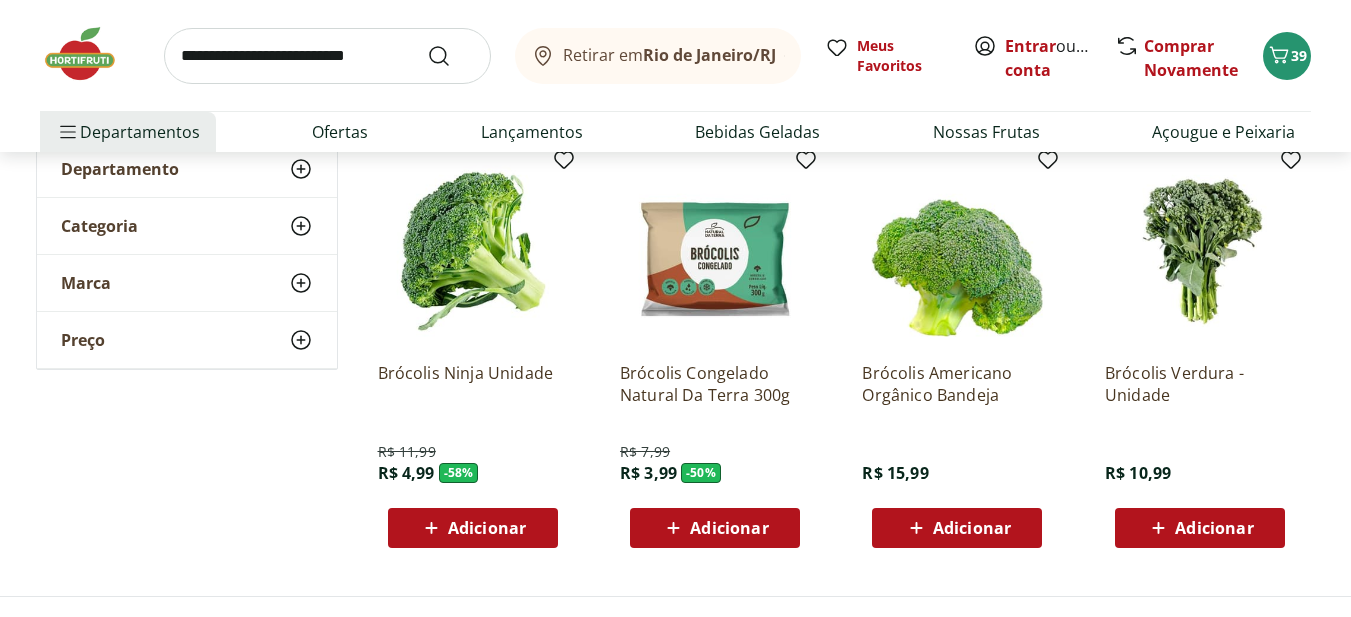 scroll, scrollTop: 300, scrollLeft: 0, axis: vertical 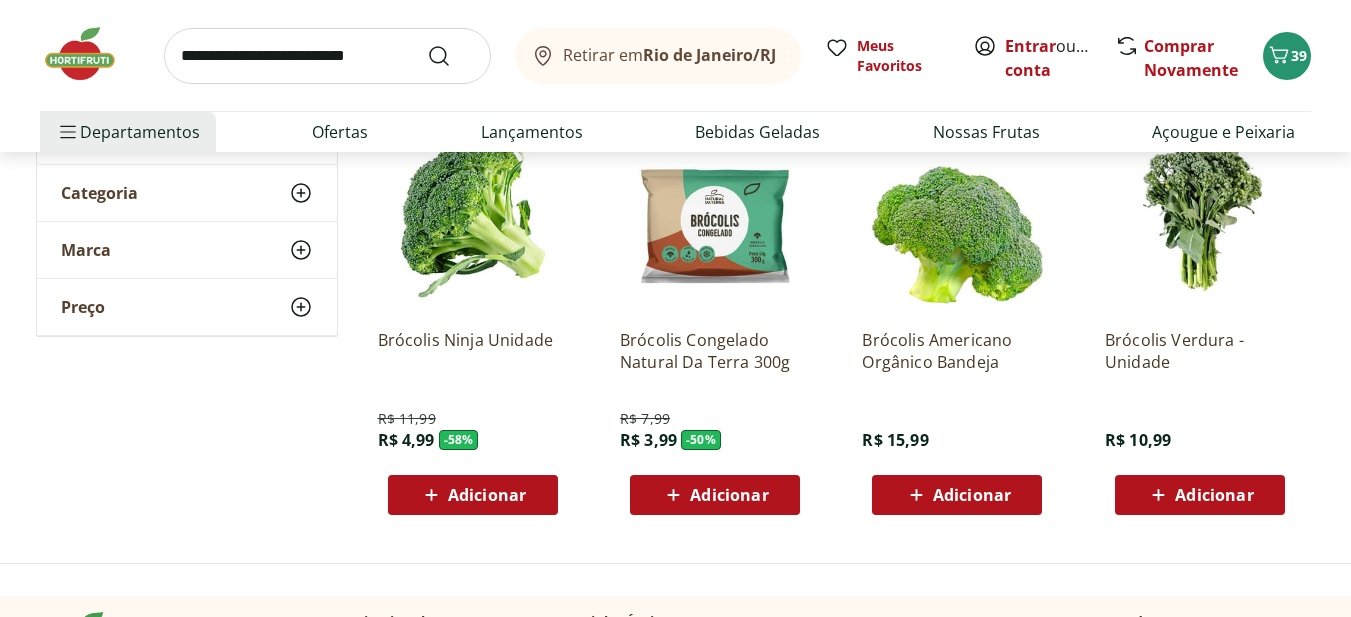 click on "Adicionar" at bounding box center (972, 495) 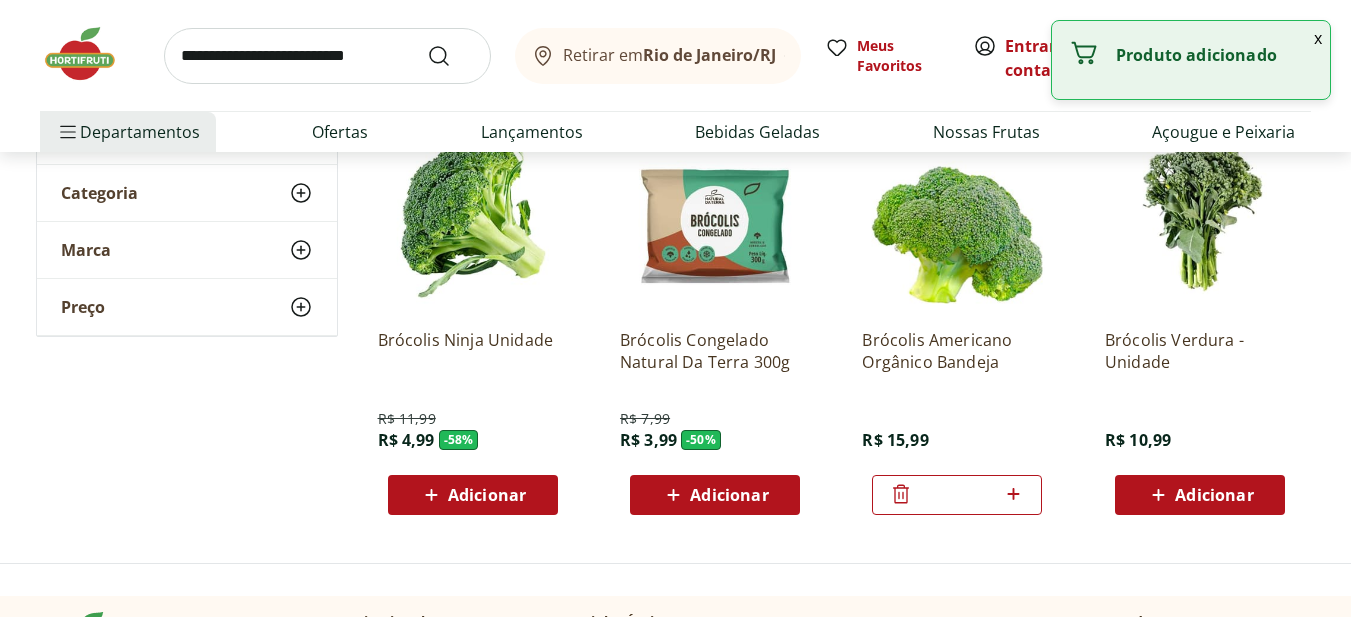 click 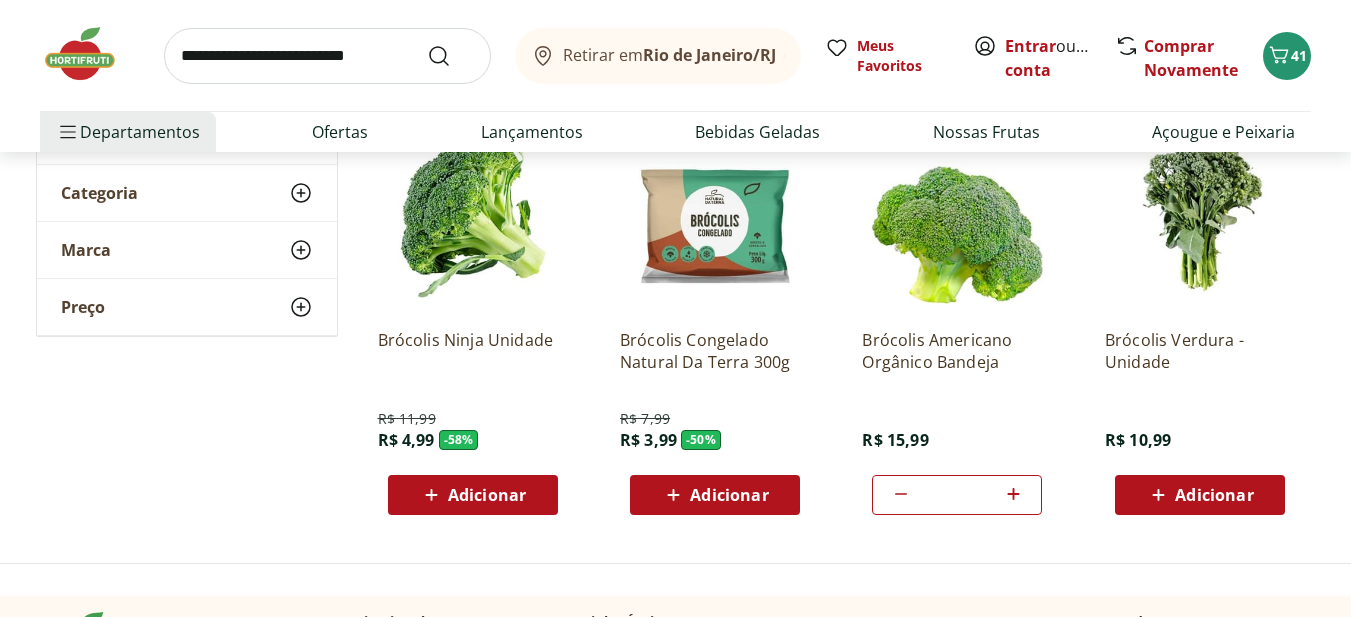 click at bounding box center [327, 56] 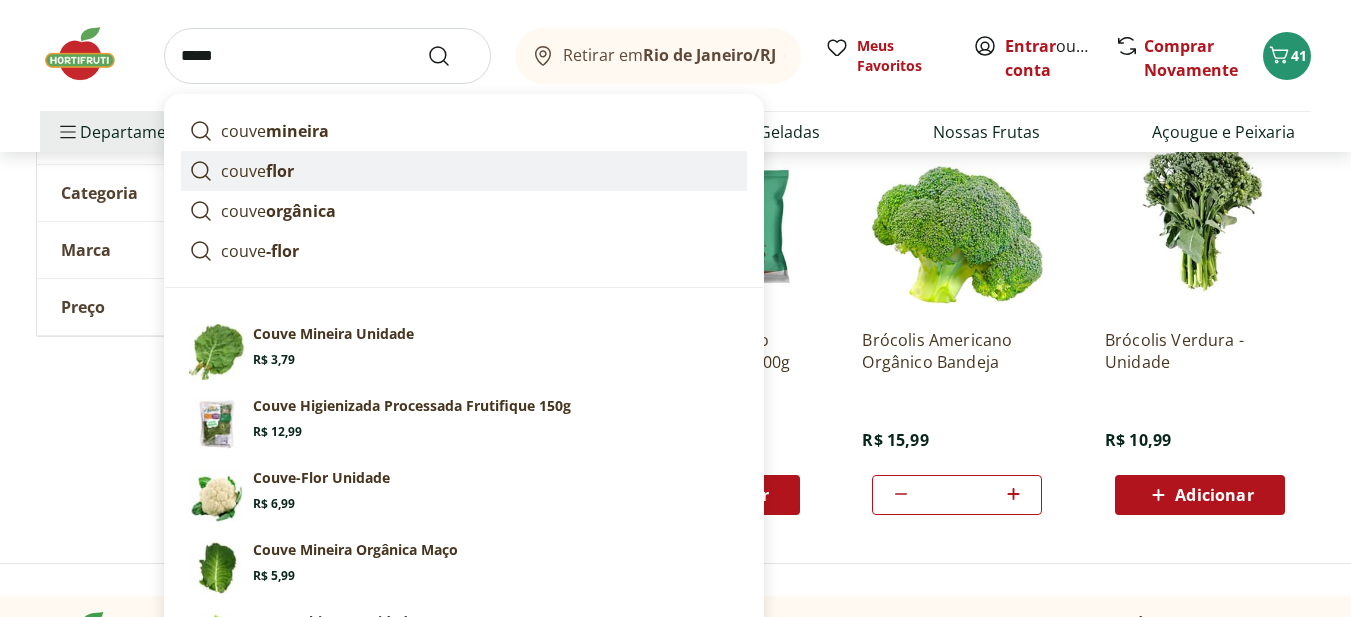 click on "couve  flor" at bounding box center [464, 171] 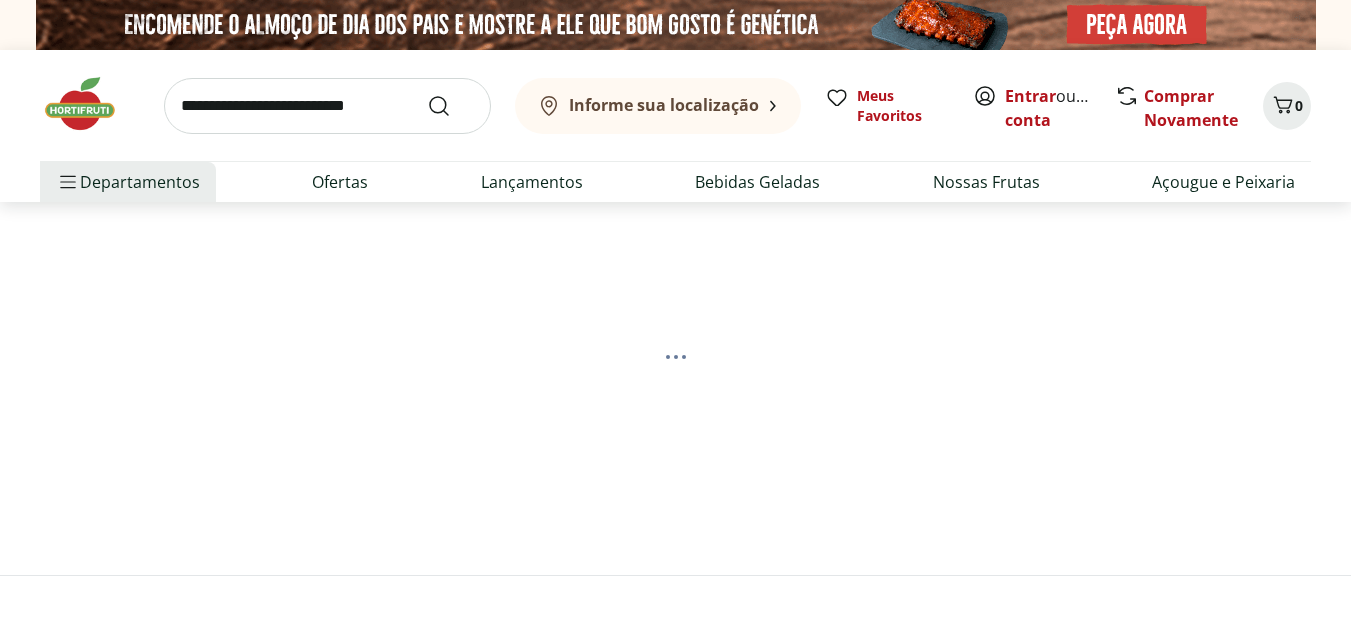 scroll, scrollTop: 0, scrollLeft: 0, axis: both 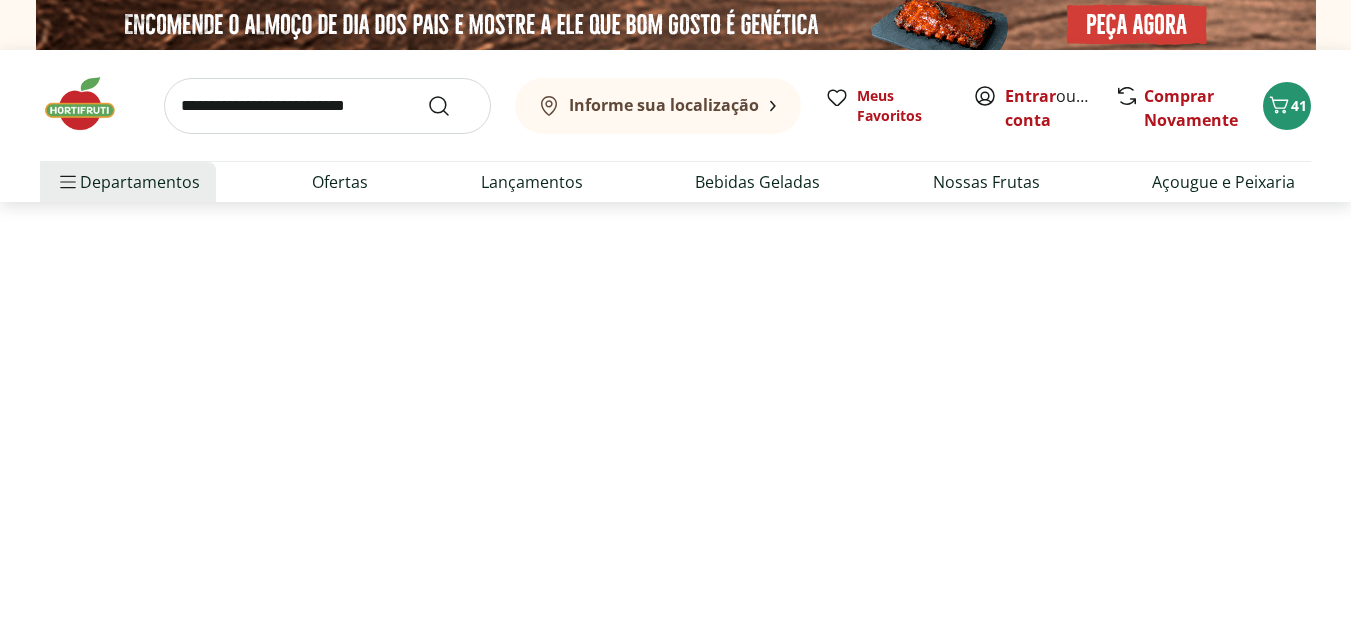 select on "**********" 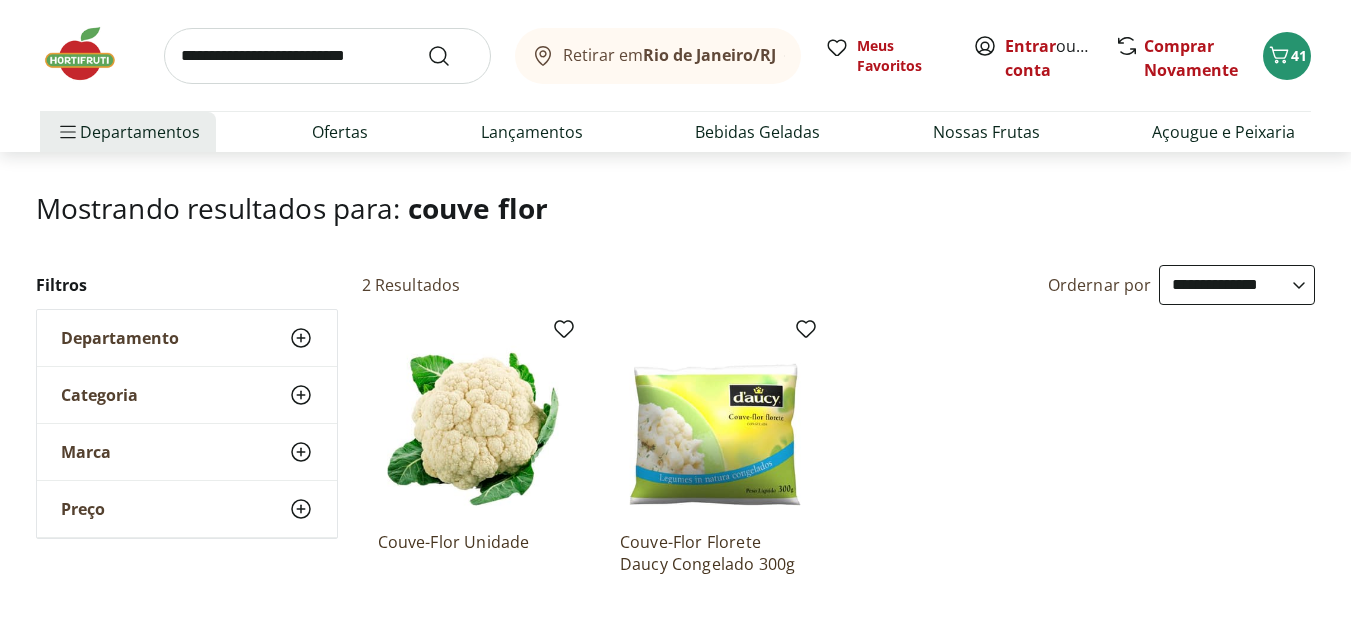 scroll, scrollTop: 200, scrollLeft: 0, axis: vertical 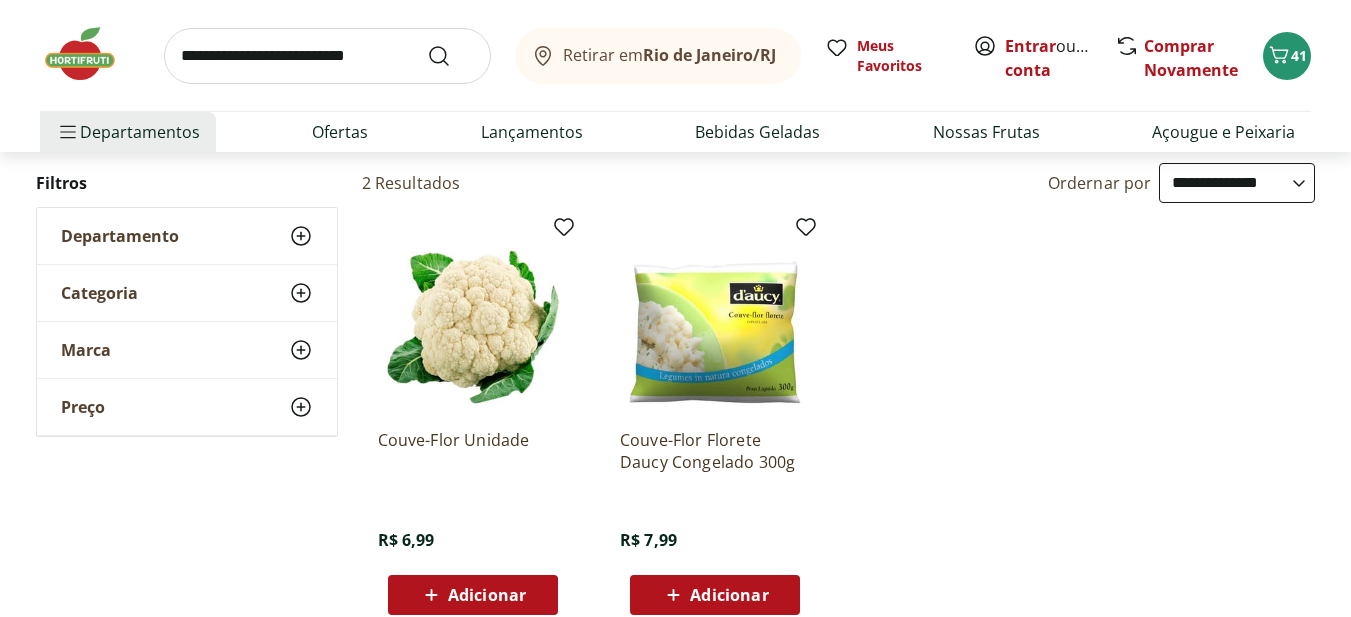 click on "Adicionar" at bounding box center (487, 595) 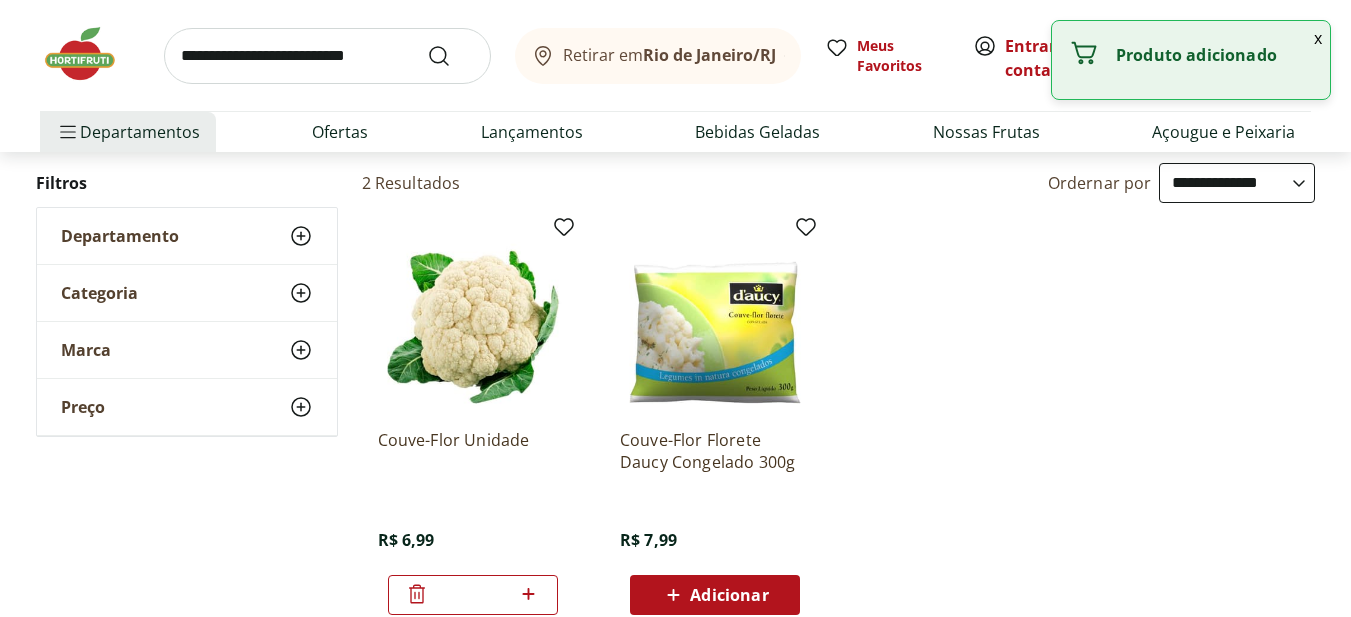 click 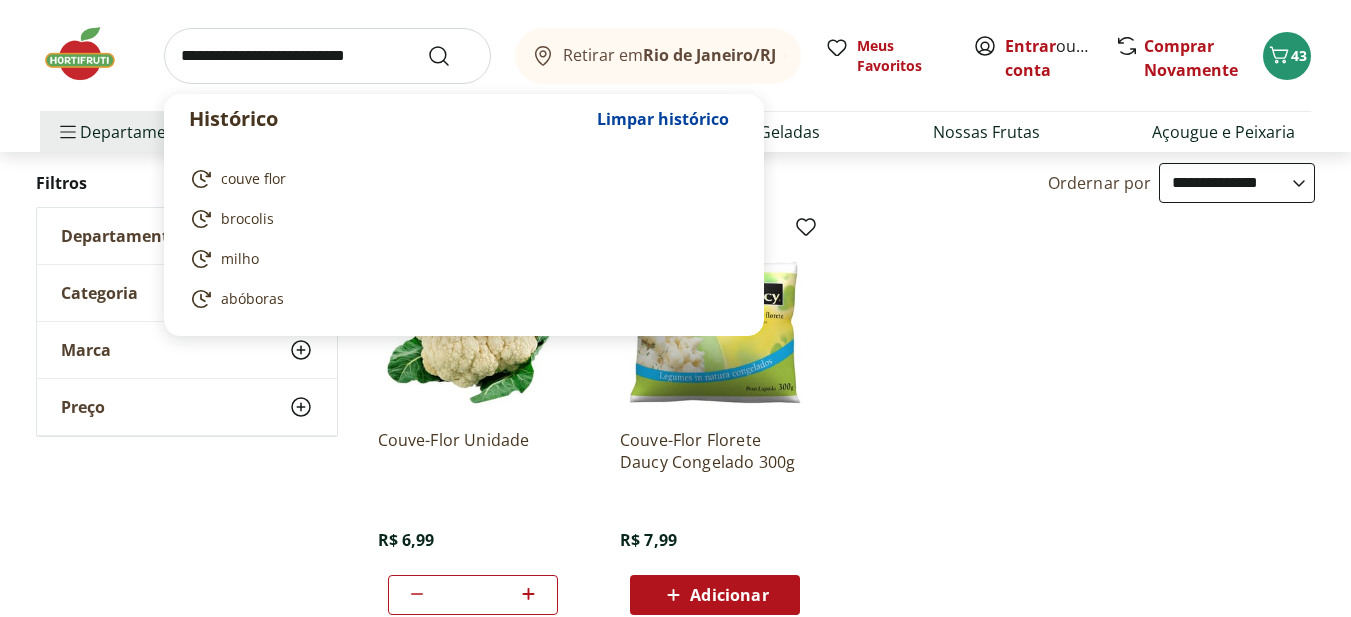 drag, startPoint x: 337, startPoint y: 49, endPoint x: 326, endPoint y: 39, distance: 14.866069 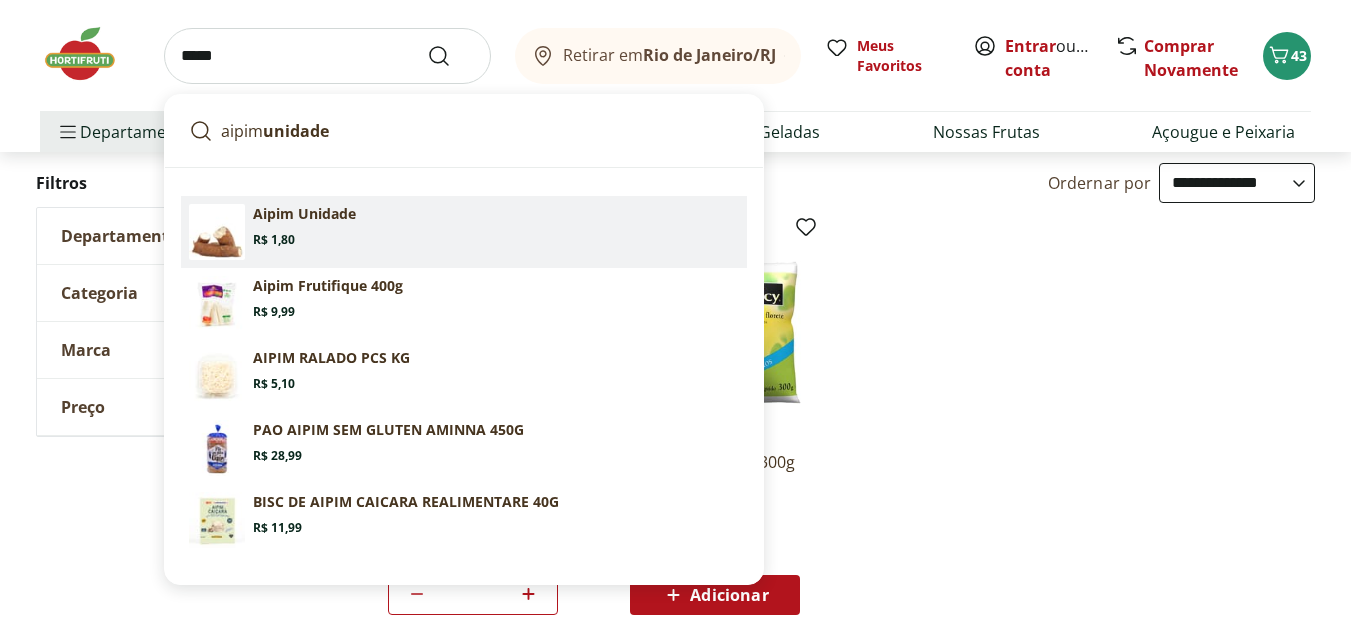 click on "Aipim Unidade" at bounding box center [304, 214] 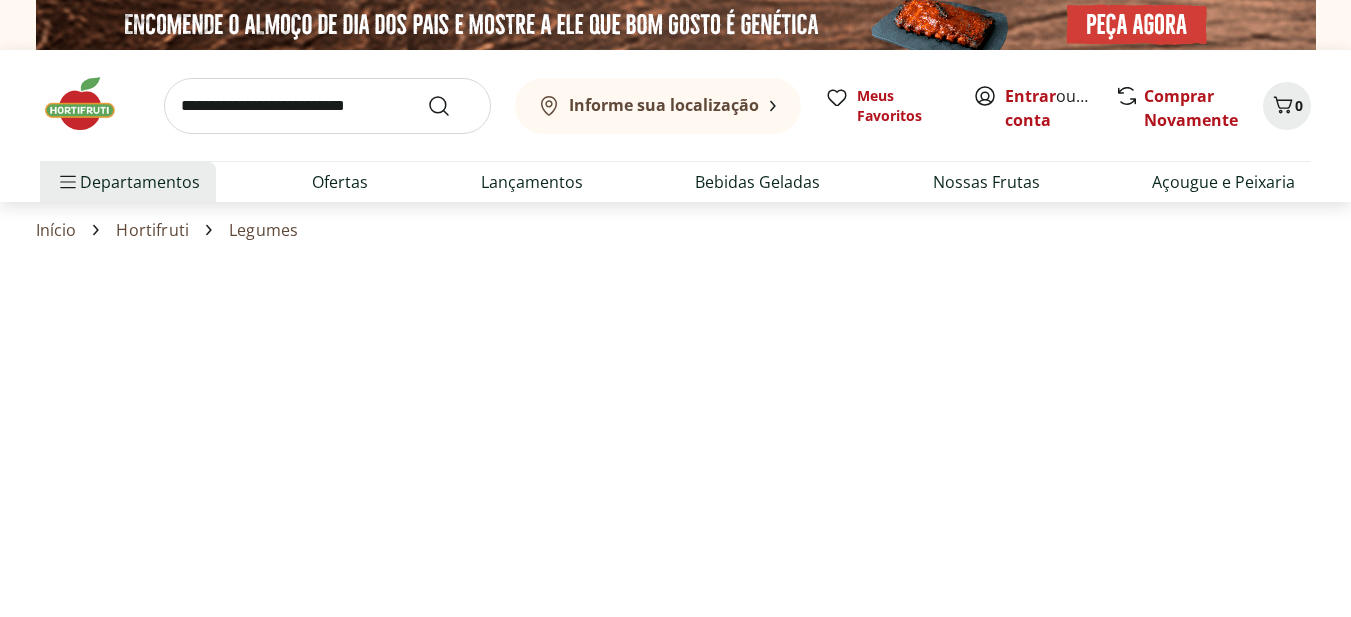 scroll, scrollTop: 0, scrollLeft: 0, axis: both 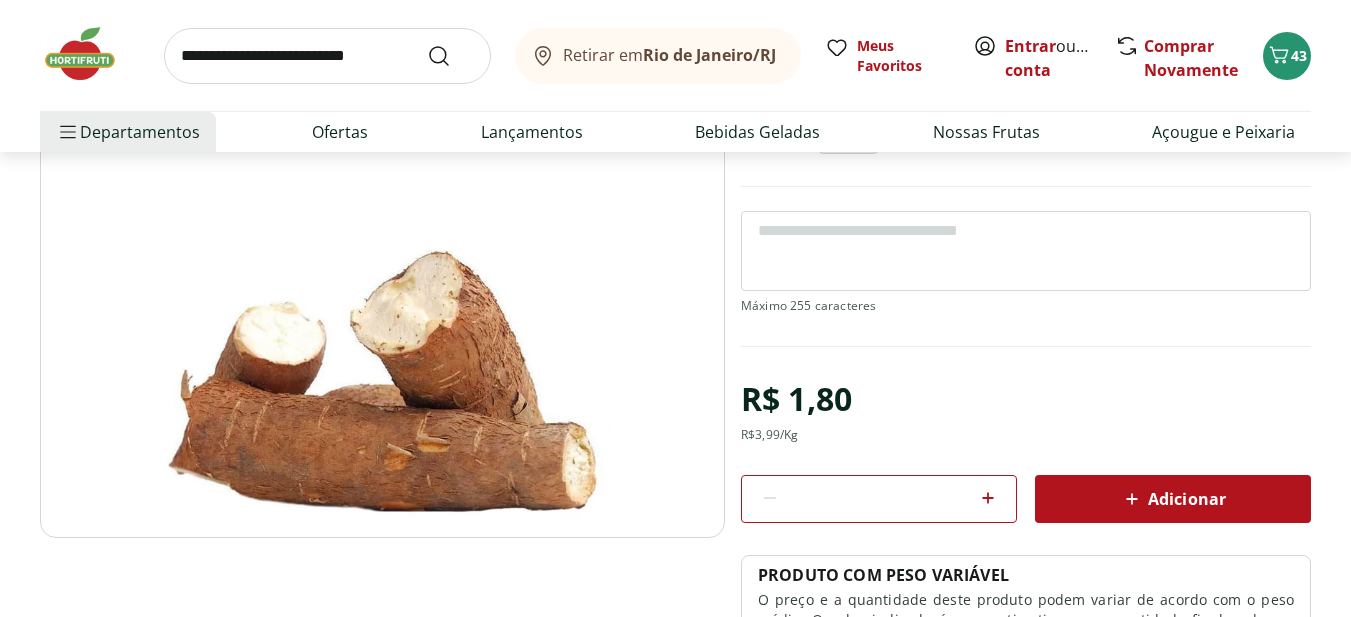 click 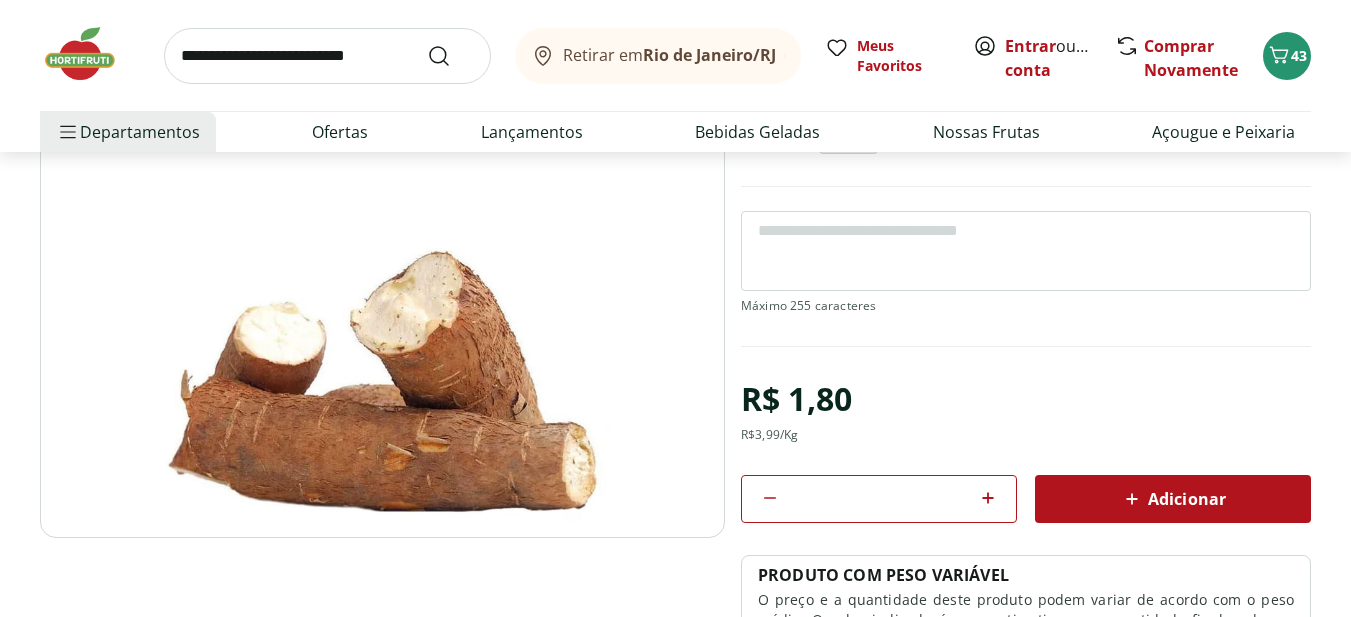 click 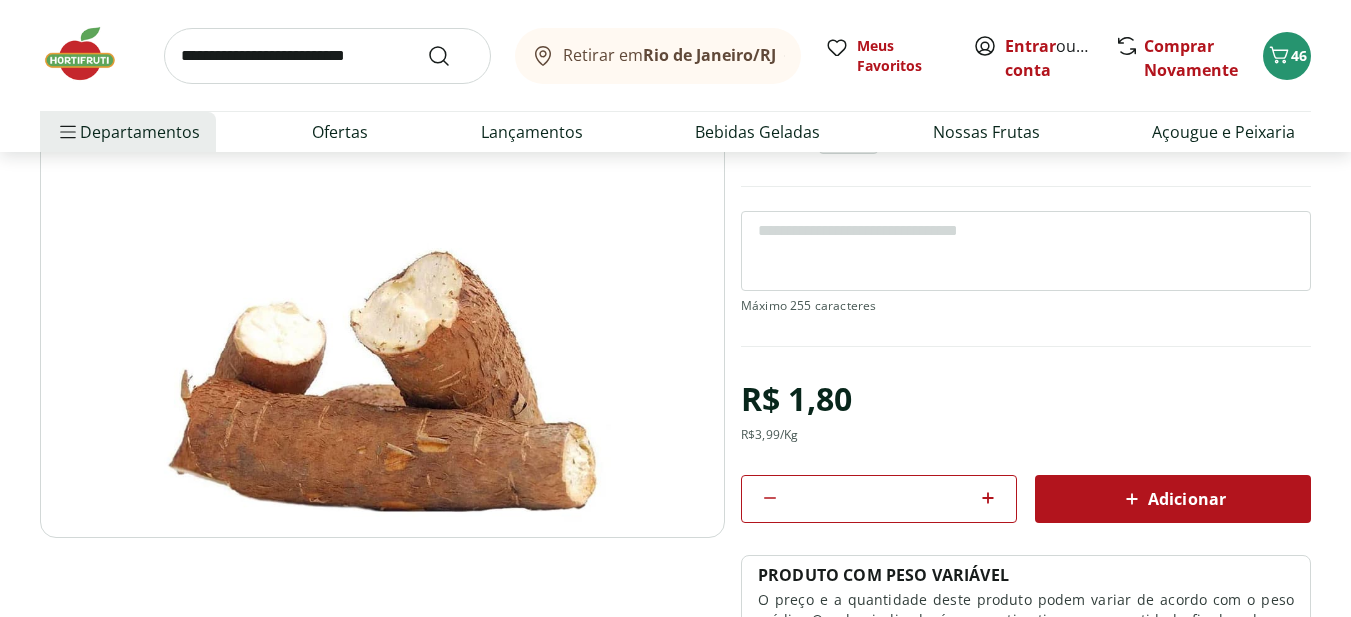 click at bounding box center (327, 56) 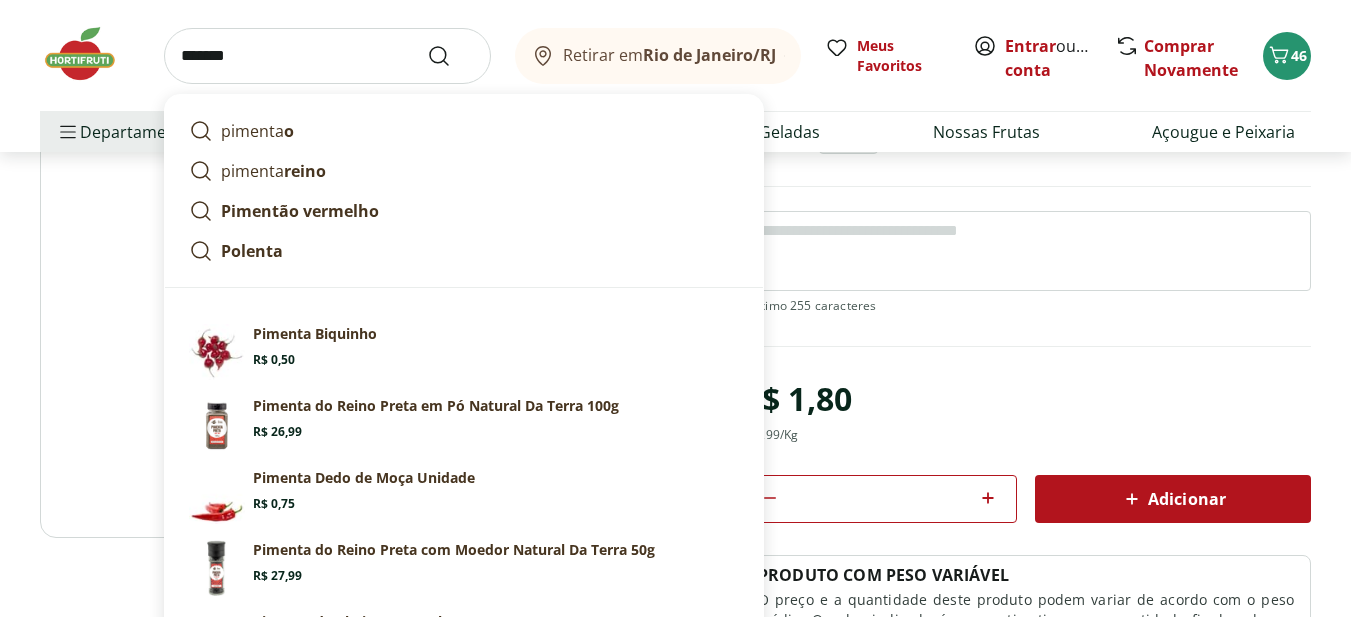 click on "o" at bounding box center [289, 131] 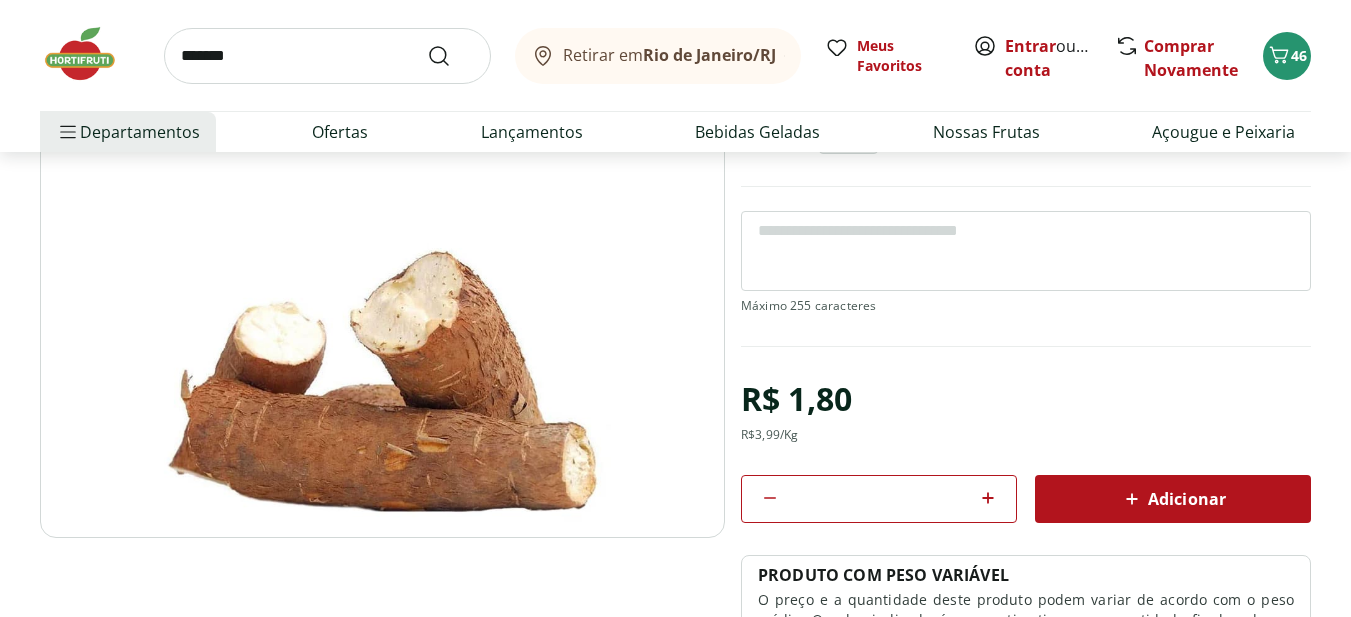 type on "********" 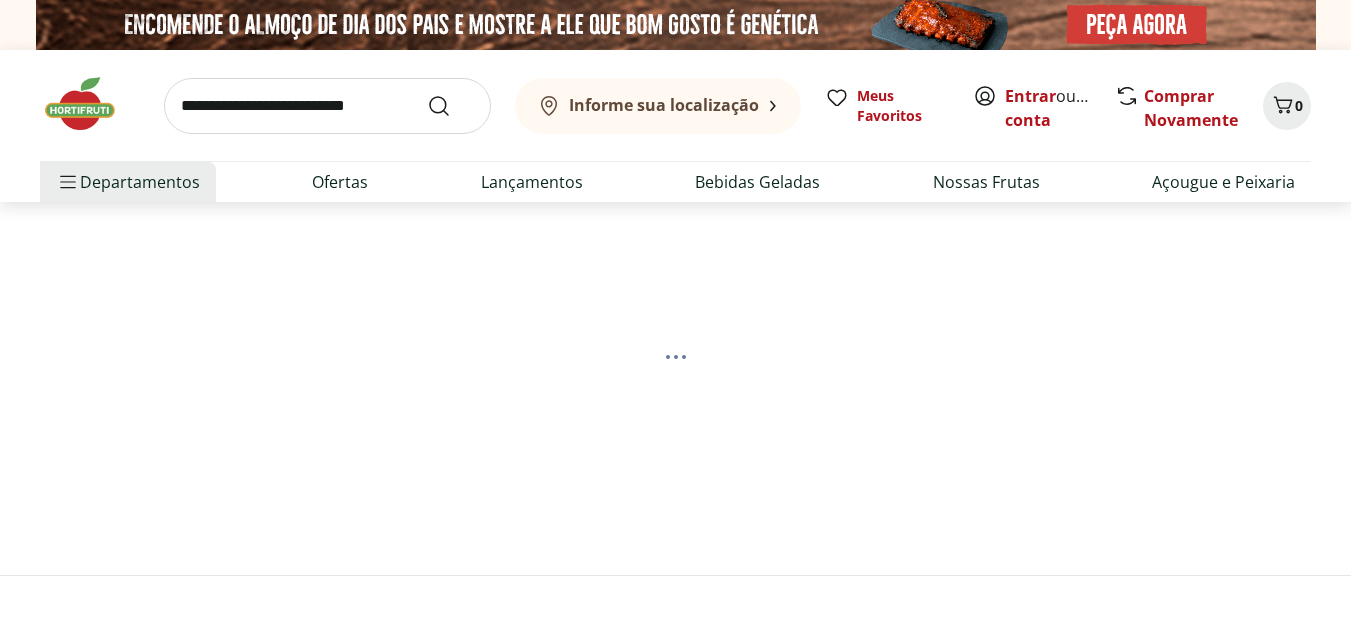 scroll, scrollTop: 0, scrollLeft: 0, axis: both 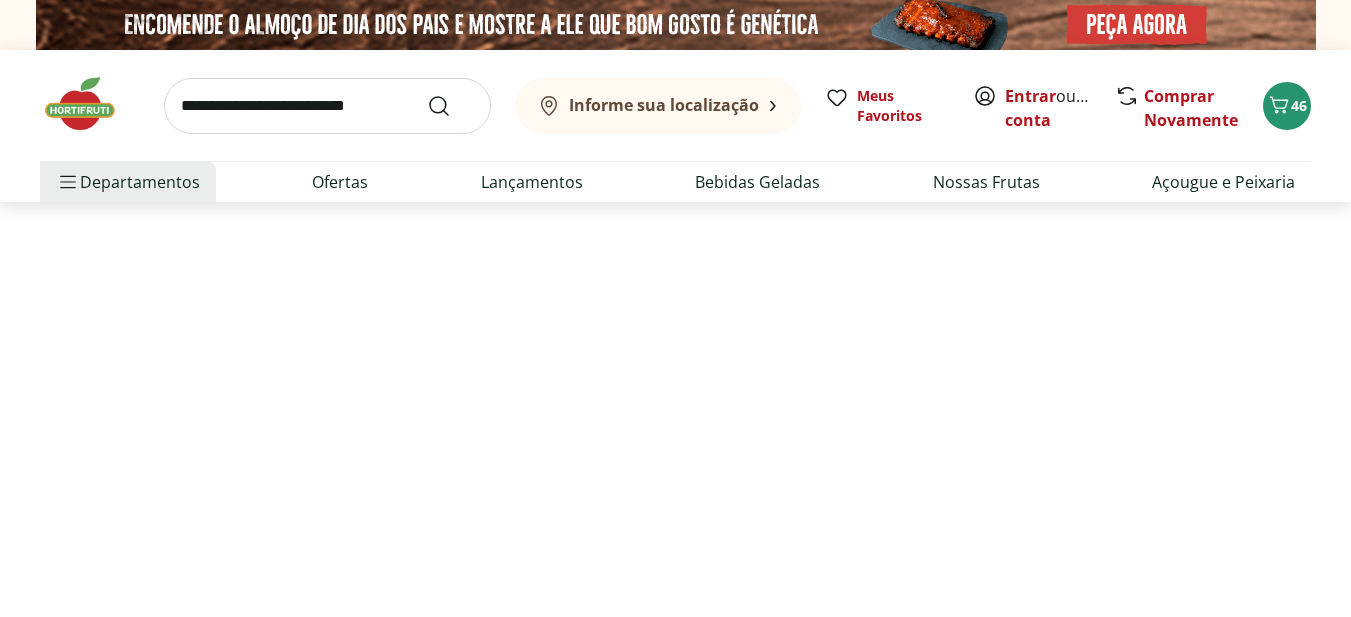 select on "**********" 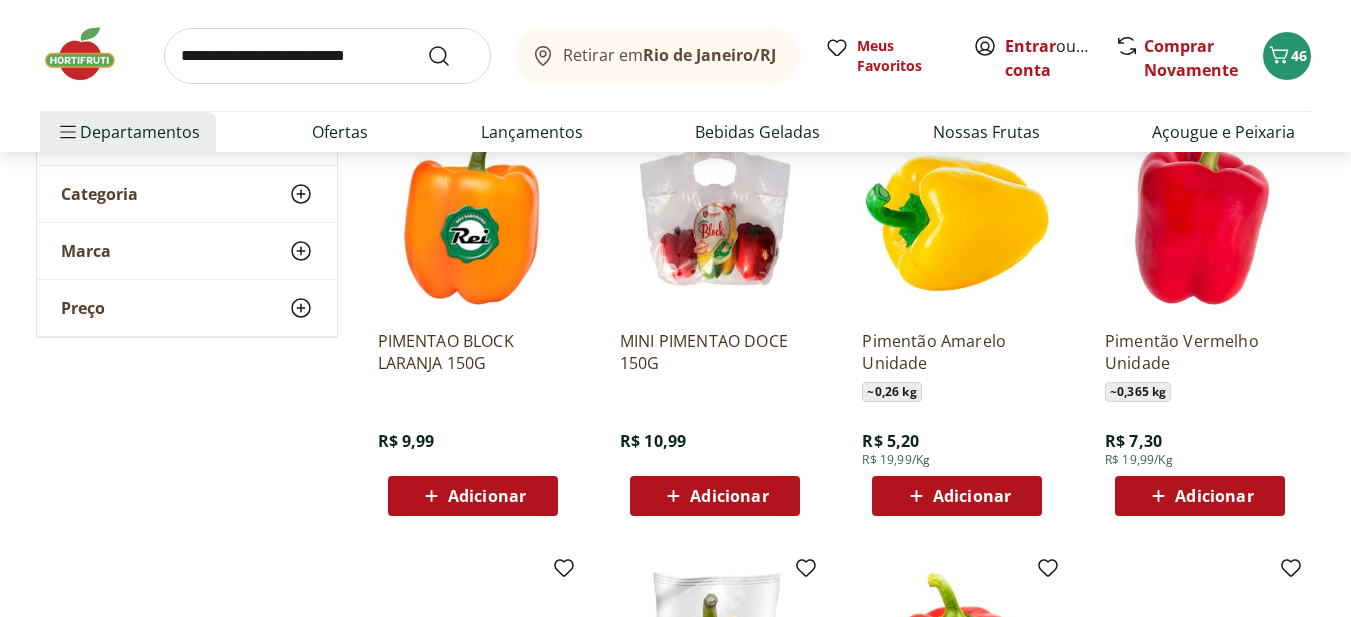 scroll, scrollTop: 300, scrollLeft: 0, axis: vertical 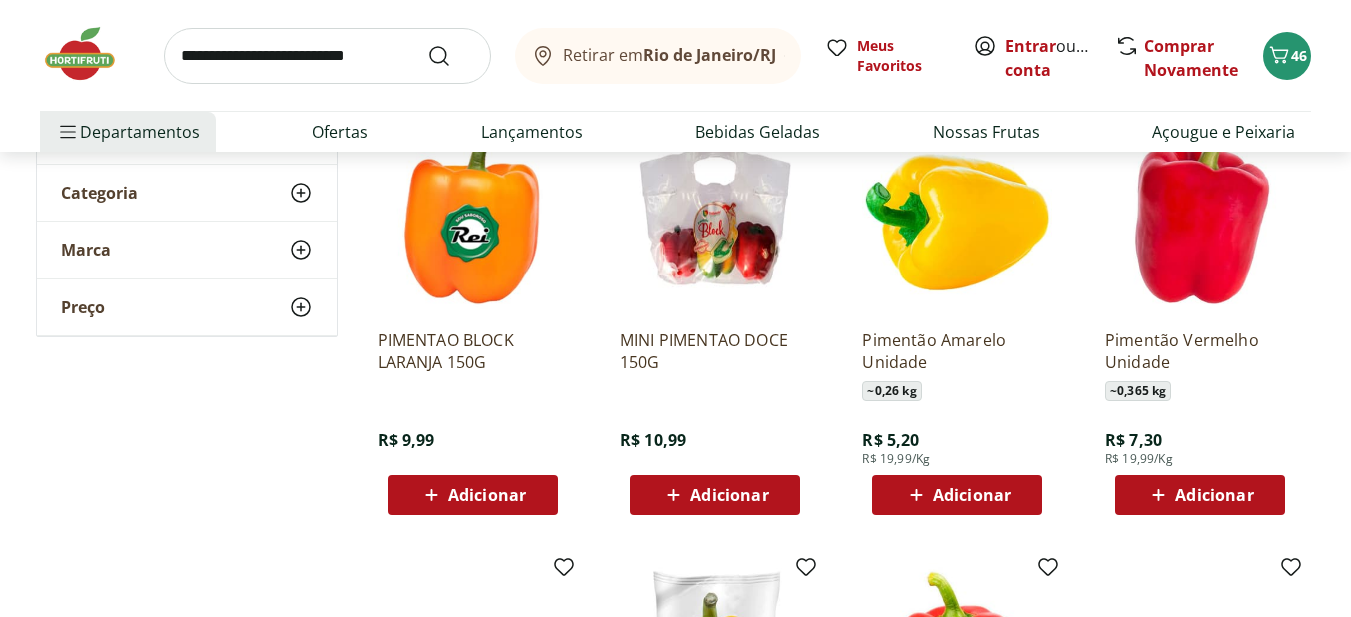 click on "Adicionar" at bounding box center [972, 495] 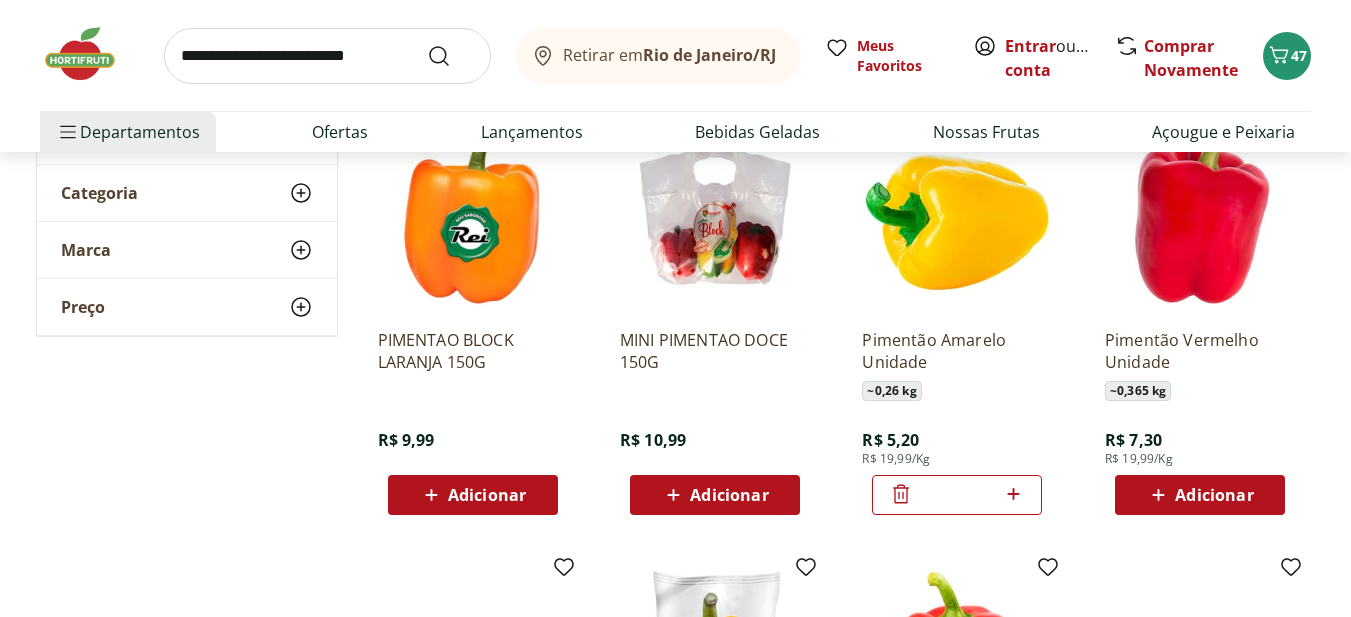click on "Adicionar" at bounding box center [1214, 495] 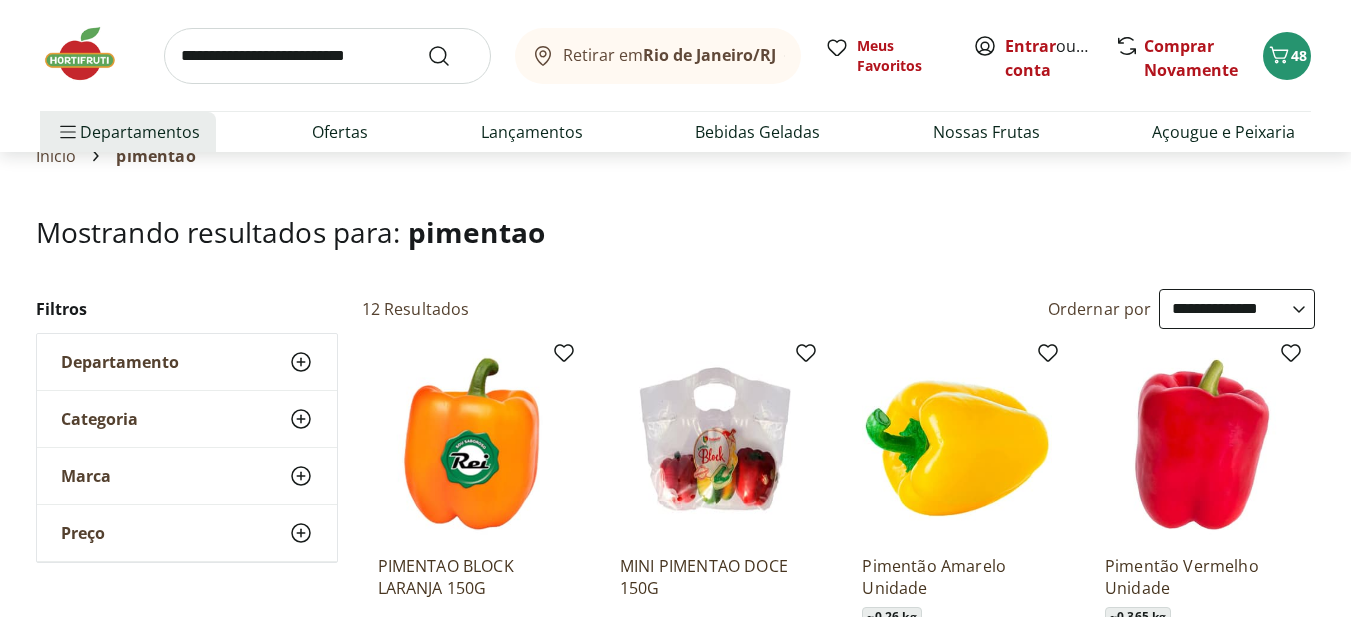 scroll, scrollTop: 0, scrollLeft: 0, axis: both 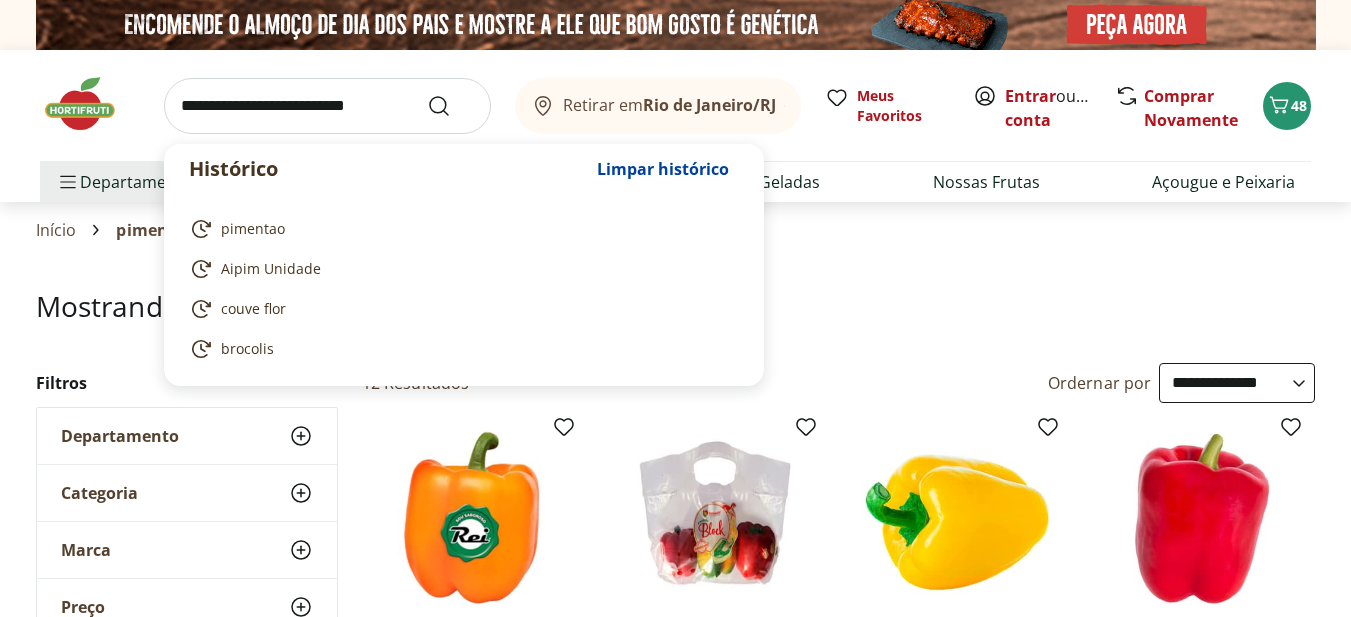 drag, startPoint x: 270, startPoint y: 105, endPoint x: 257, endPoint y: 89, distance: 20.615528 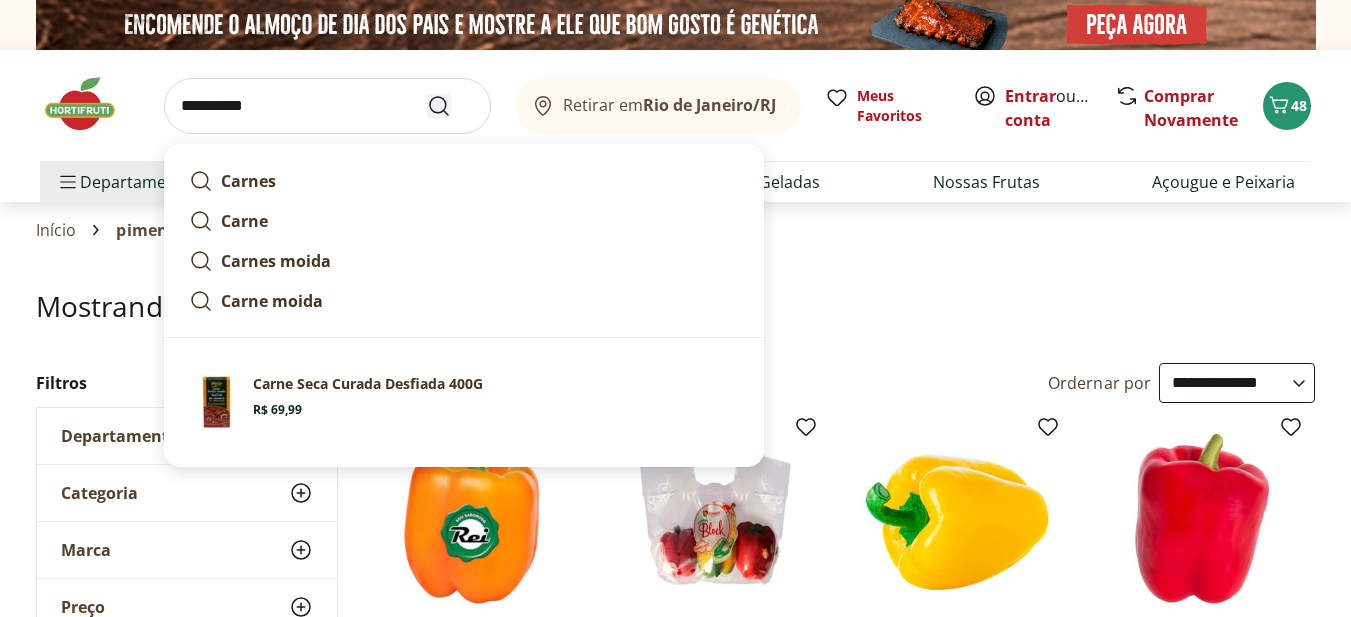 type on "**********" 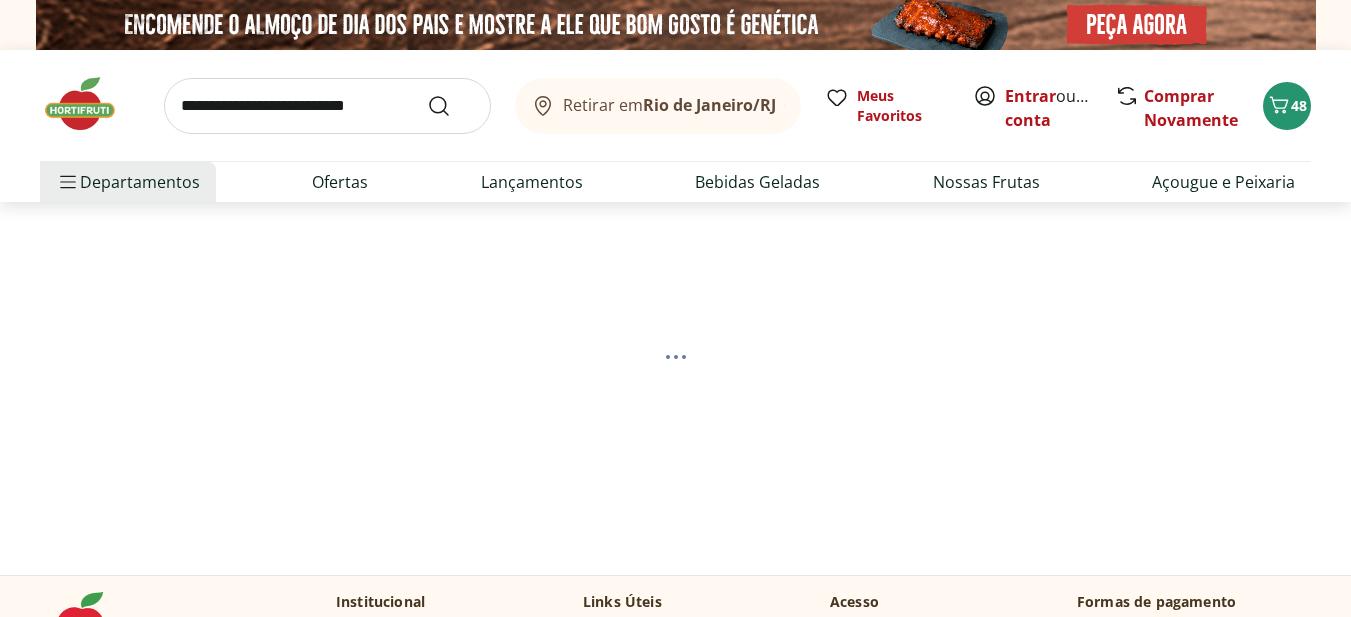 select on "**********" 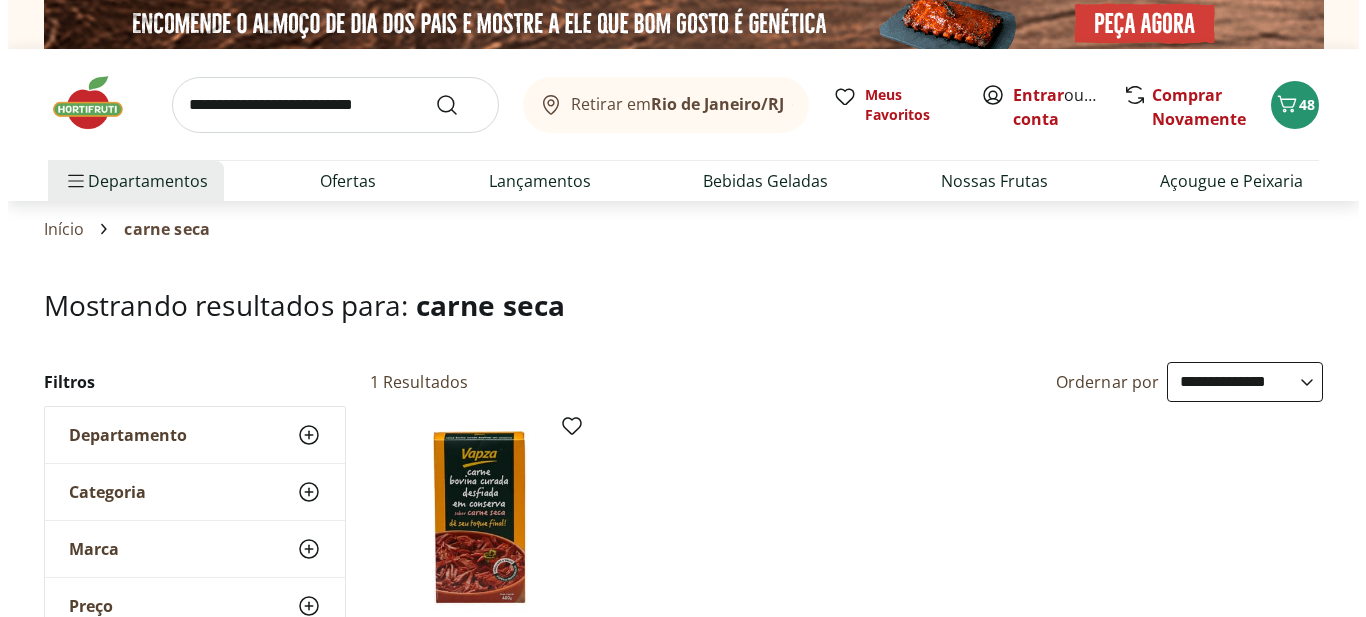 scroll, scrollTop: 0, scrollLeft: 0, axis: both 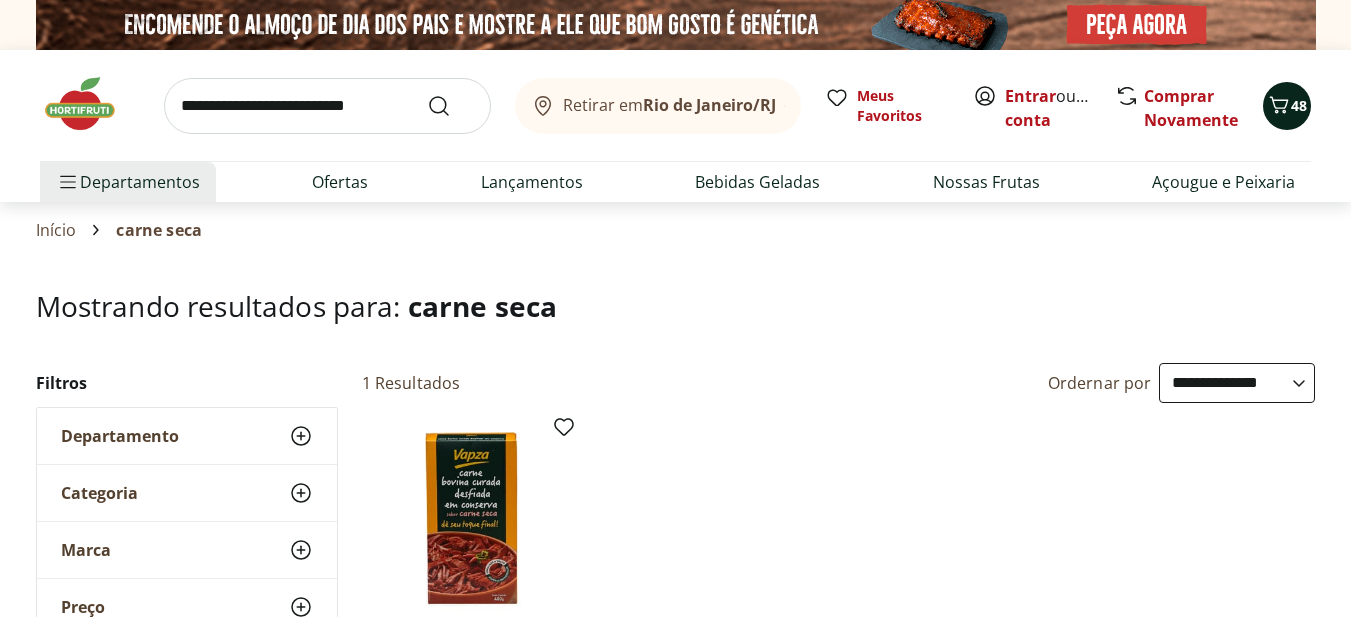 click 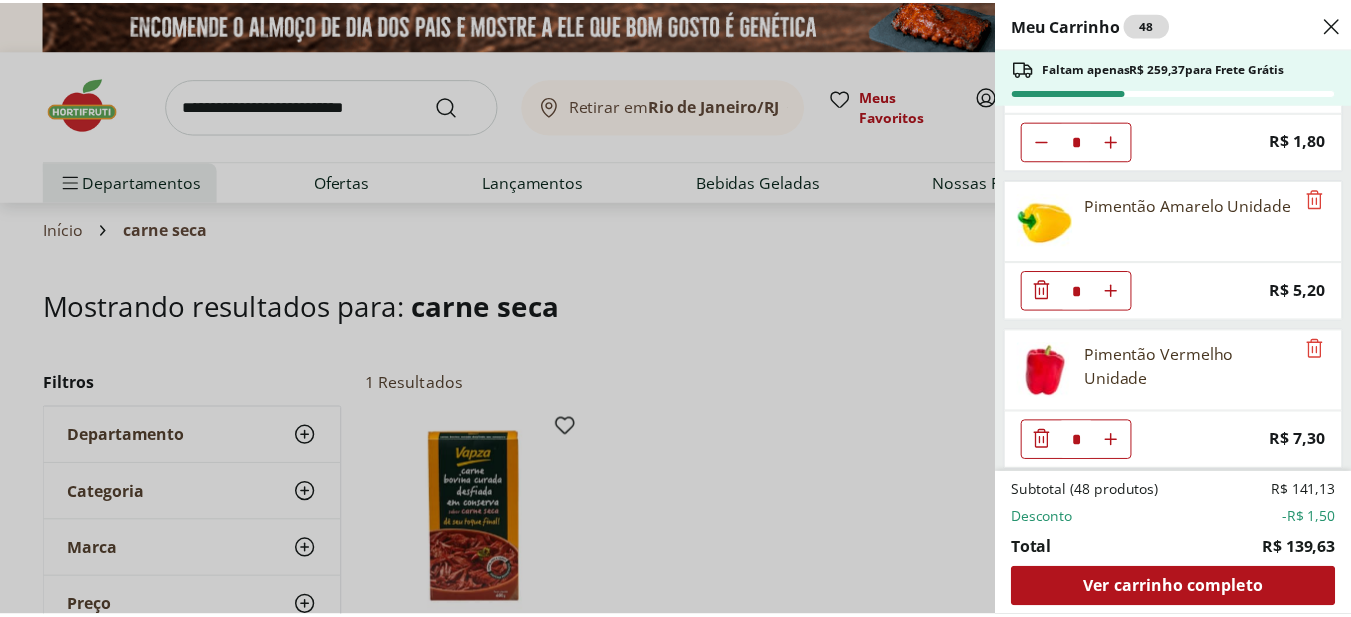 scroll, scrollTop: 2039, scrollLeft: 0, axis: vertical 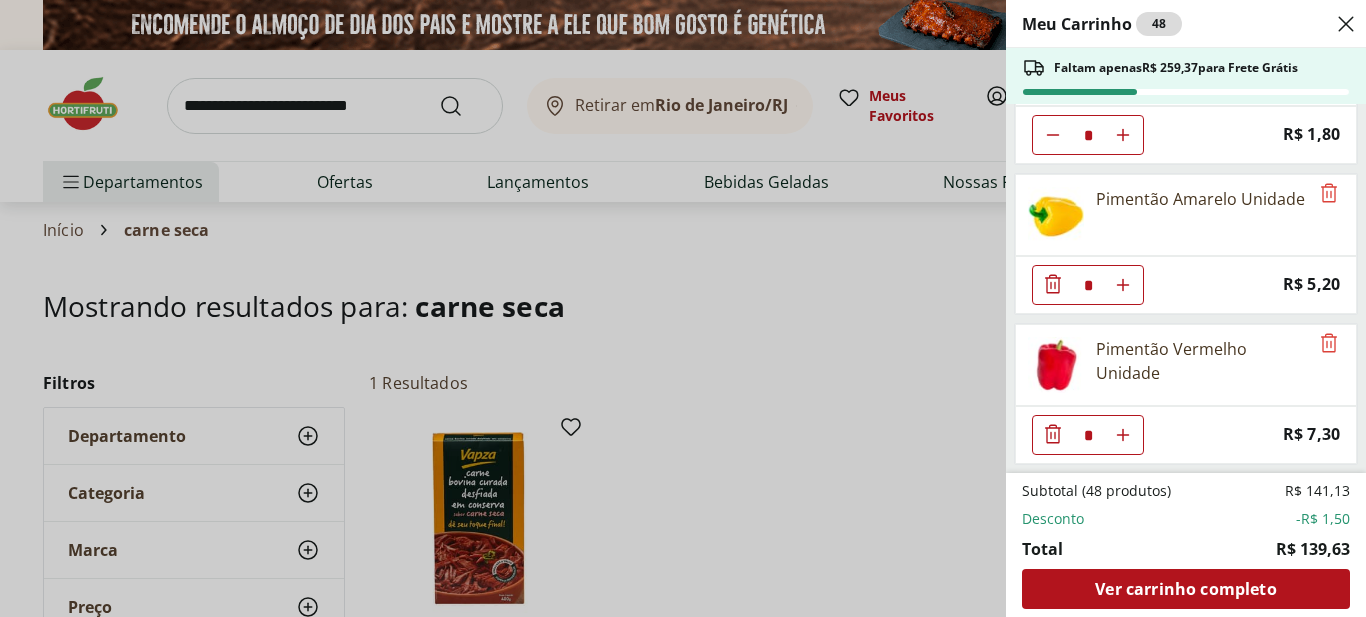 drag, startPoint x: 1339, startPoint y: 23, endPoint x: 1329, endPoint y: 30, distance: 12.206555 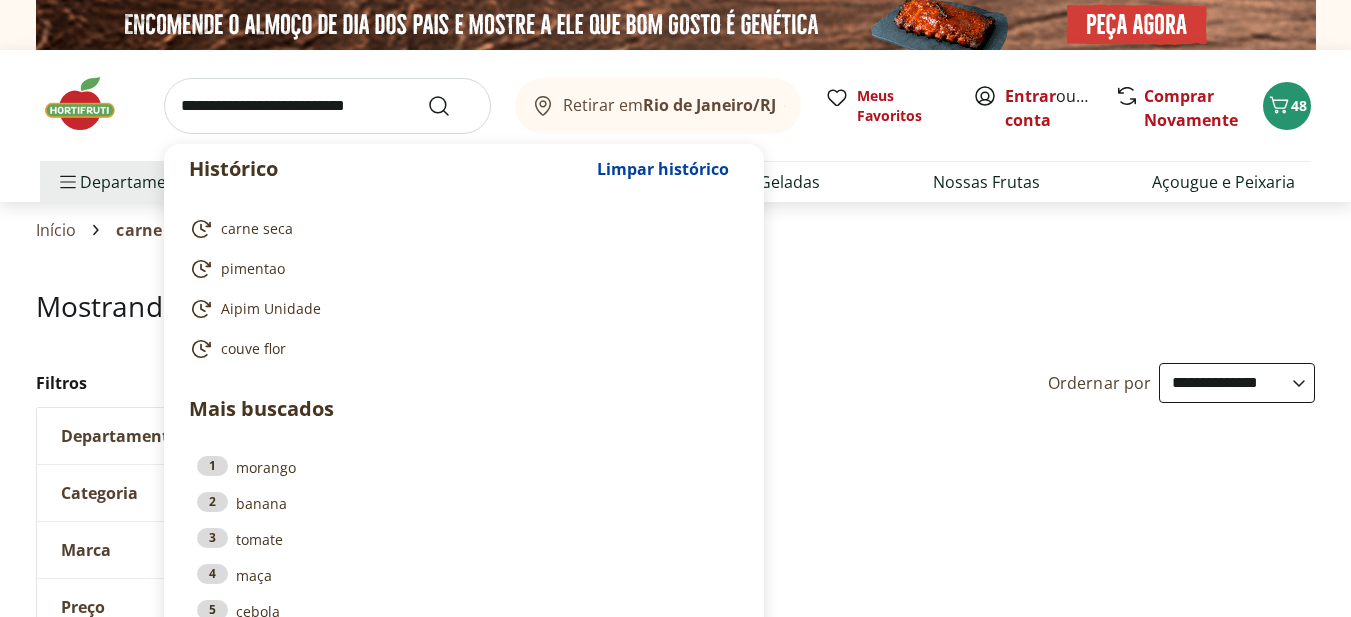 click at bounding box center (327, 106) 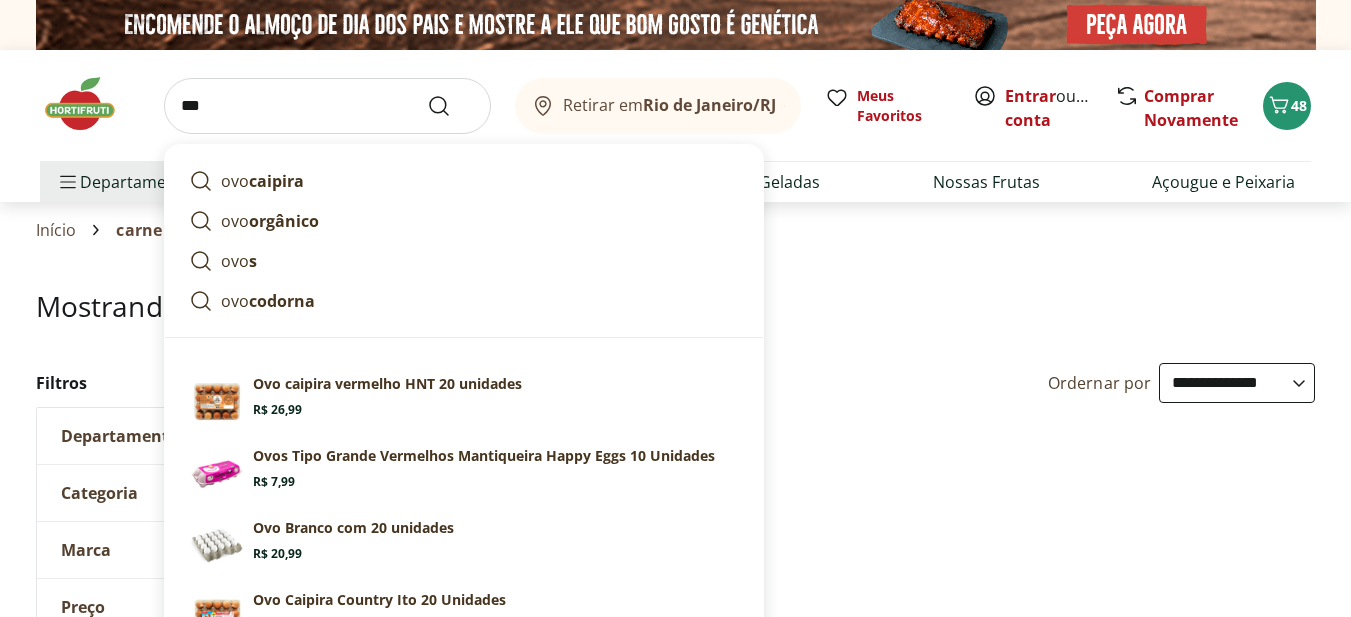 click on "ovo s" at bounding box center (464, 261) 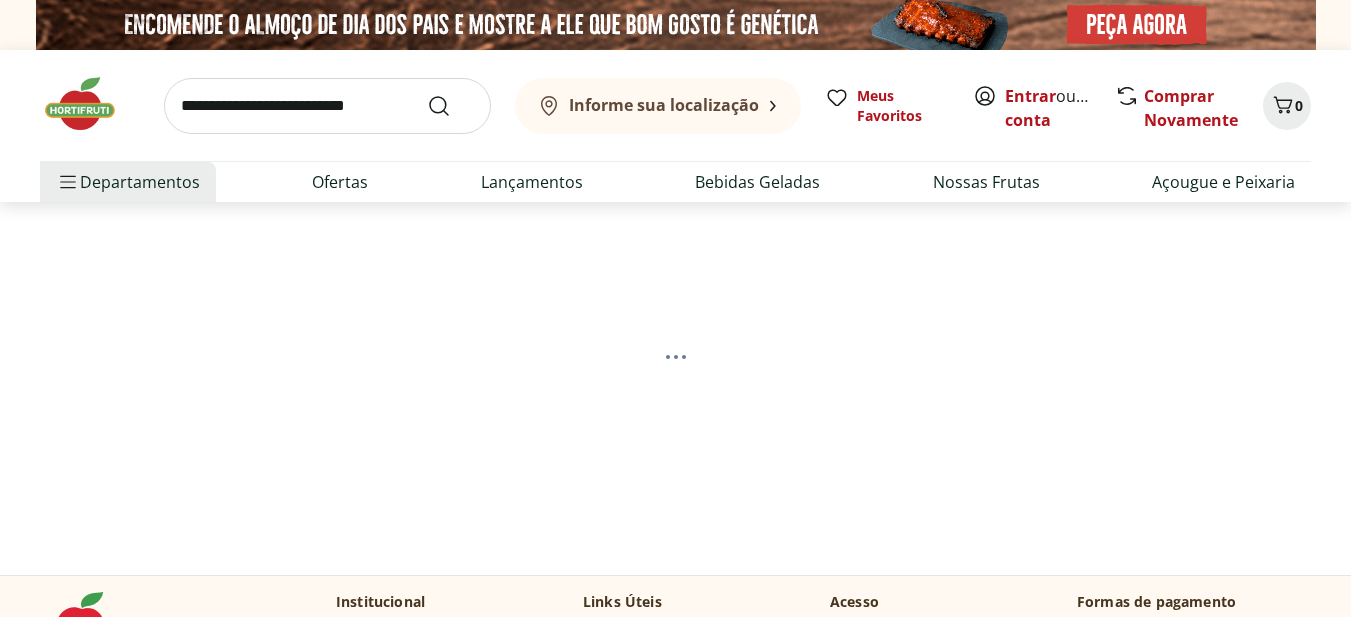 scroll, scrollTop: 0, scrollLeft: 0, axis: both 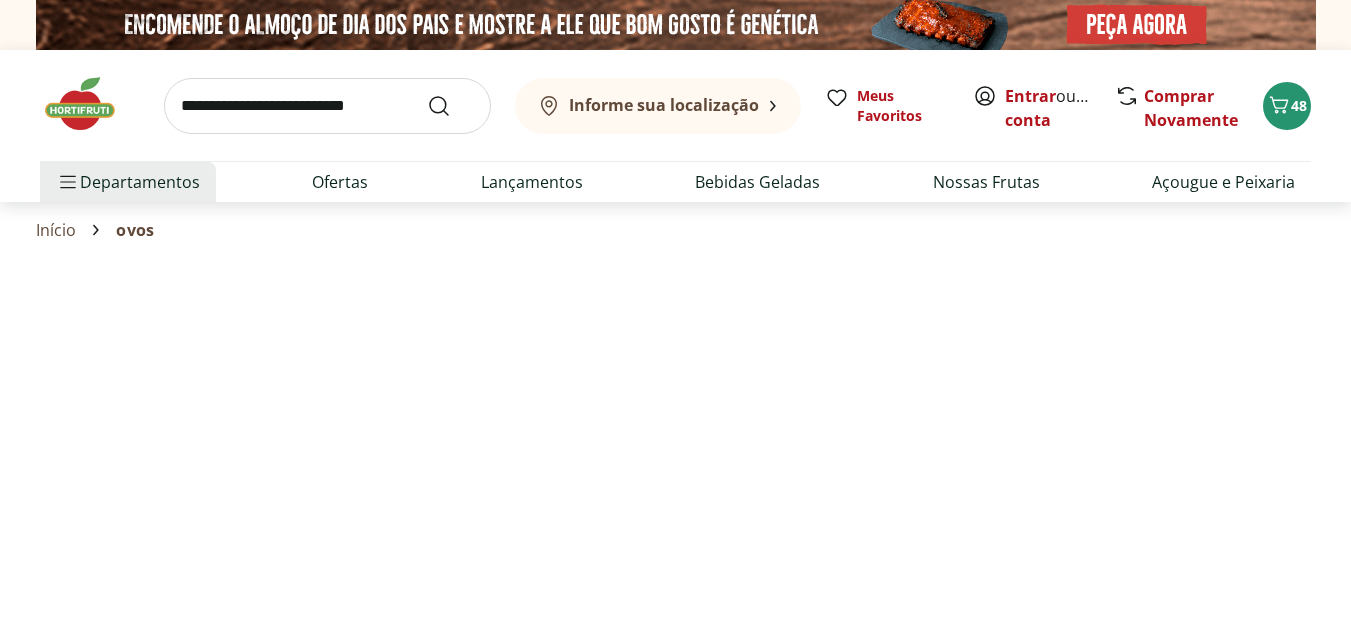 select on "**********" 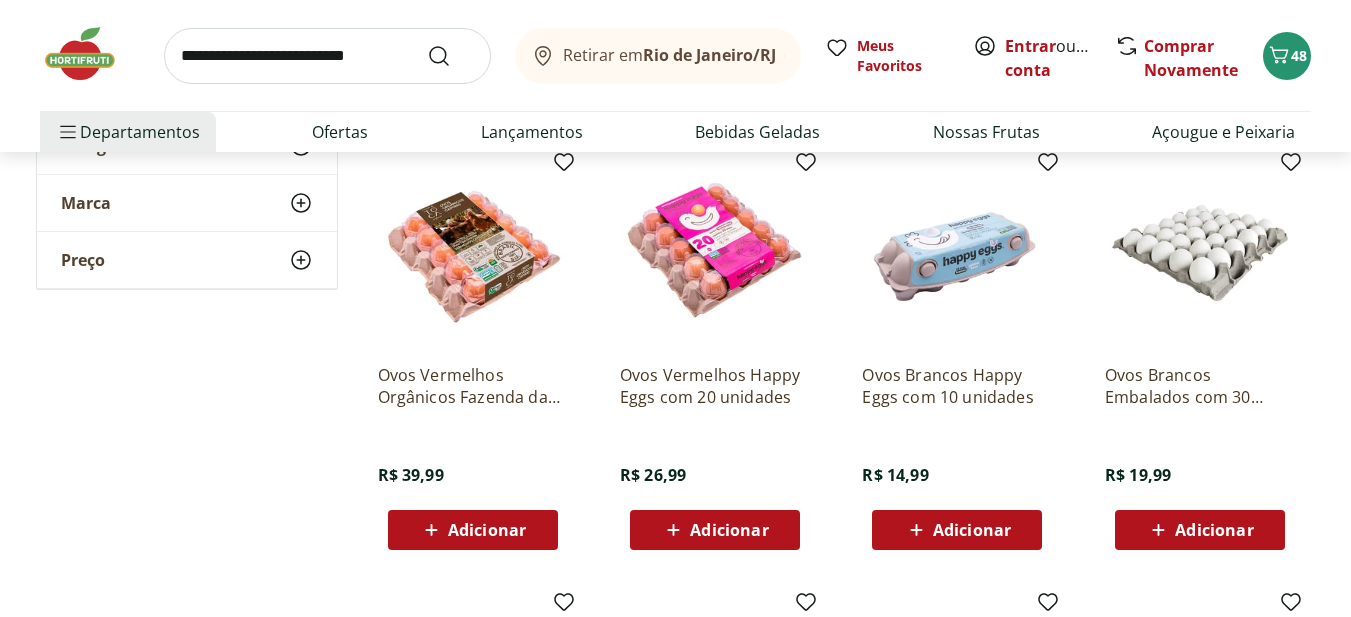 scroll, scrollTop: 700, scrollLeft: 0, axis: vertical 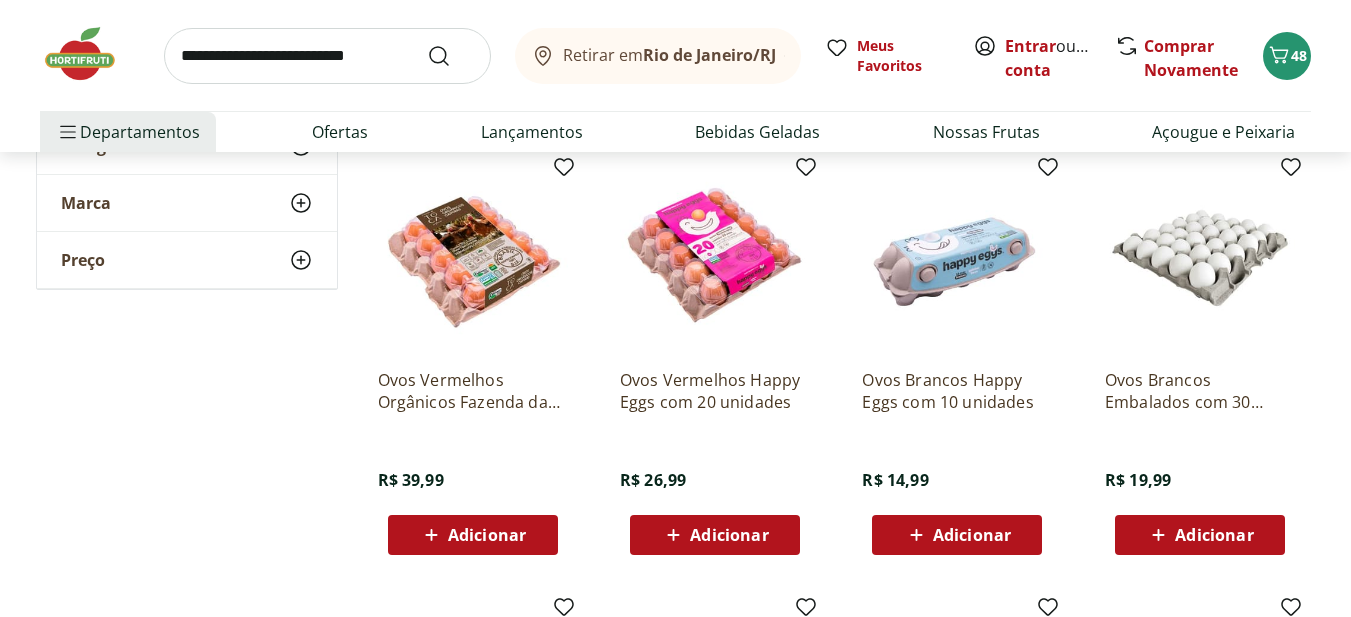 click on "Adicionar" at bounding box center [1214, 535] 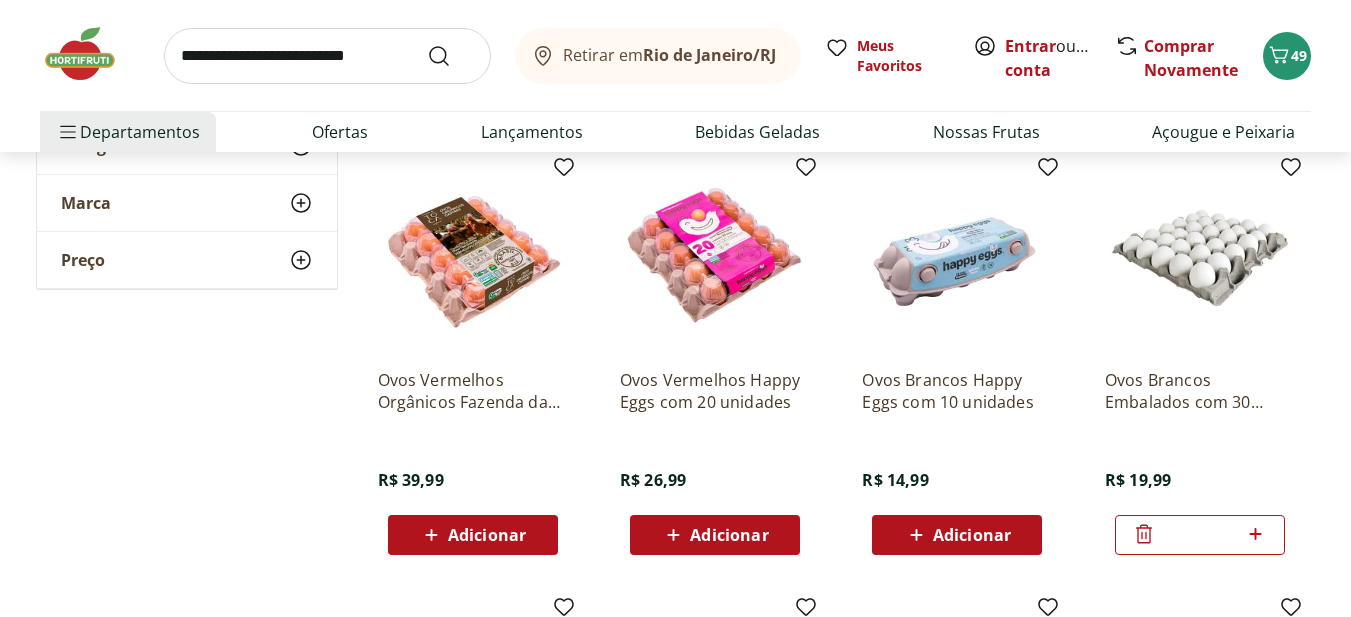 click at bounding box center [327, 56] 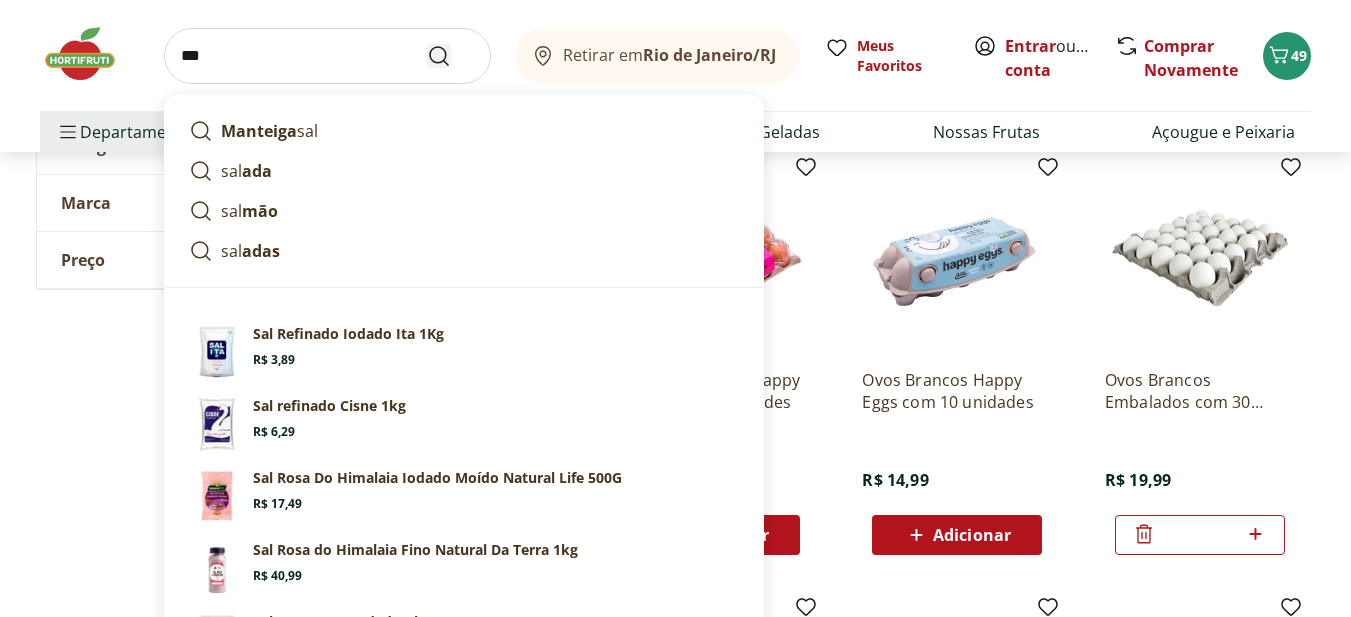 type on "***" 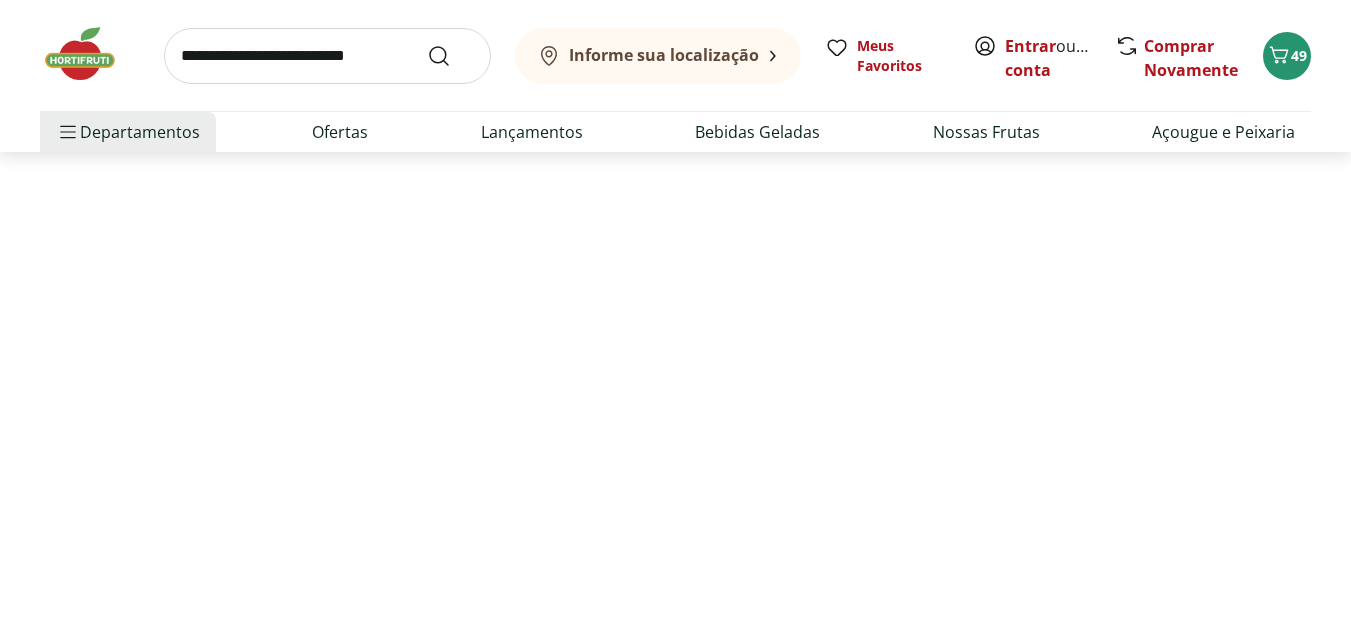 scroll, scrollTop: 0, scrollLeft: 0, axis: both 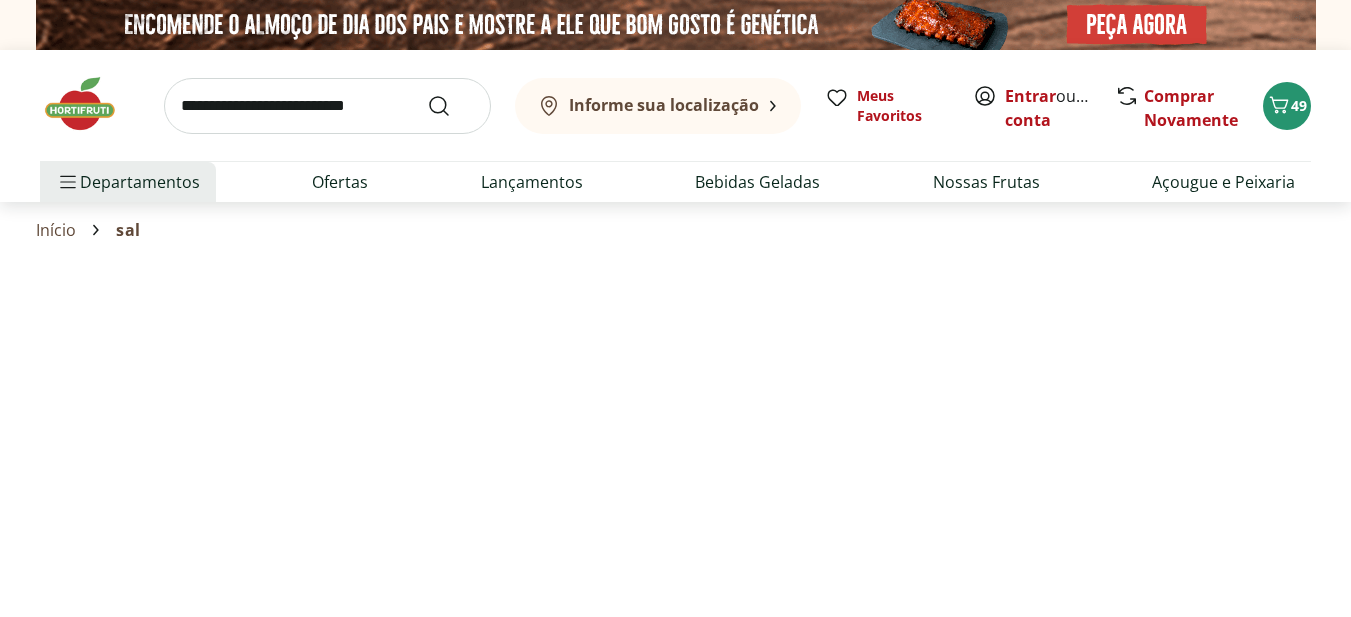 select on "**********" 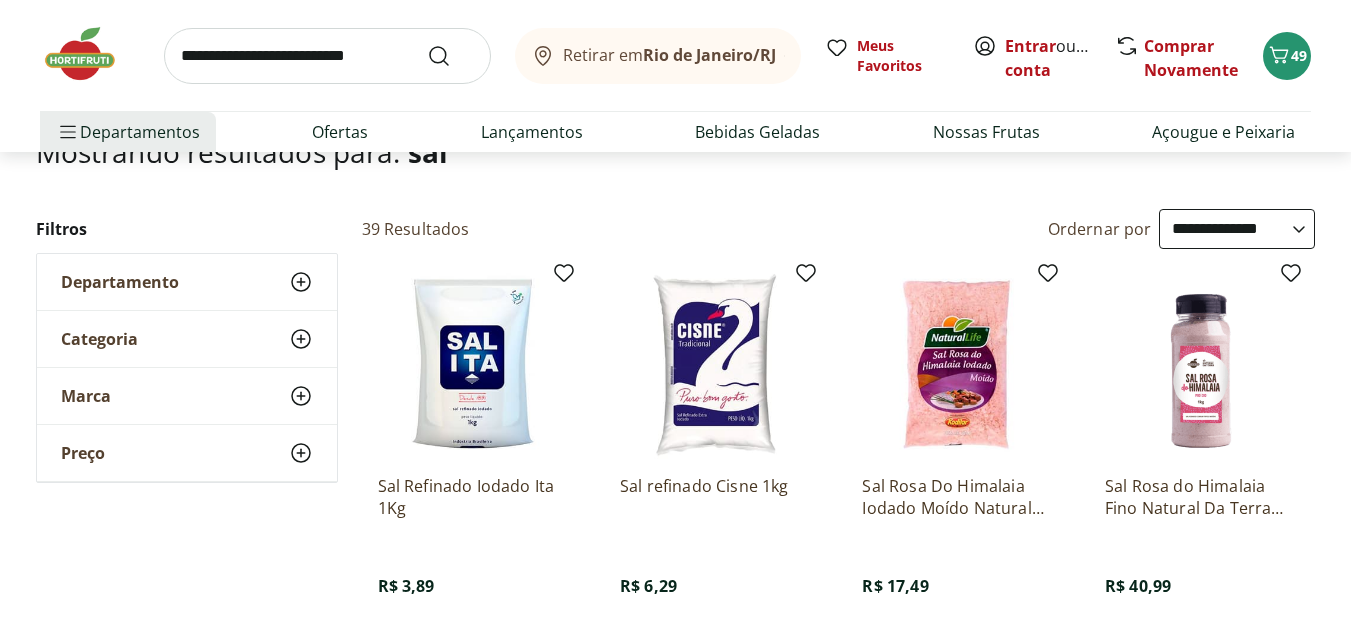 scroll, scrollTop: 200, scrollLeft: 0, axis: vertical 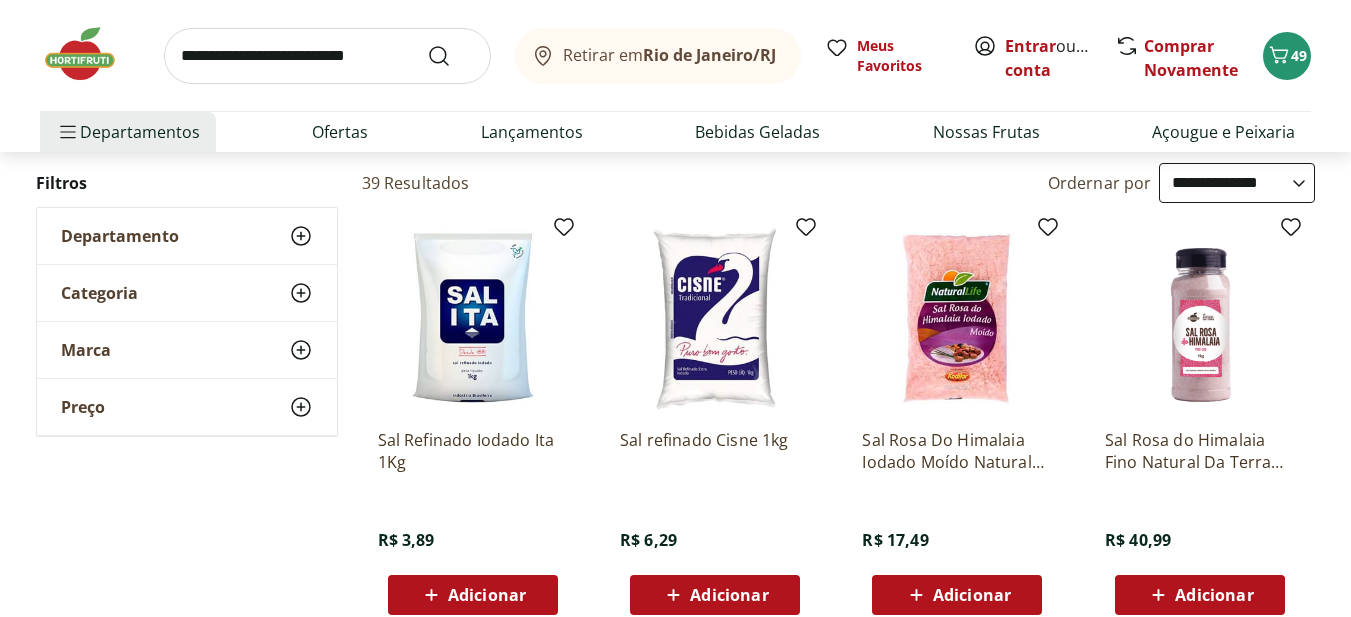 click on "Adicionar" at bounding box center (487, 595) 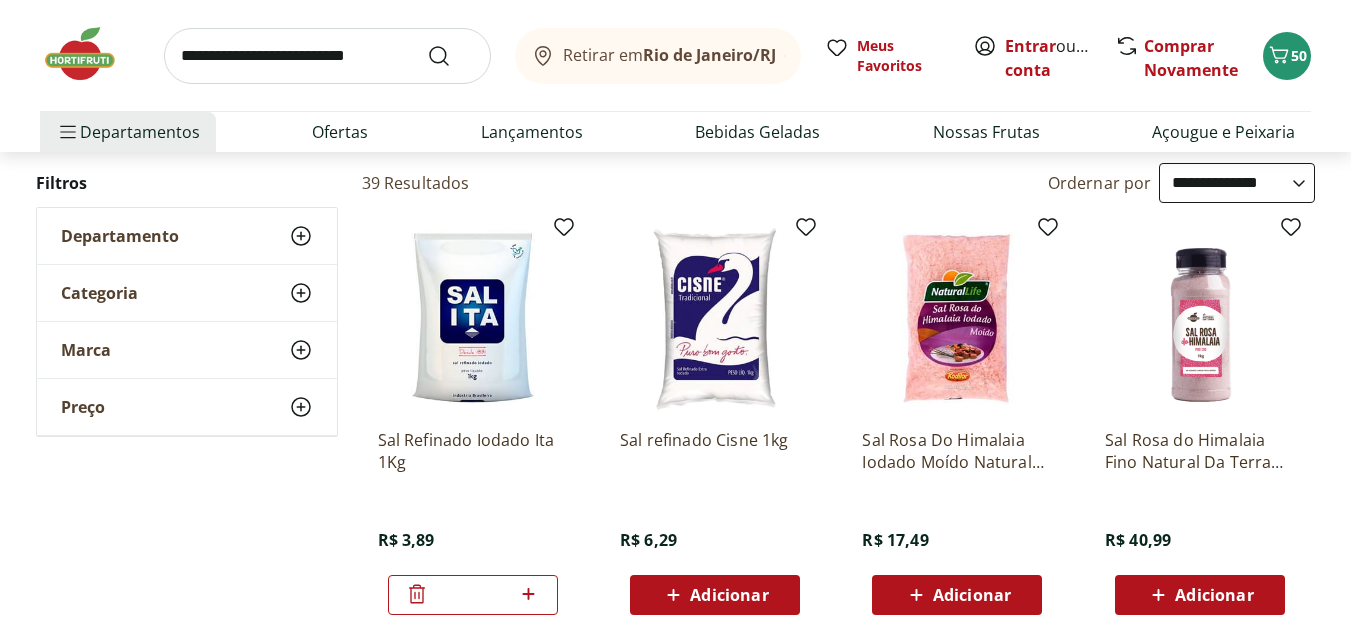 click at bounding box center (327, 56) 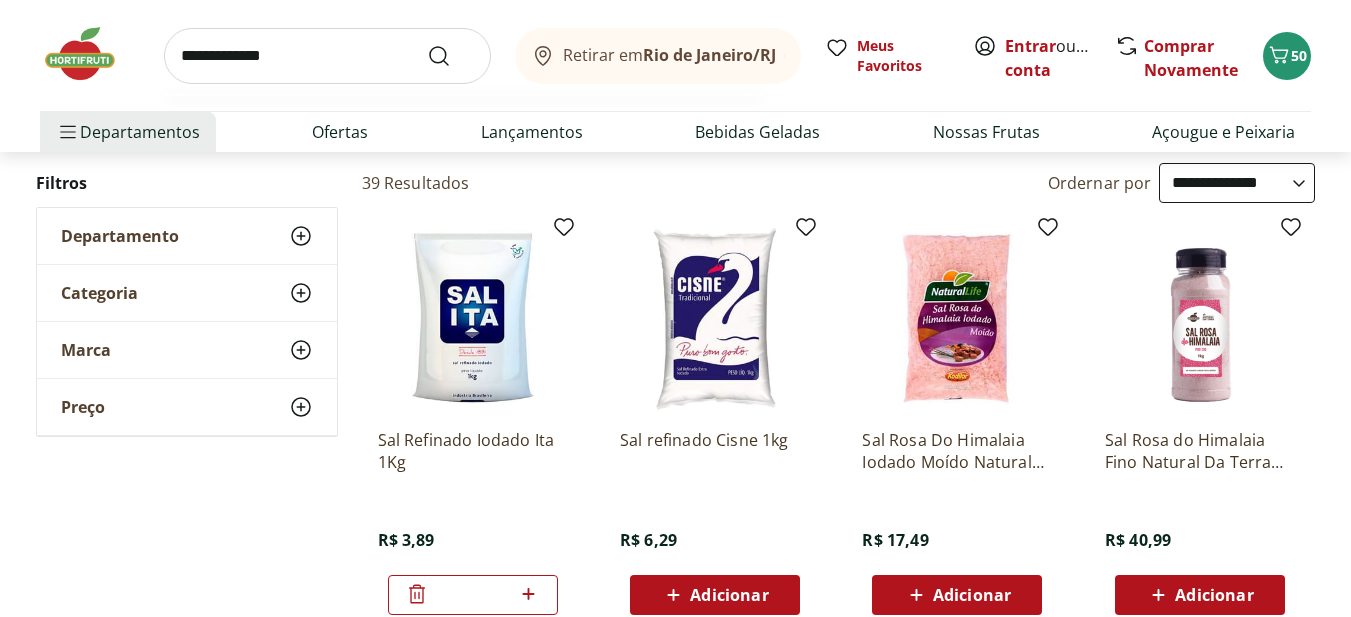type on "**********" 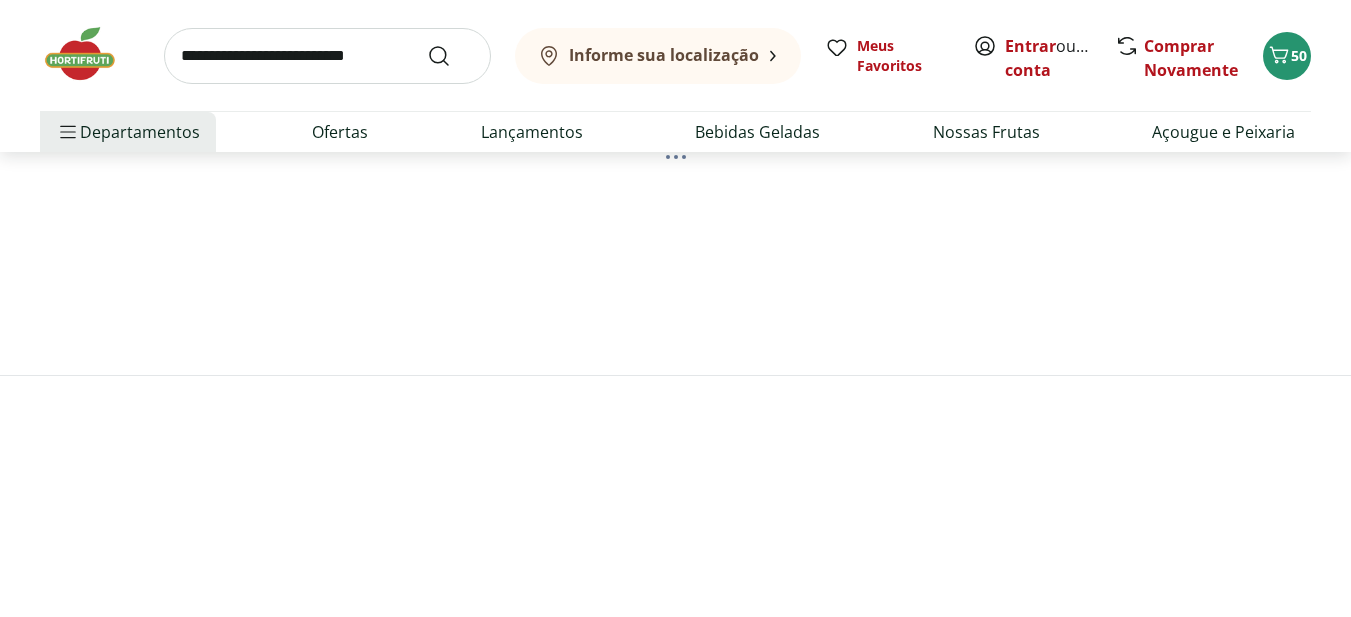 scroll, scrollTop: 0, scrollLeft: 0, axis: both 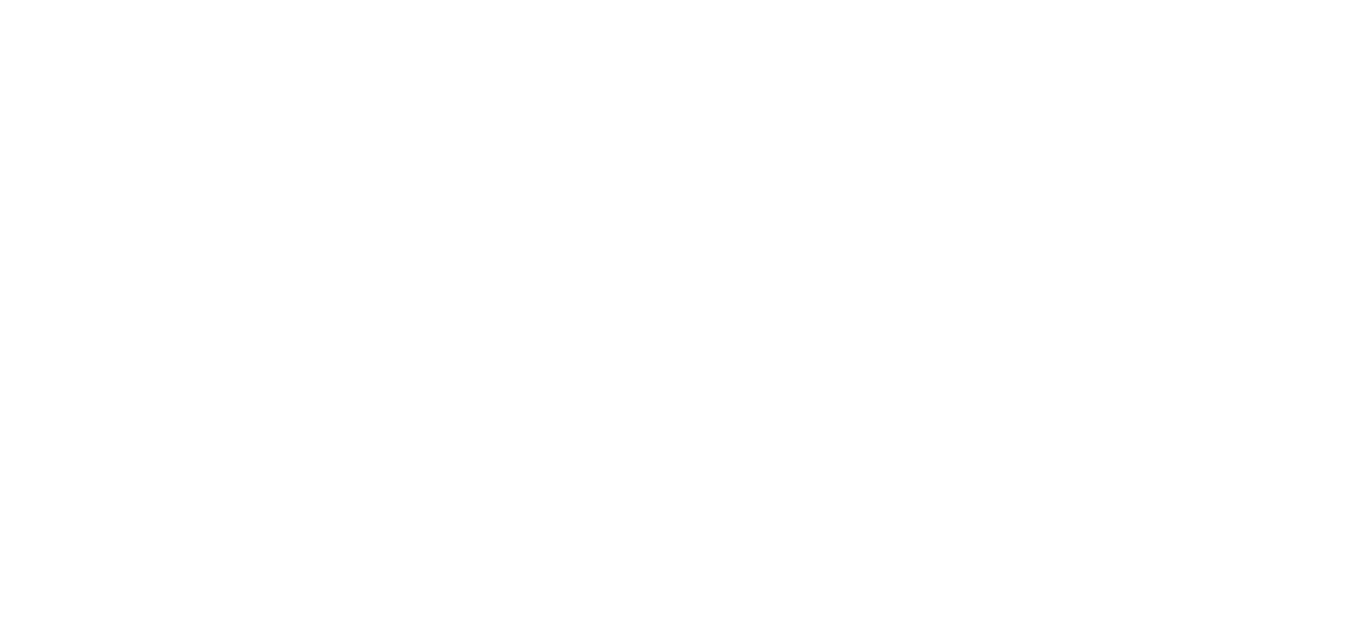 select on "**********" 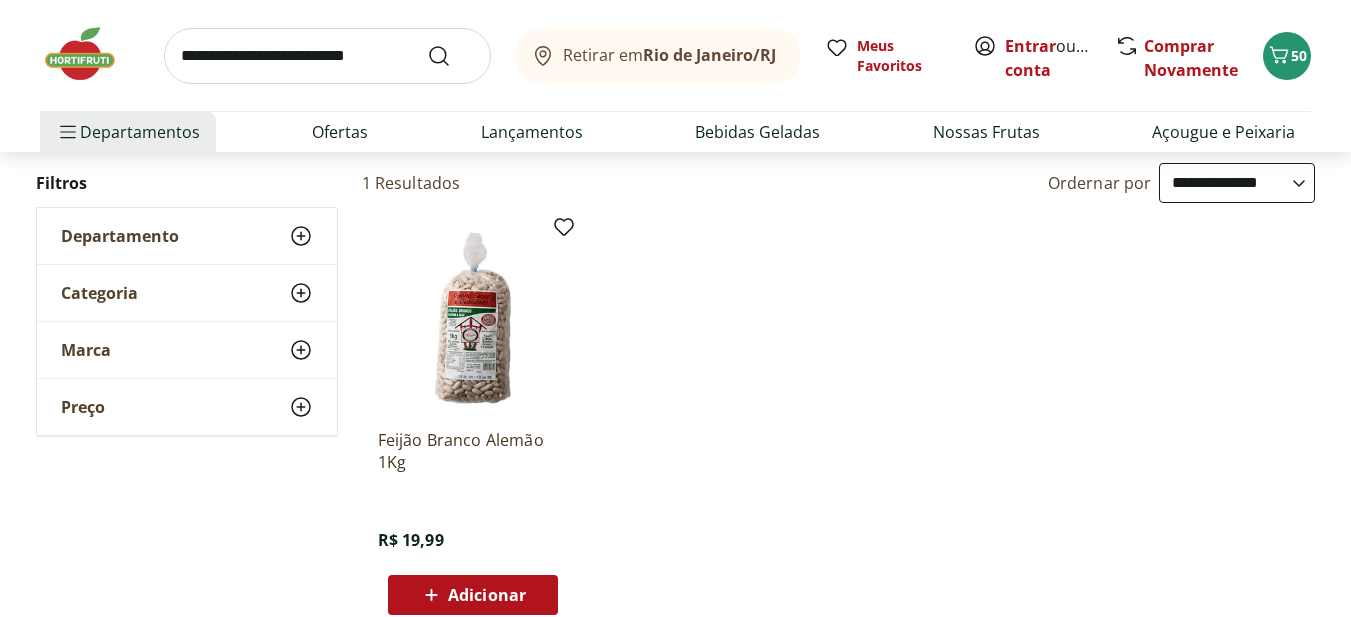 scroll, scrollTop: 300, scrollLeft: 0, axis: vertical 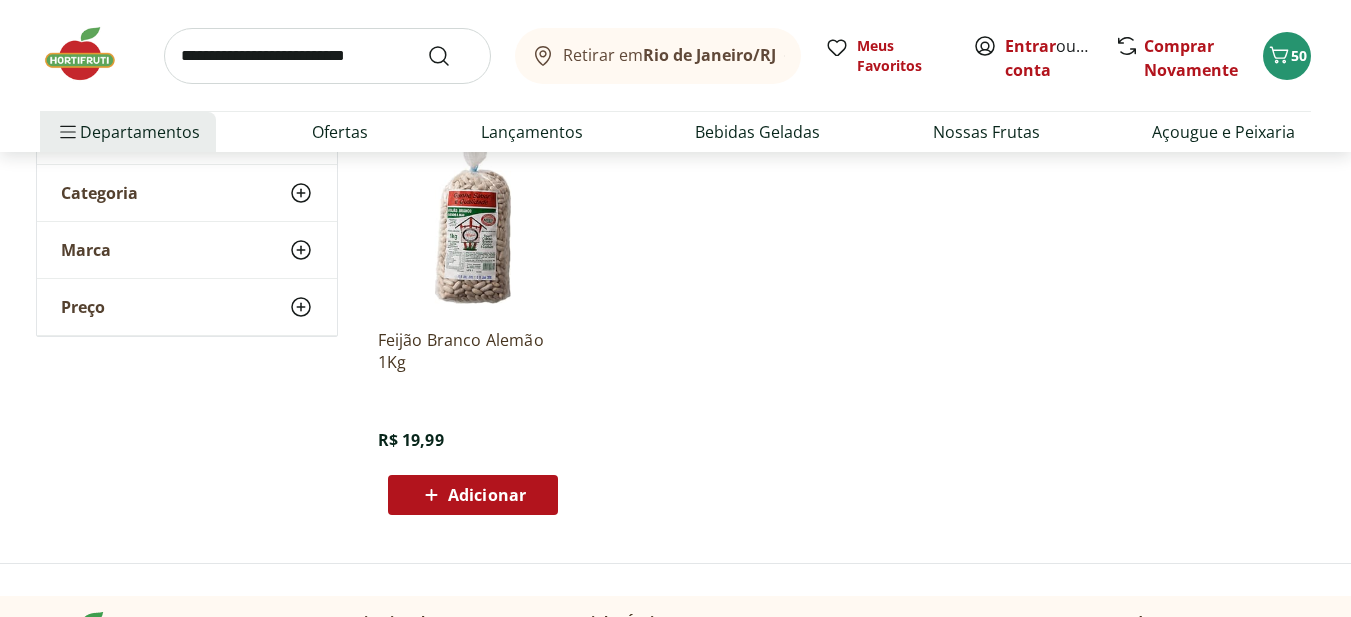 click on "Adicionar" at bounding box center (487, 495) 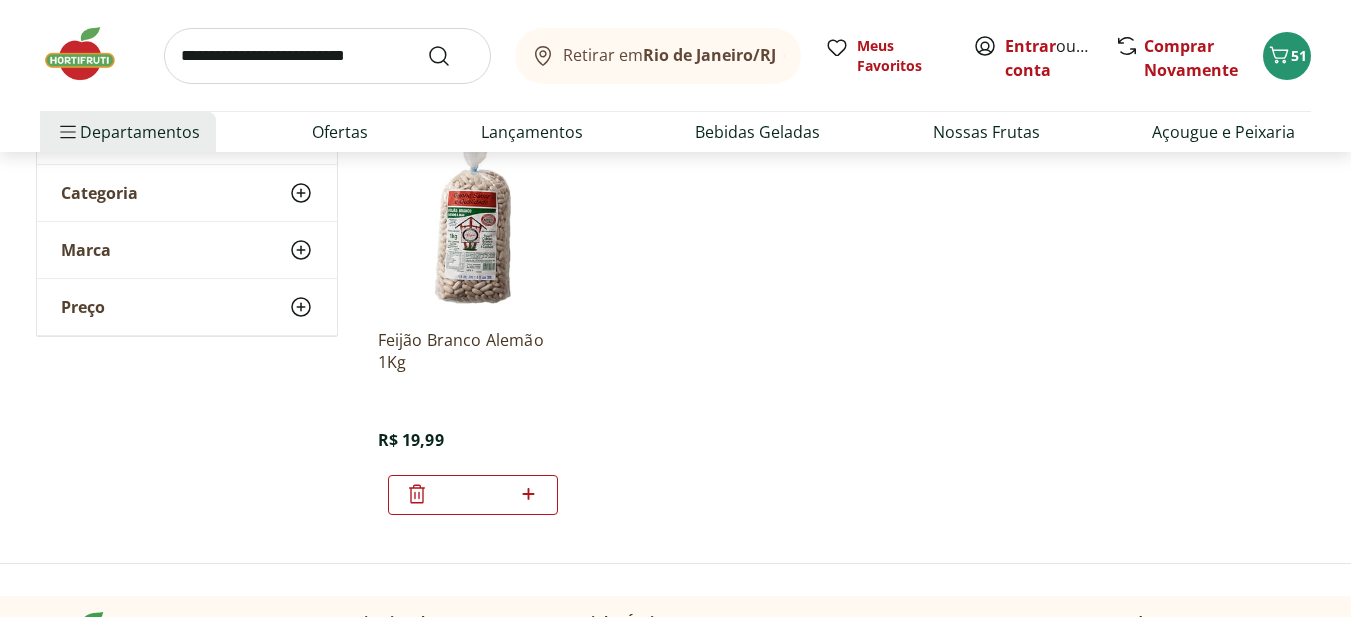 click at bounding box center (327, 56) 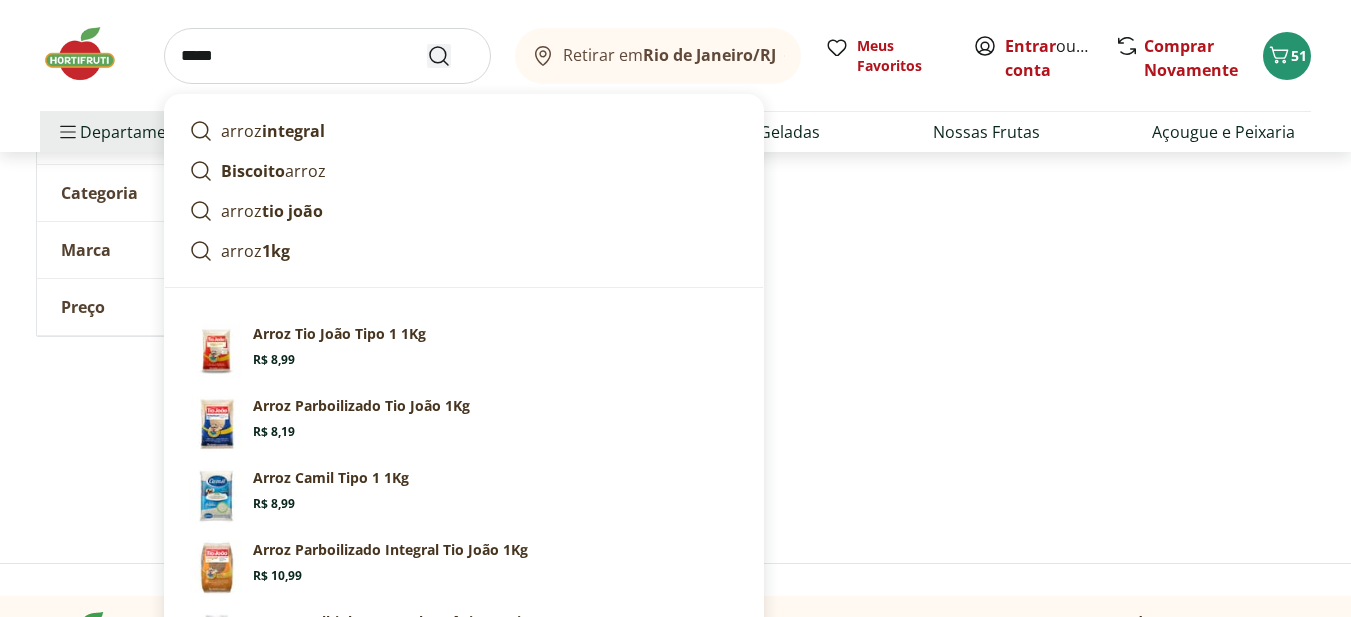 type on "*****" 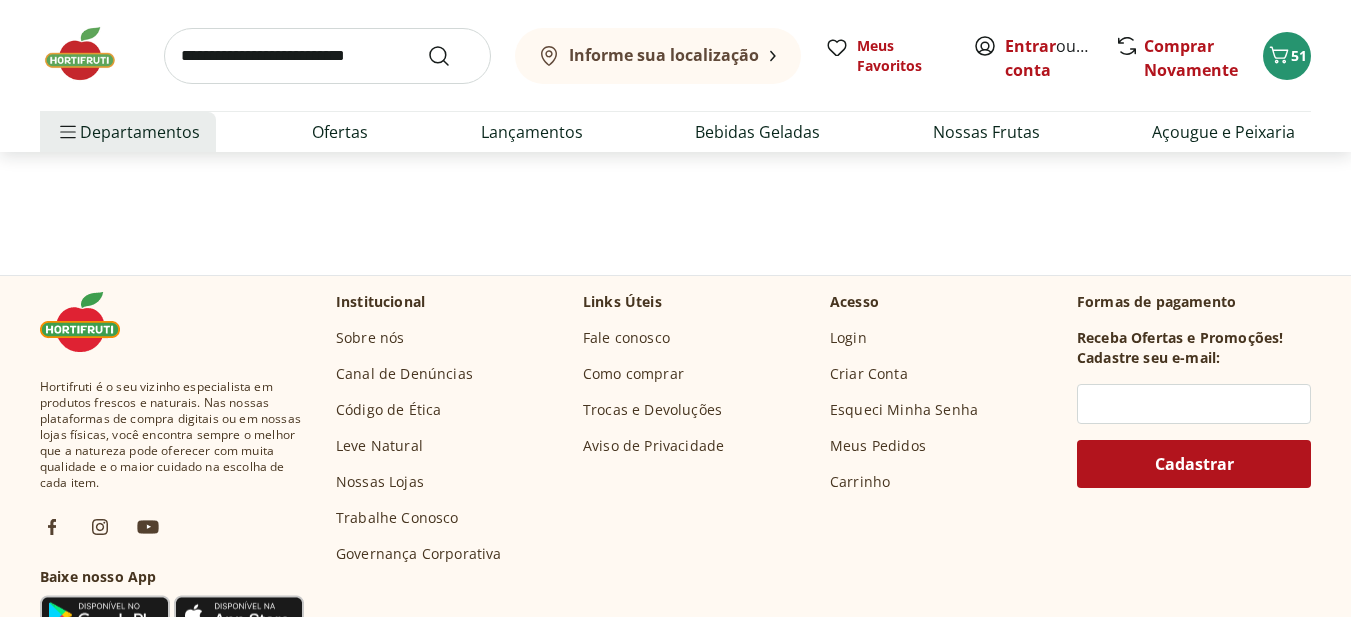 scroll, scrollTop: 0, scrollLeft: 0, axis: both 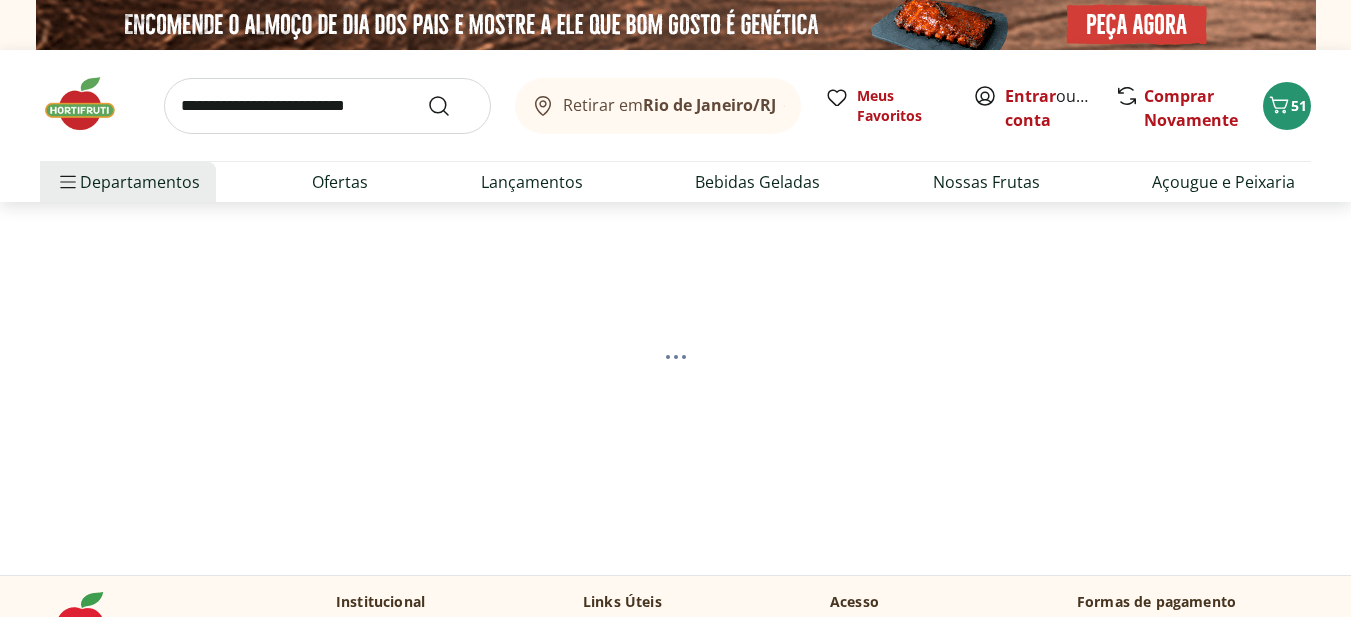 select on "**********" 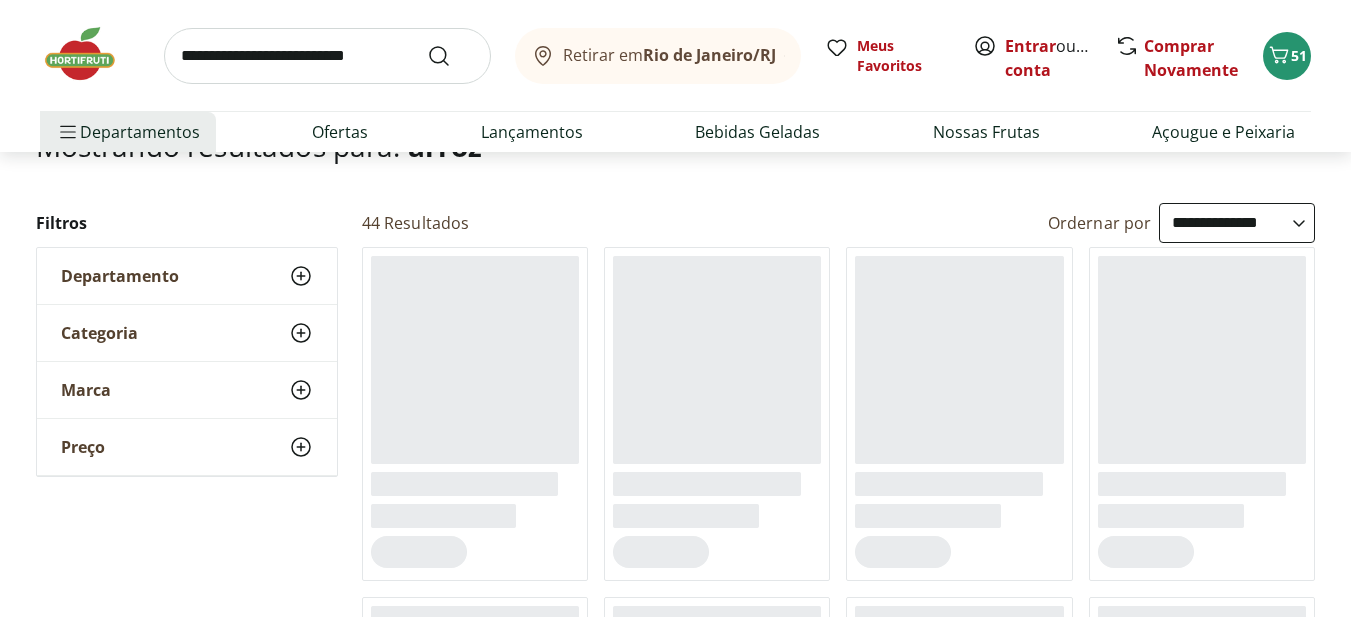 scroll, scrollTop: 200, scrollLeft: 0, axis: vertical 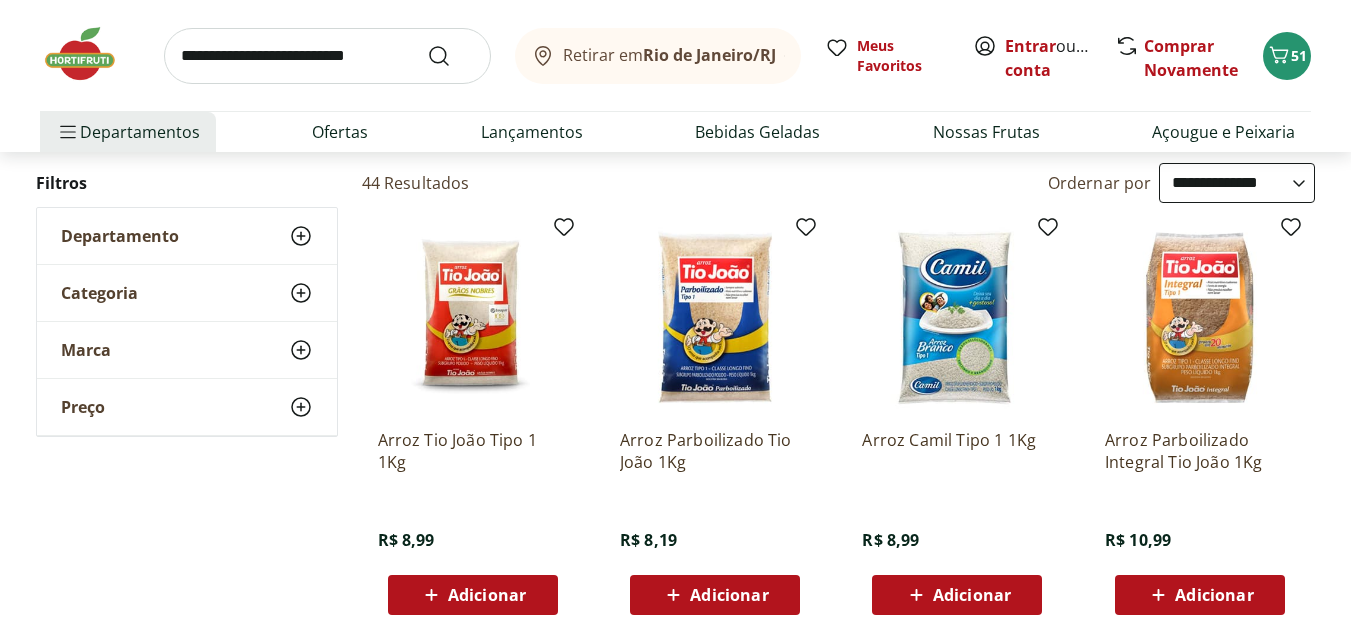 click on "Adicionar" at bounding box center (487, 595) 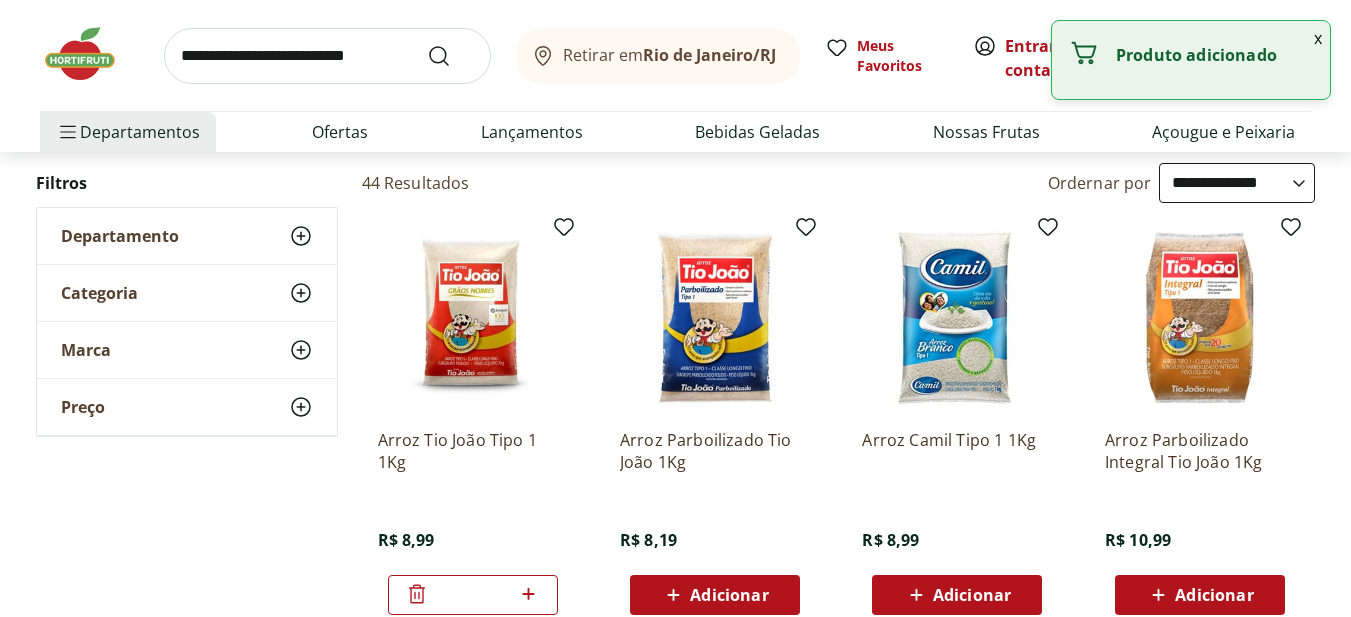 click 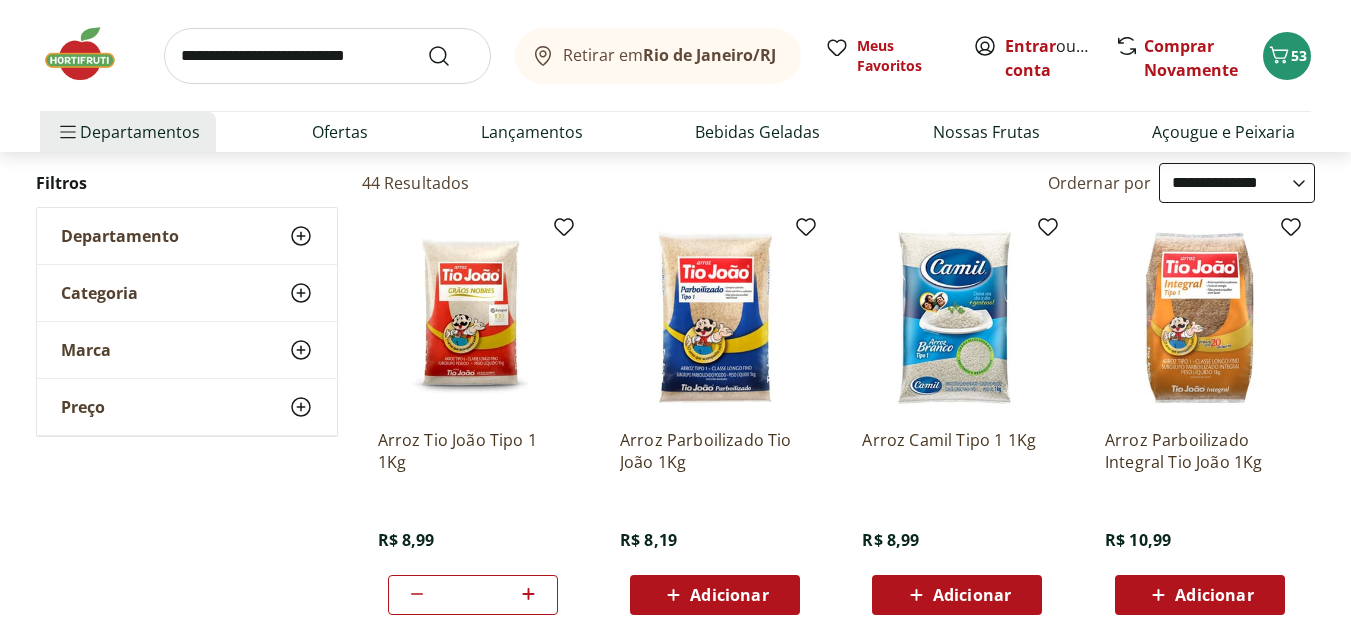 click at bounding box center (327, 56) 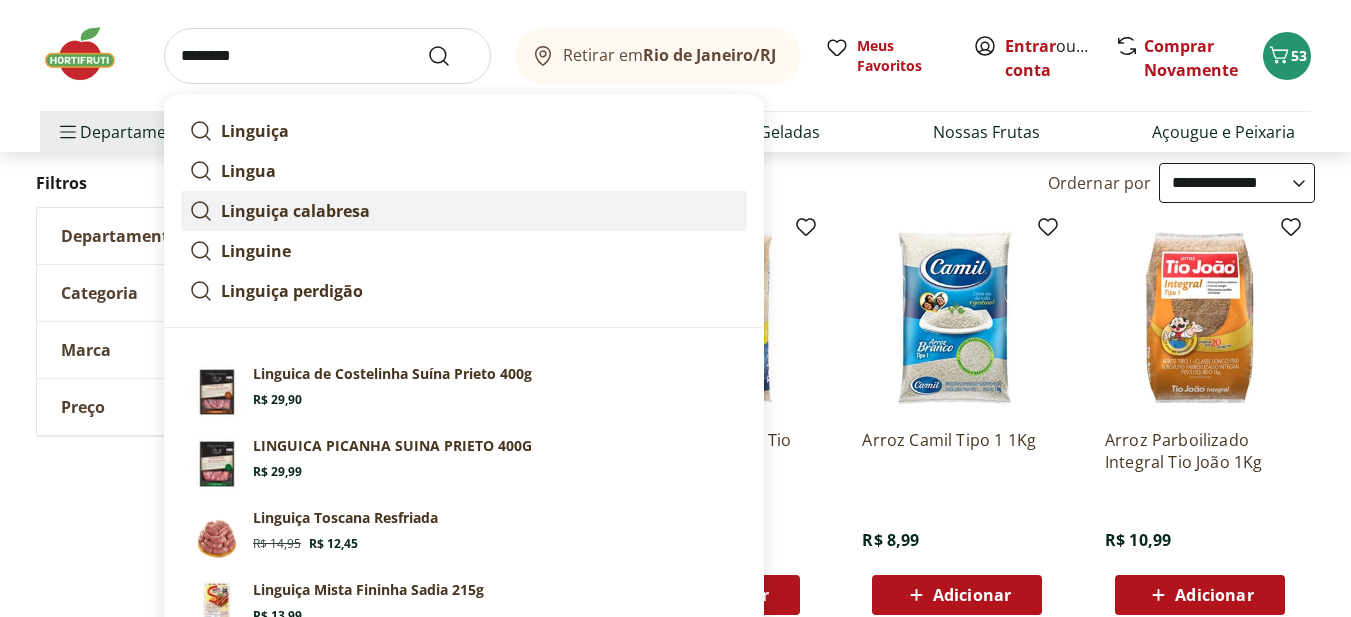 click on "Linguiça calabresa" at bounding box center [295, 211] 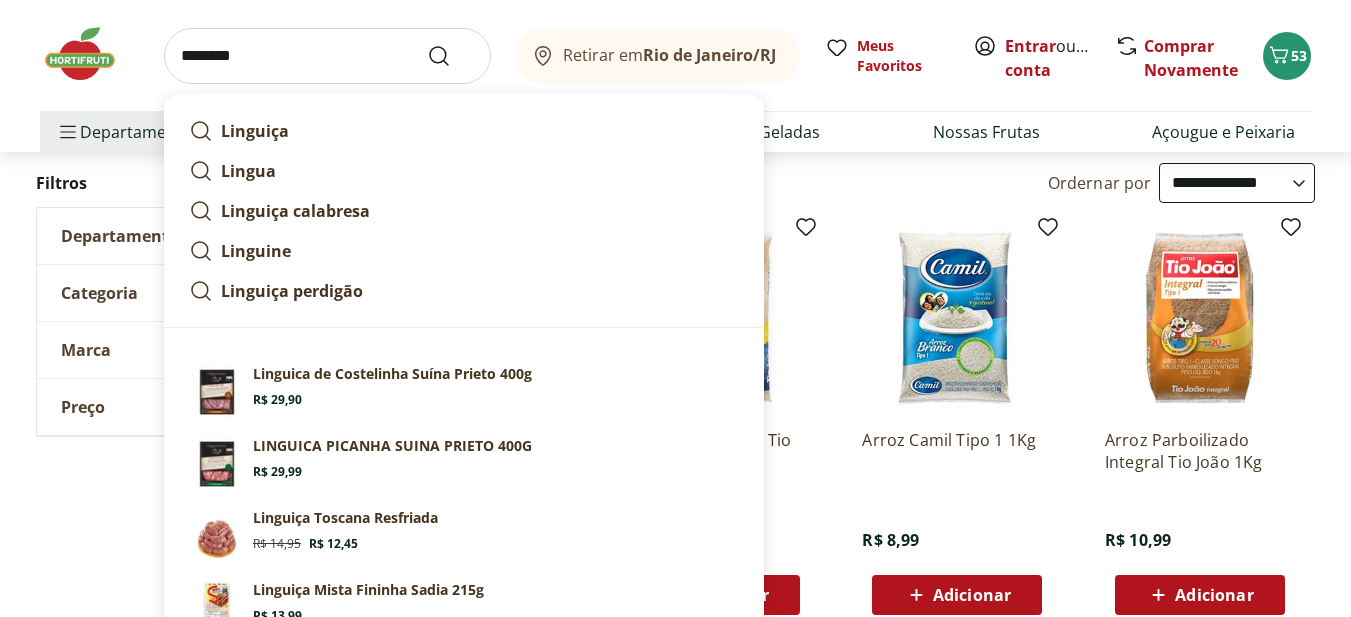type on "**********" 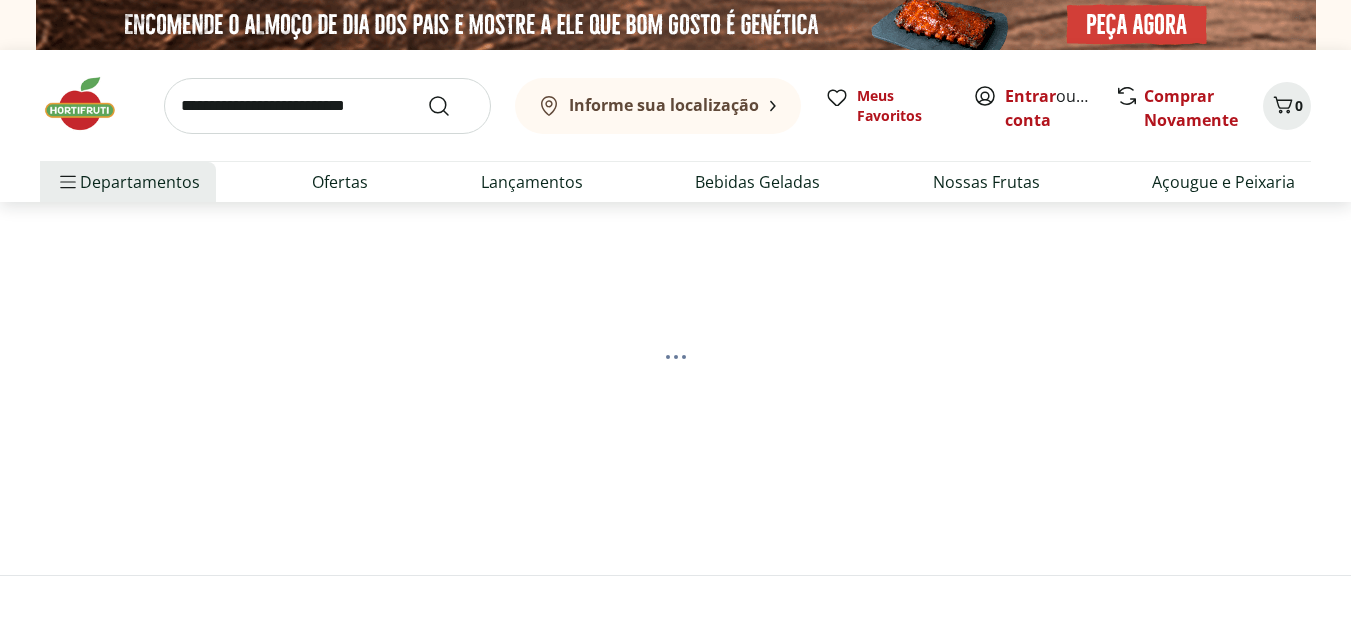 scroll, scrollTop: 0, scrollLeft: 0, axis: both 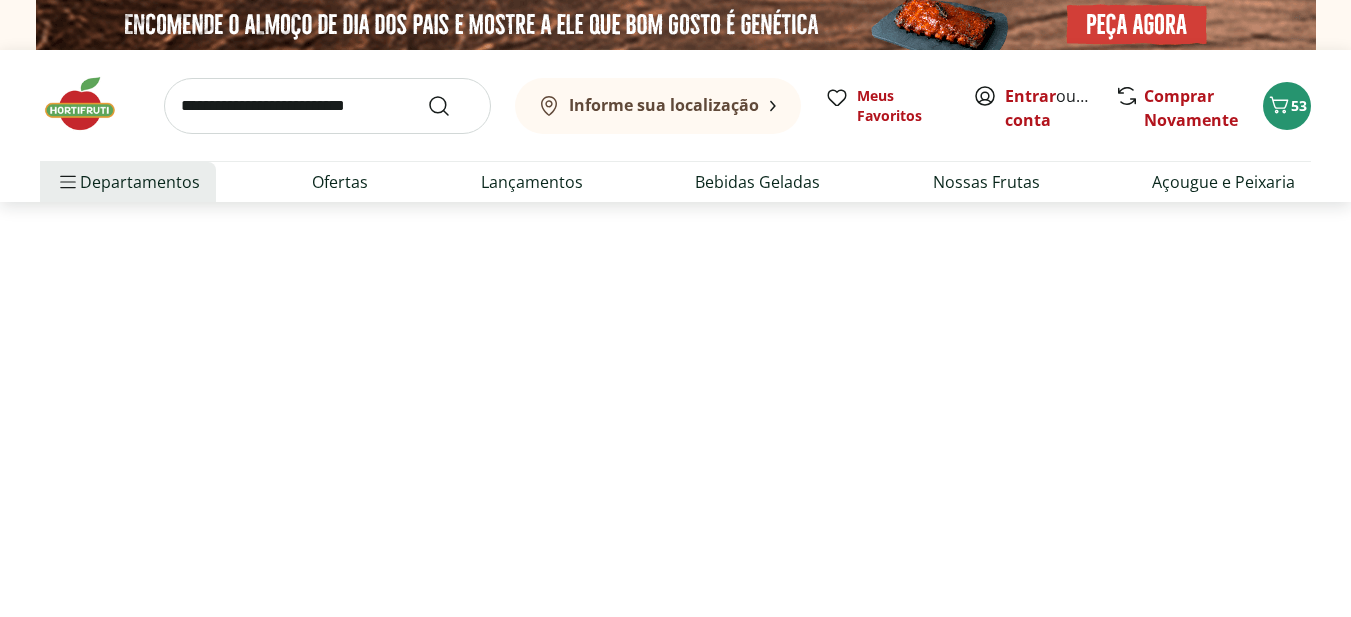 select on "**********" 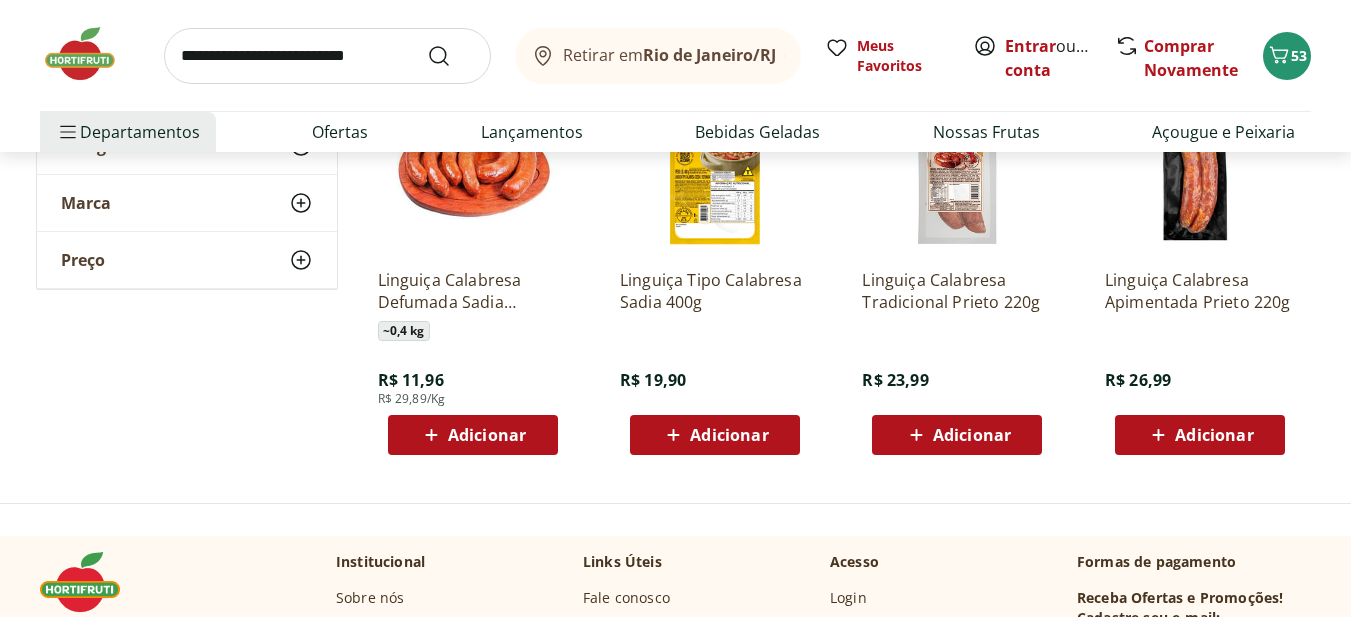 scroll, scrollTop: 300, scrollLeft: 0, axis: vertical 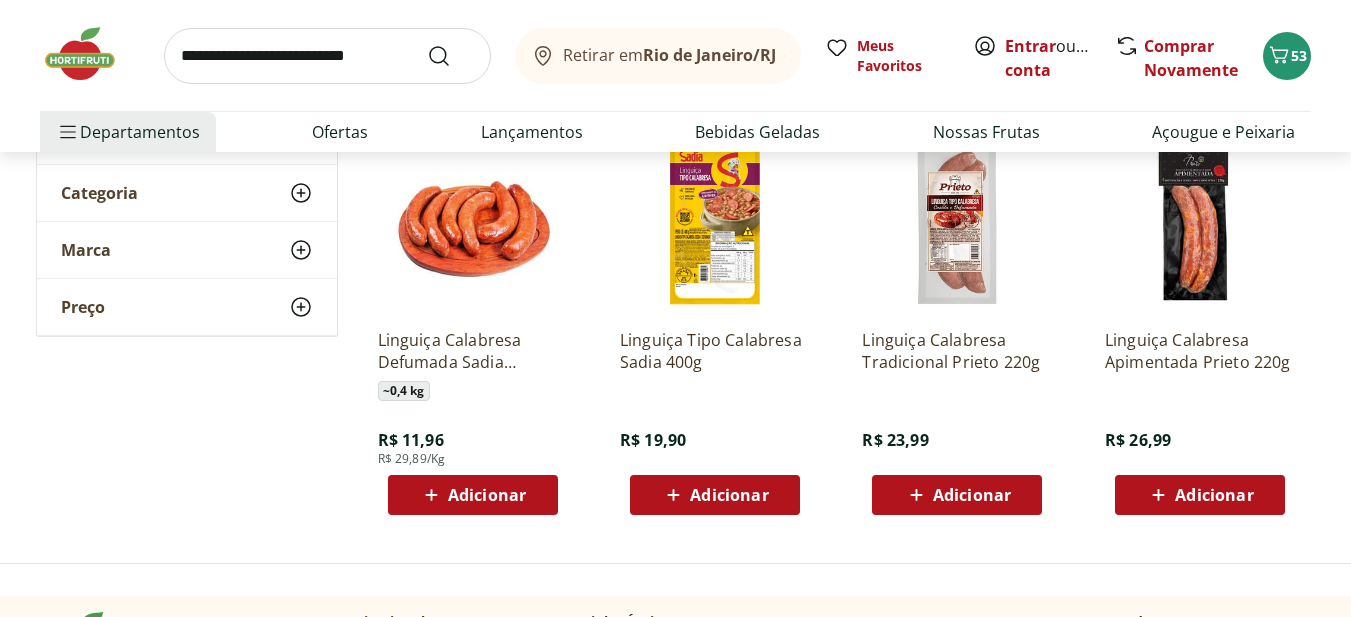 click at bounding box center (715, 218) 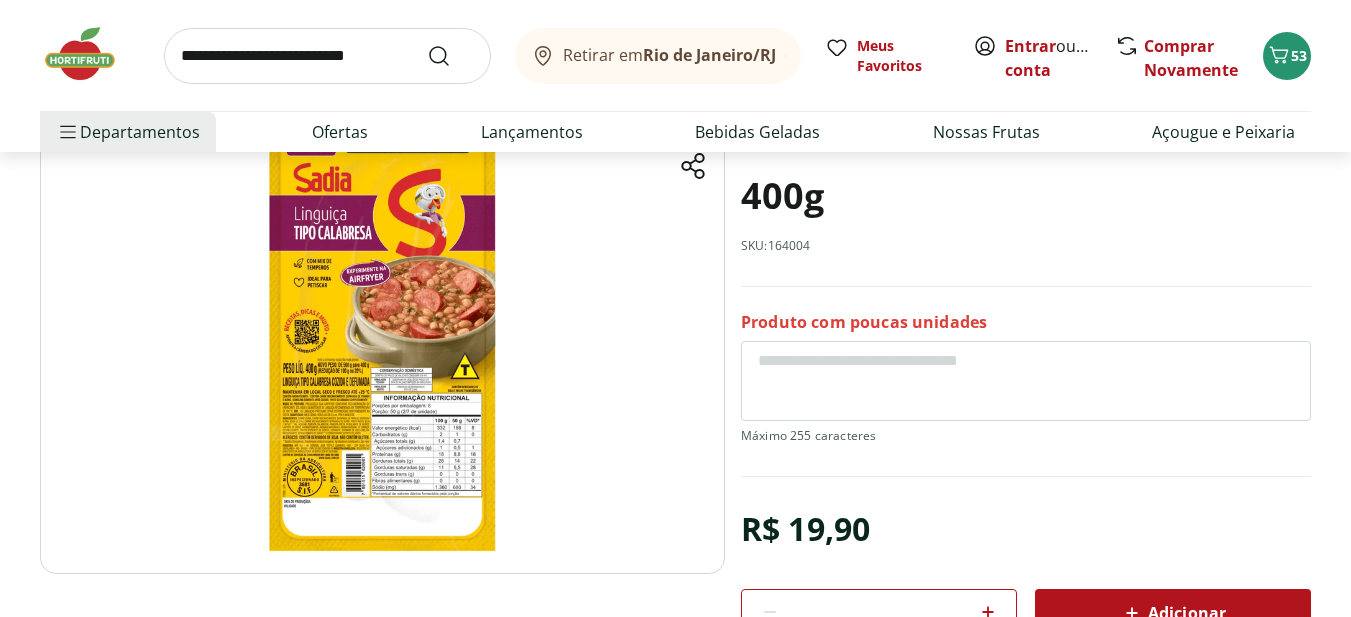 scroll, scrollTop: 200, scrollLeft: 0, axis: vertical 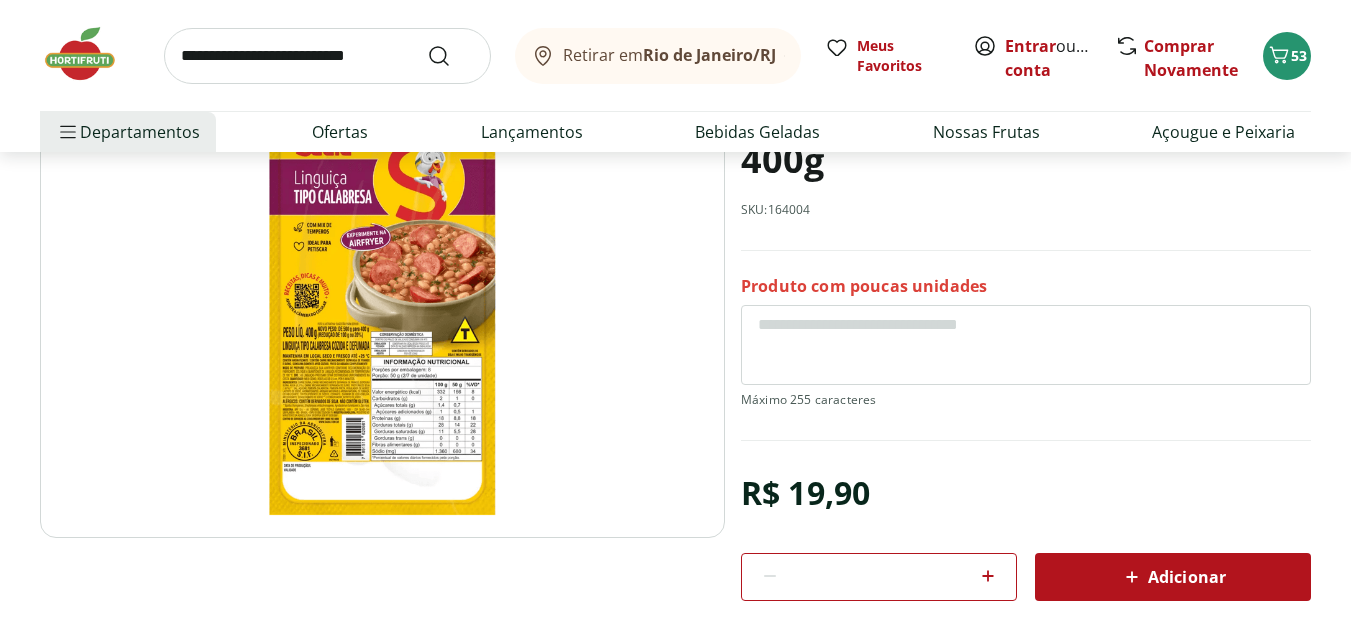 click 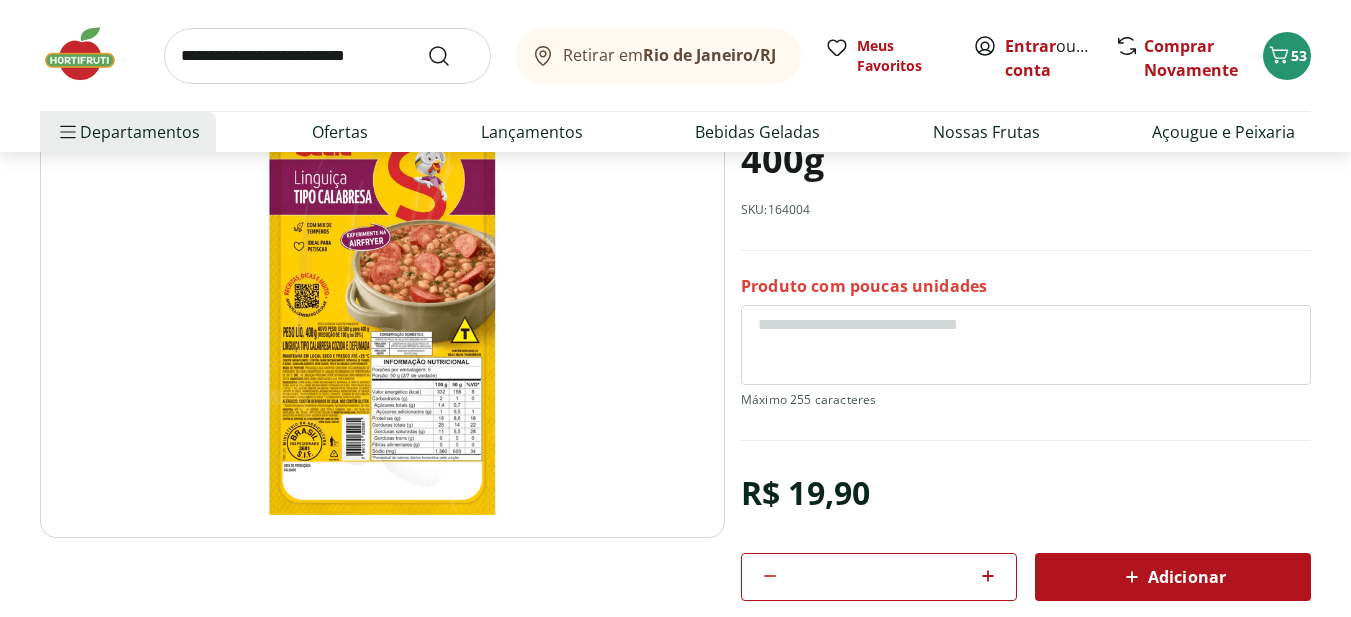 click on "Adicionar" at bounding box center (1173, 577) 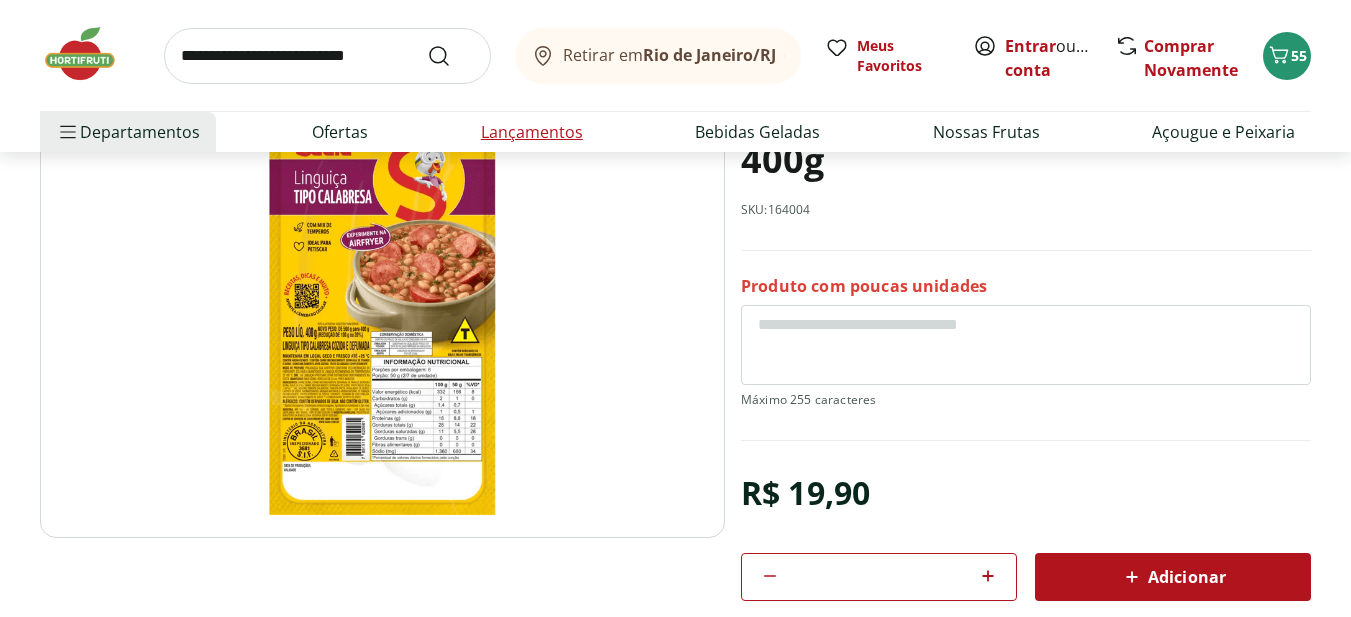 scroll, scrollTop: 0, scrollLeft: 0, axis: both 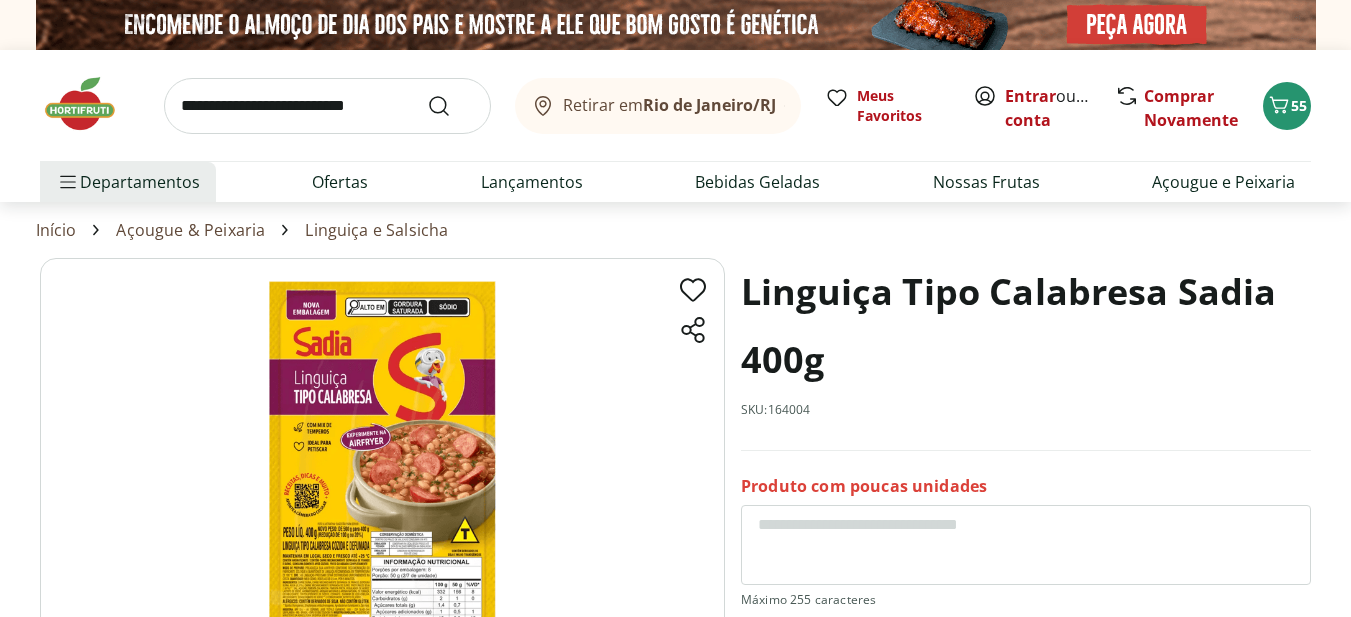 click at bounding box center (327, 106) 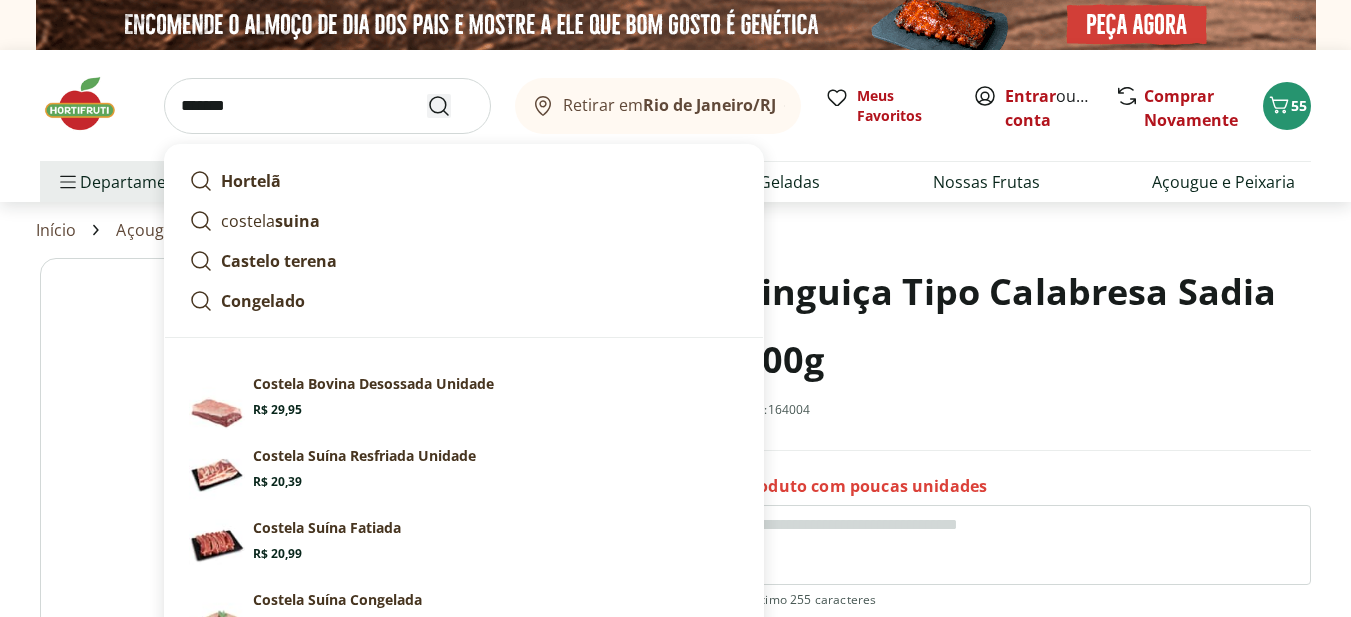 type on "*******" 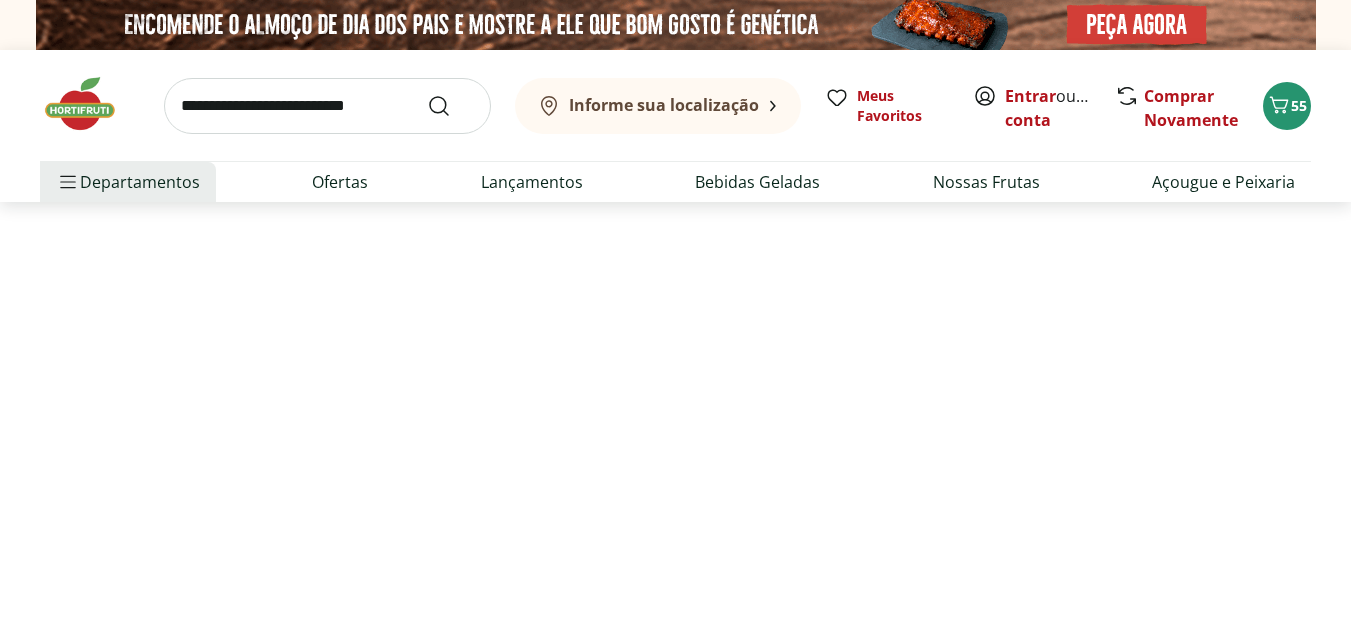select on "**********" 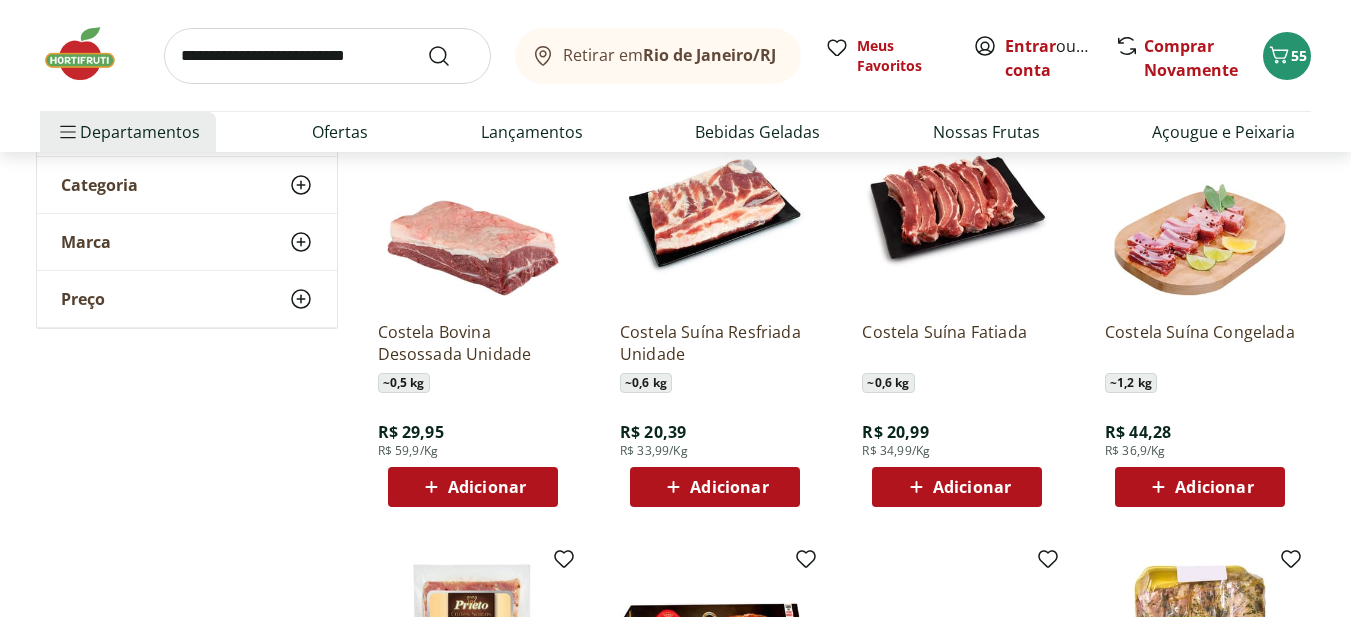 scroll, scrollTop: 300, scrollLeft: 0, axis: vertical 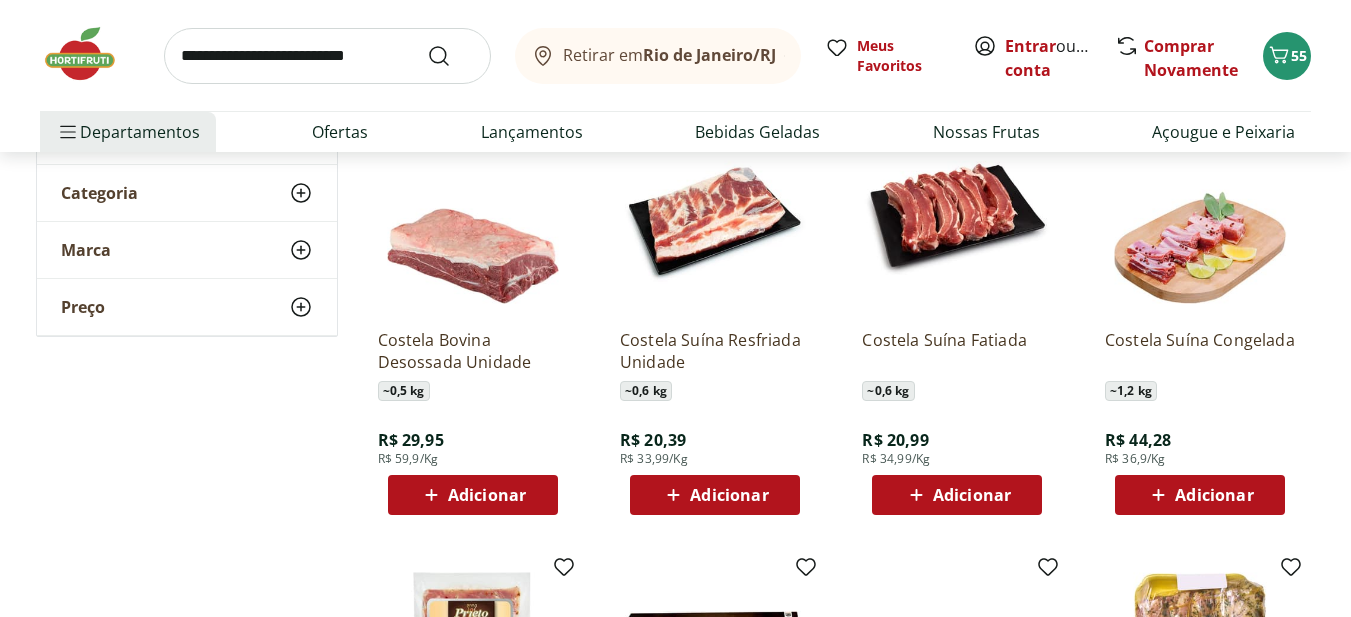 click on "Adicionar" at bounding box center (487, 495) 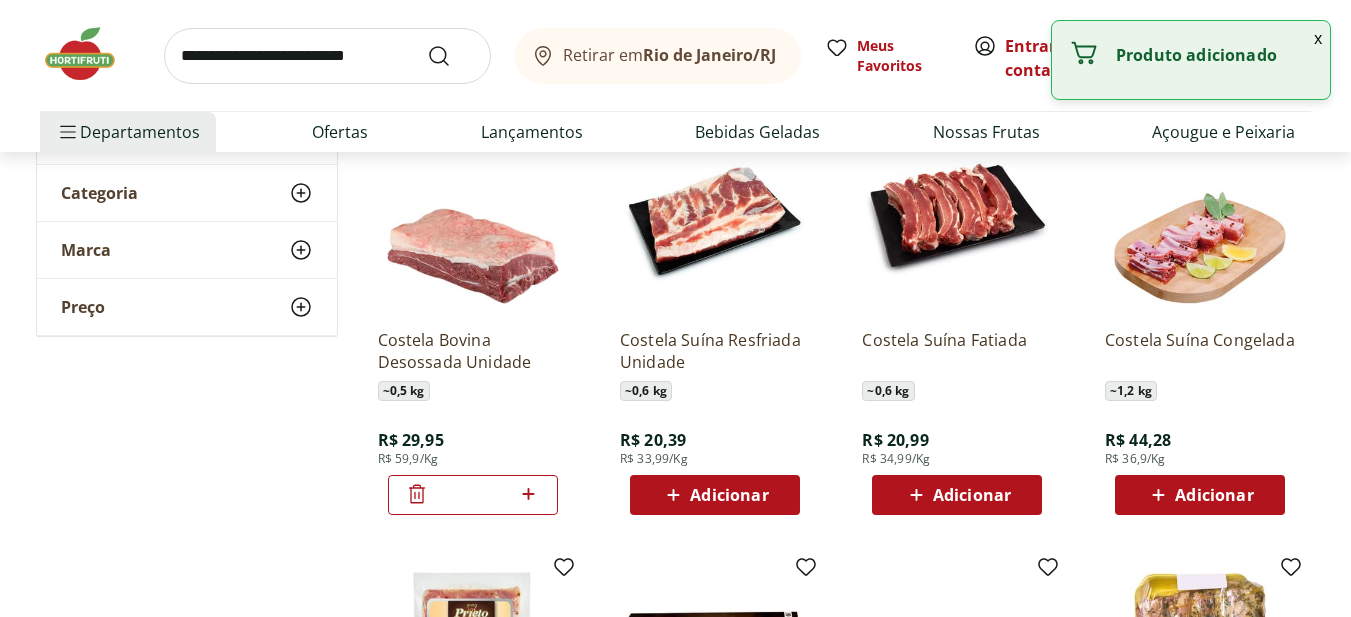 click 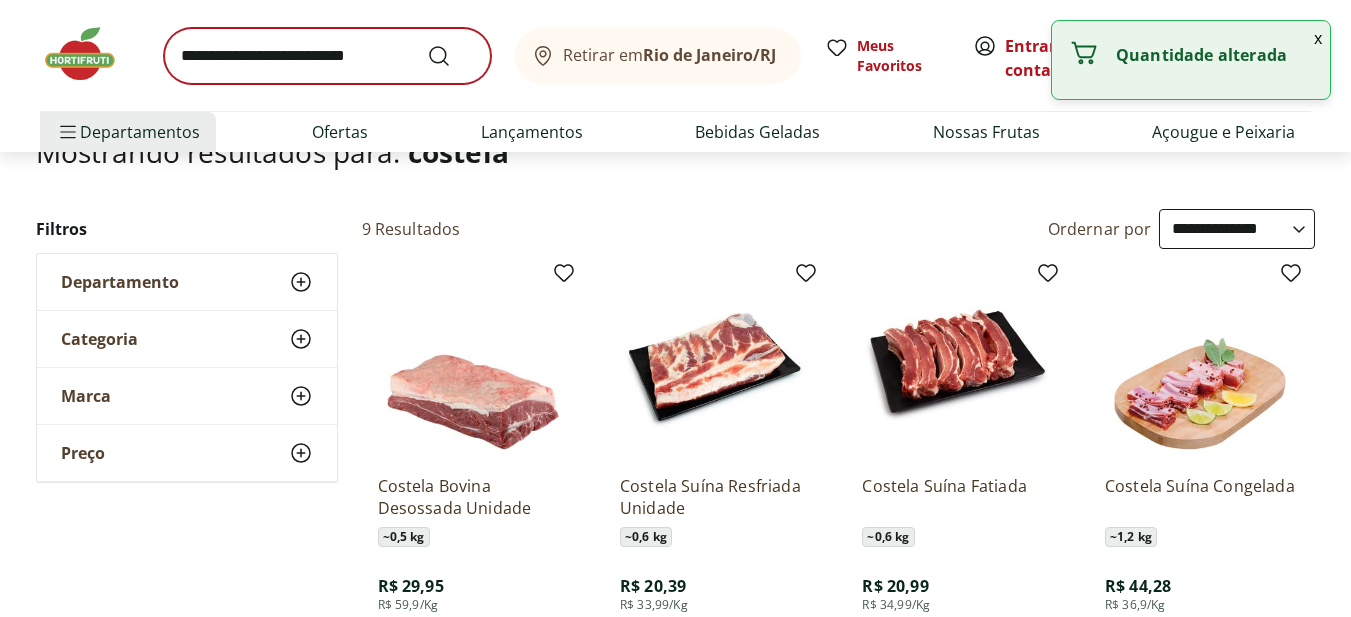 scroll, scrollTop: 0, scrollLeft: 0, axis: both 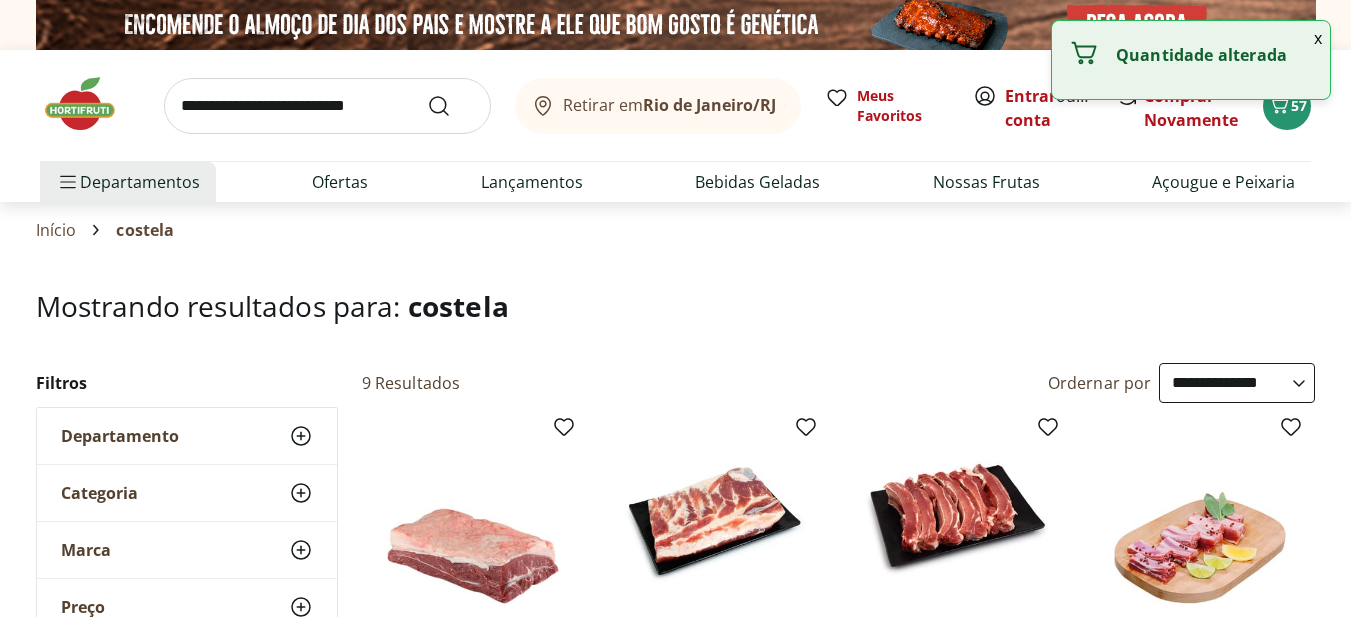 click at bounding box center (327, 106) 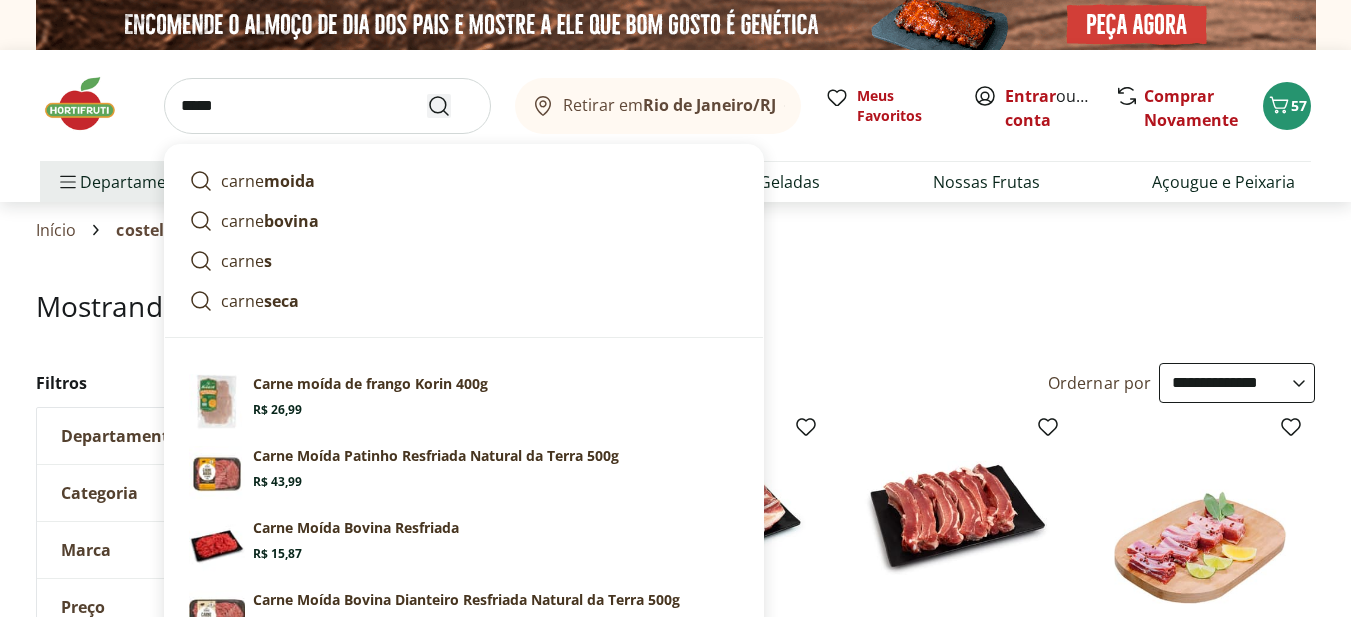 type on "*****" 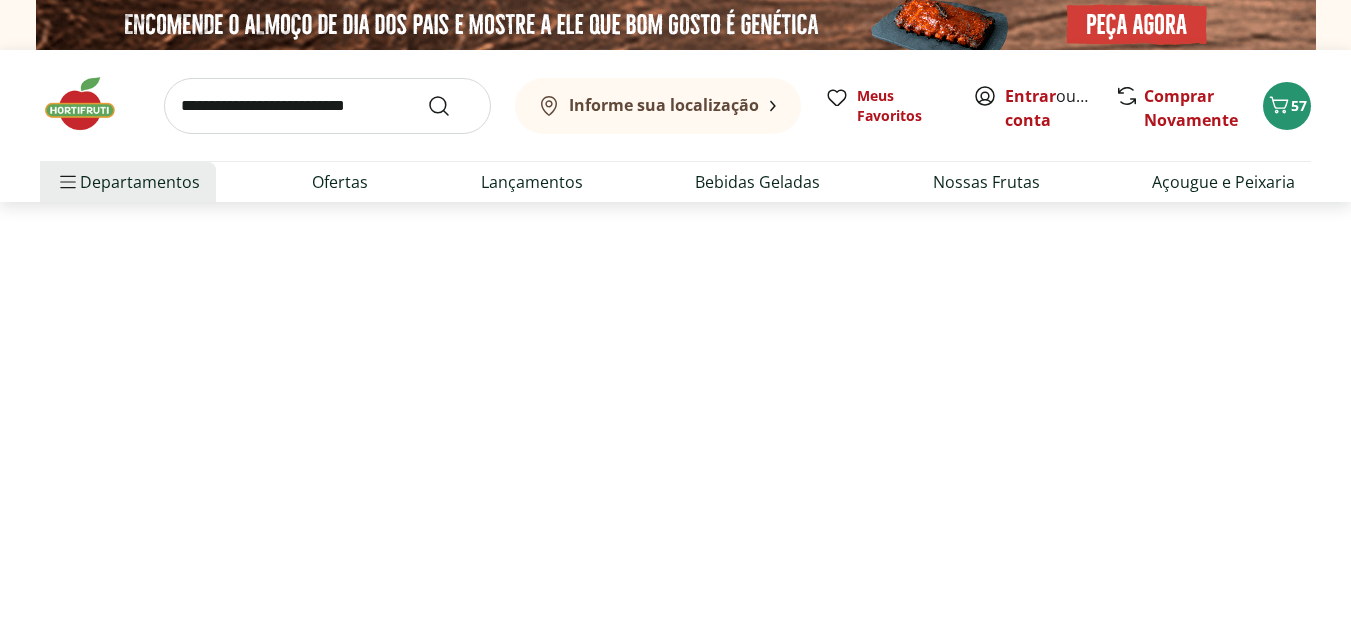 select on "**********" 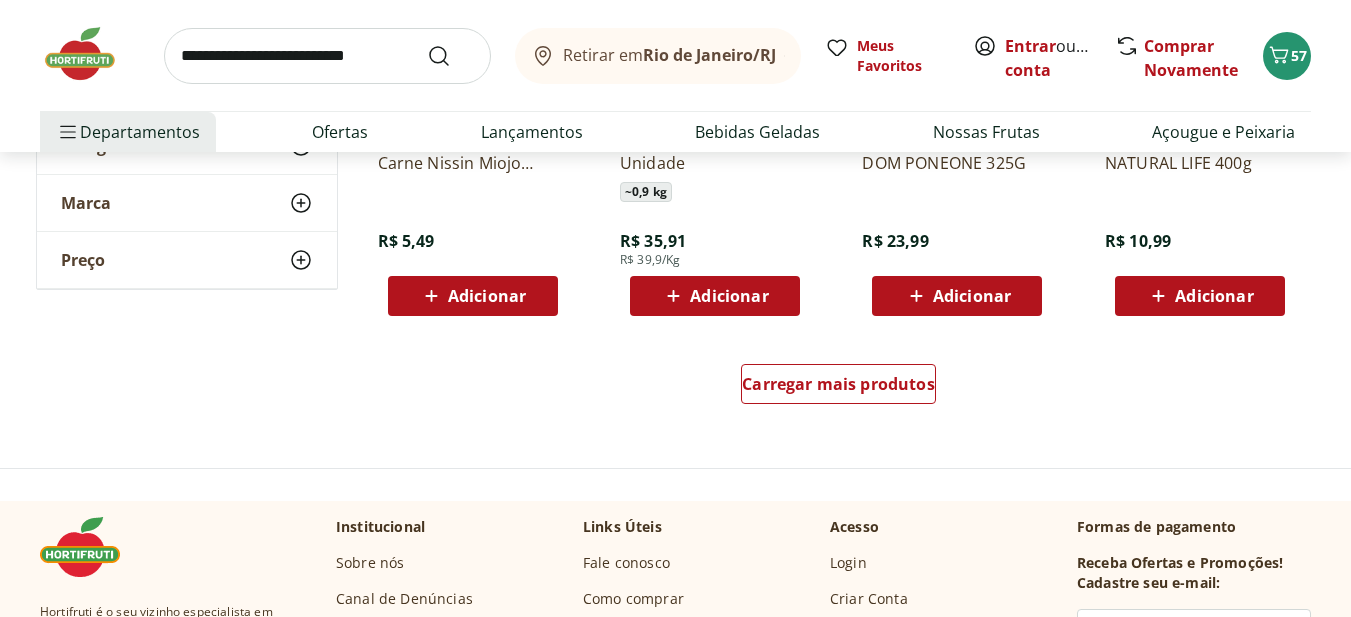 scroll, scrollTop: 1400, scrollLeft: 0, axis: vertical 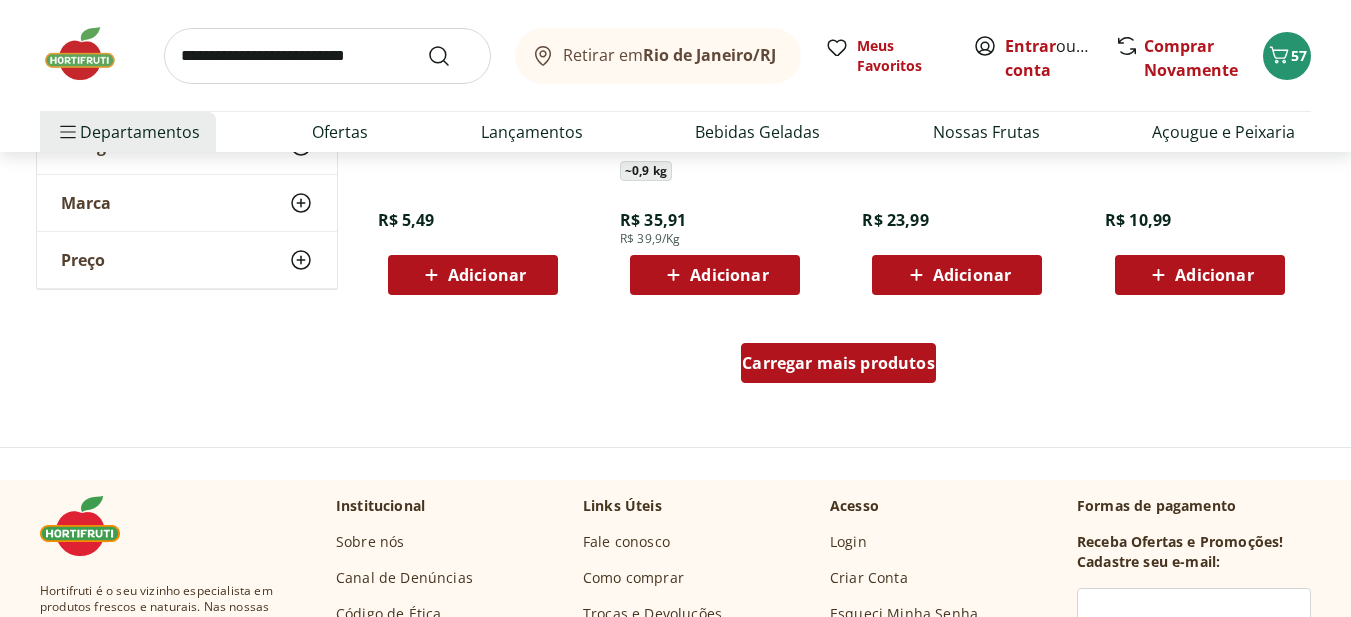 click on "Carregar mais produtos" at bounding box center (838, 363) 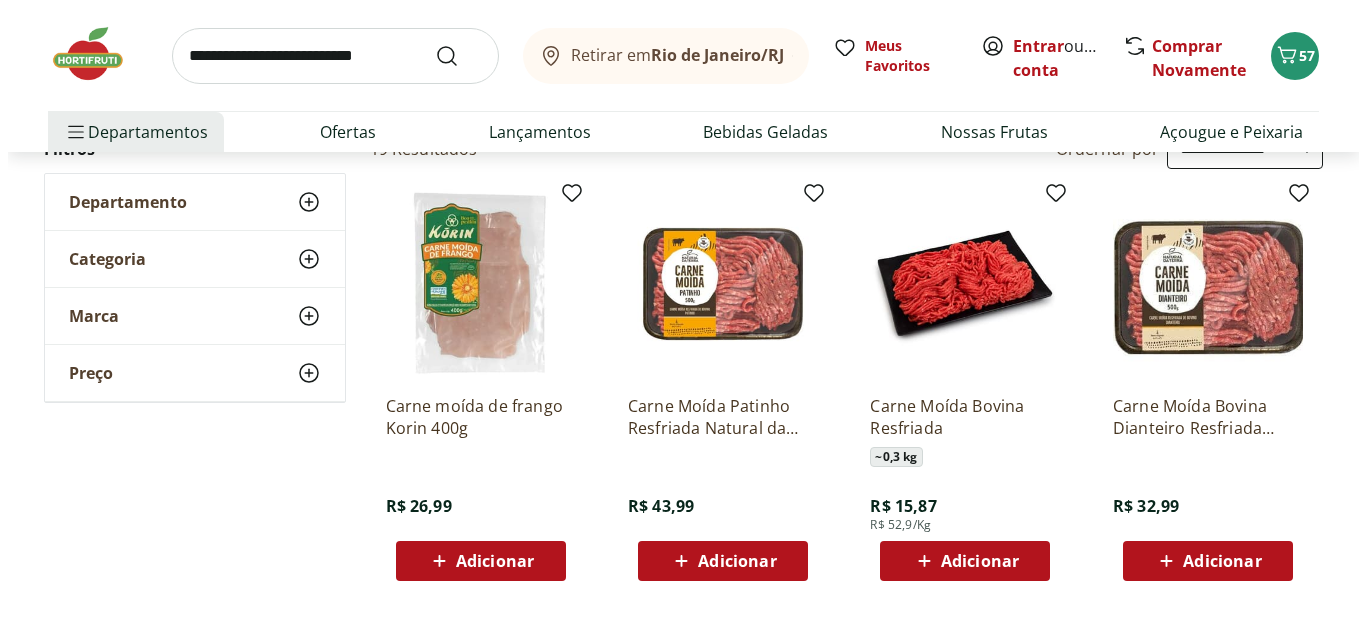 scroll, scrollTop: 200, scrollLeft: 0, axis: vertical 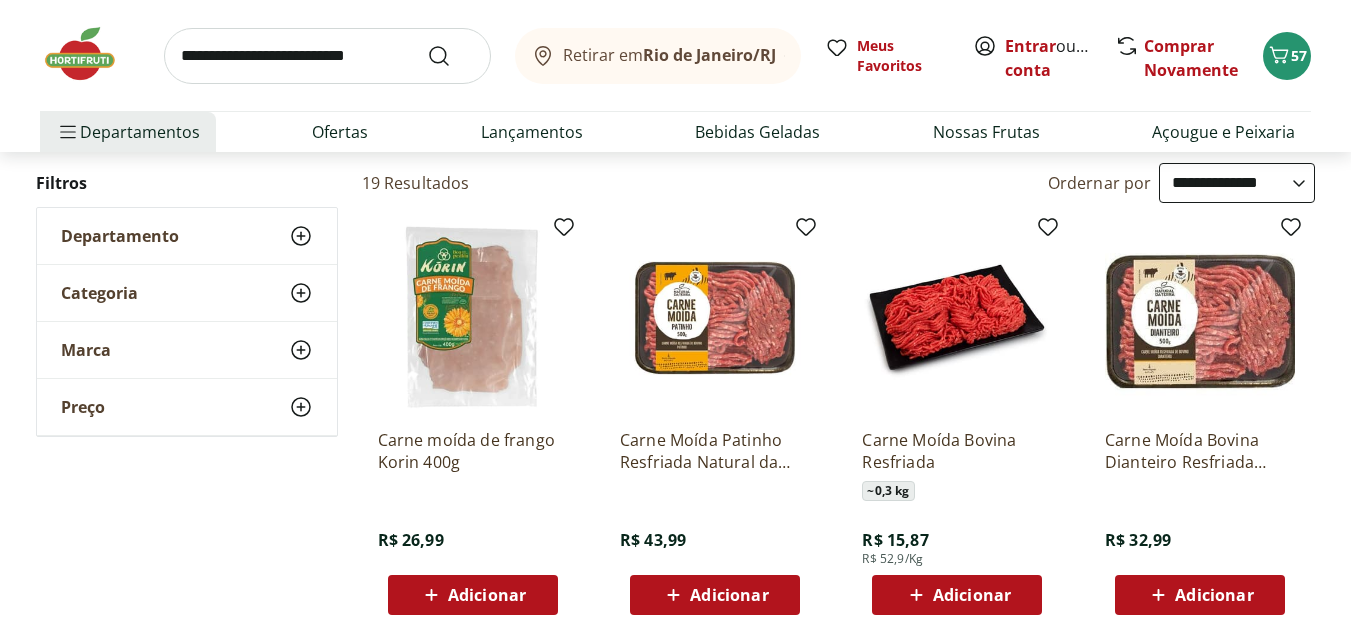 click on "Adicionar" at bounding box center [972, 595] 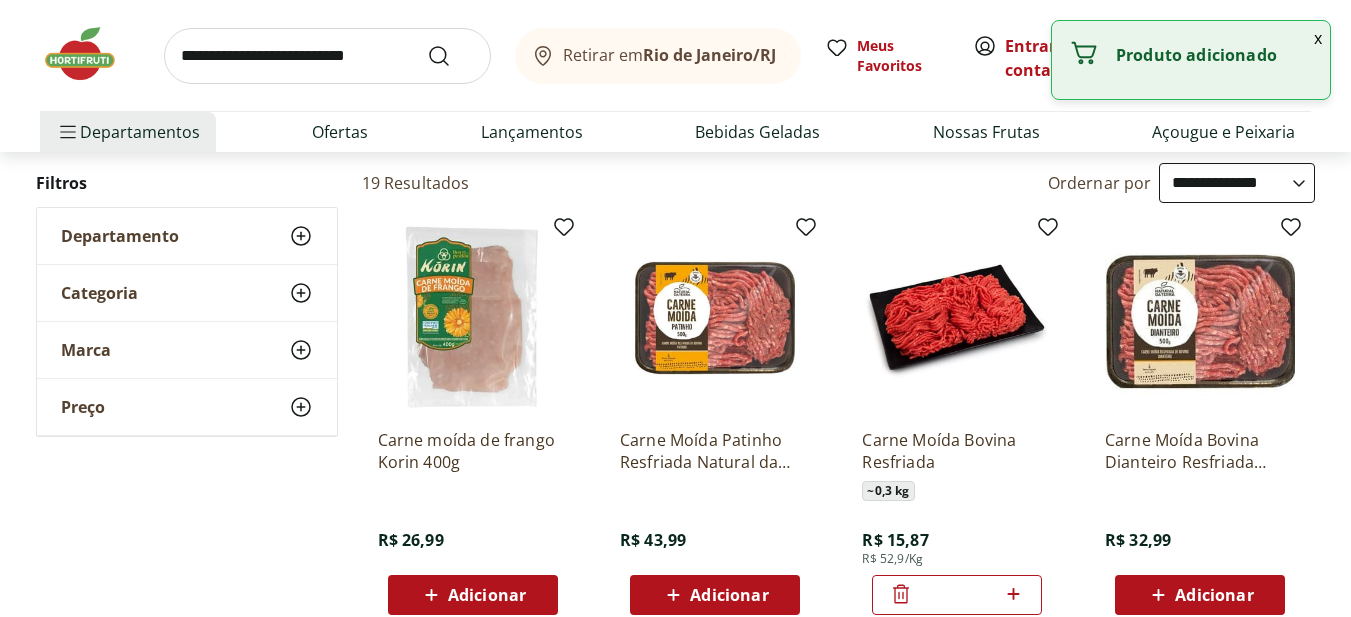 click 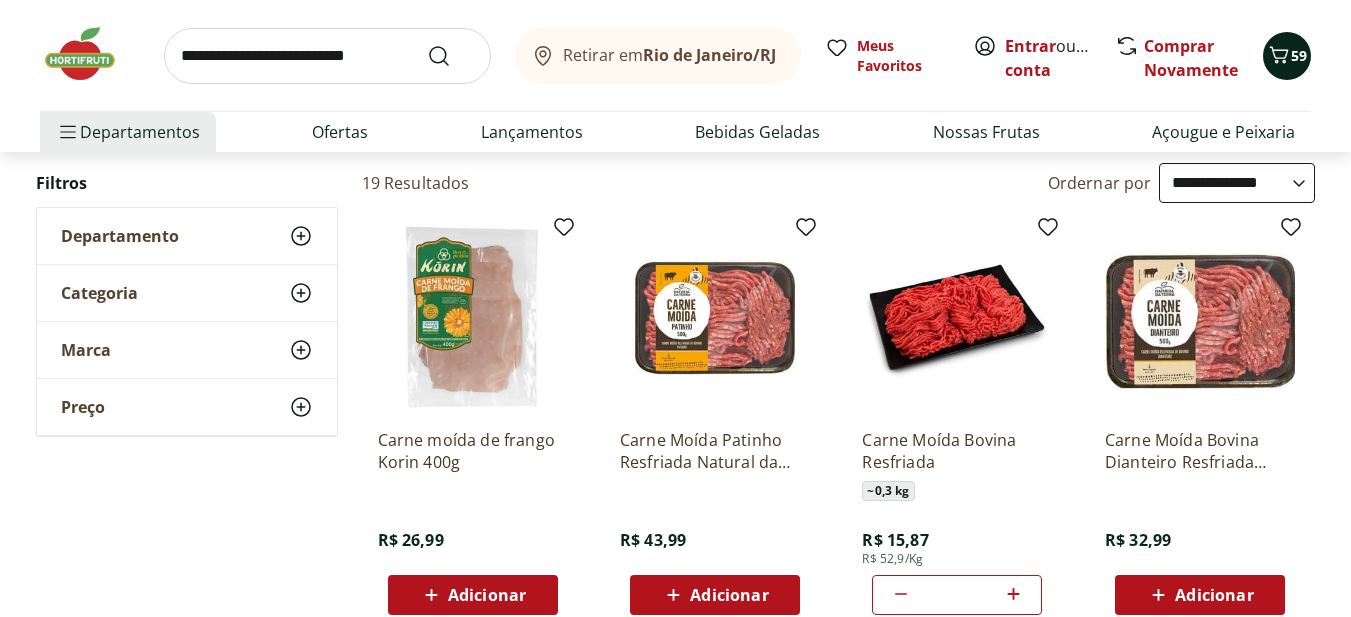 click 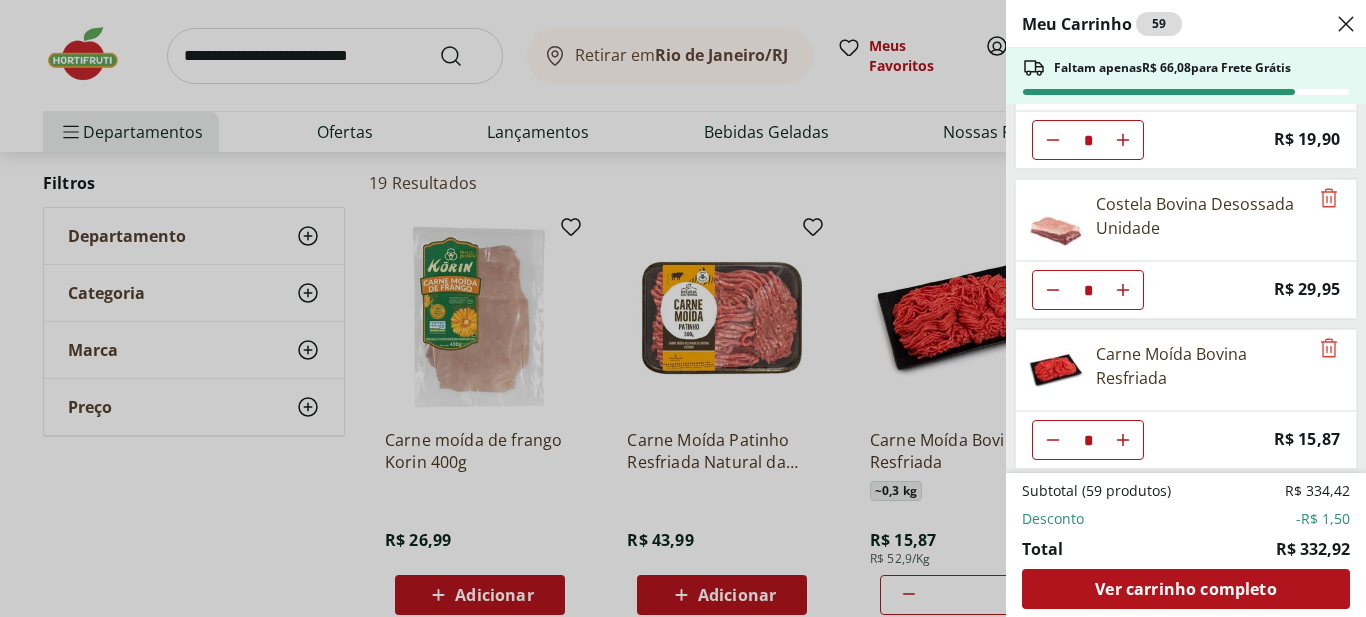 scroll, scrollTop: 3089, scrollLeft: 0, axis: vertical 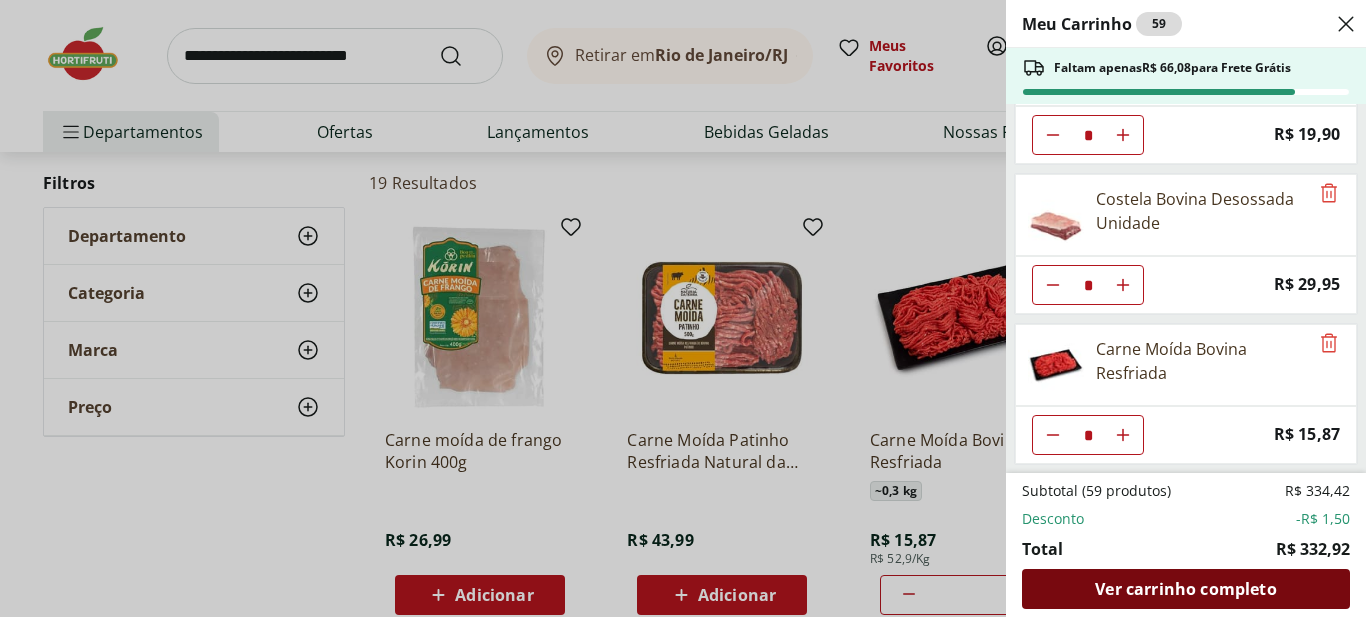click on "Ver carrinho completo" at bounding box center [1185, 589] 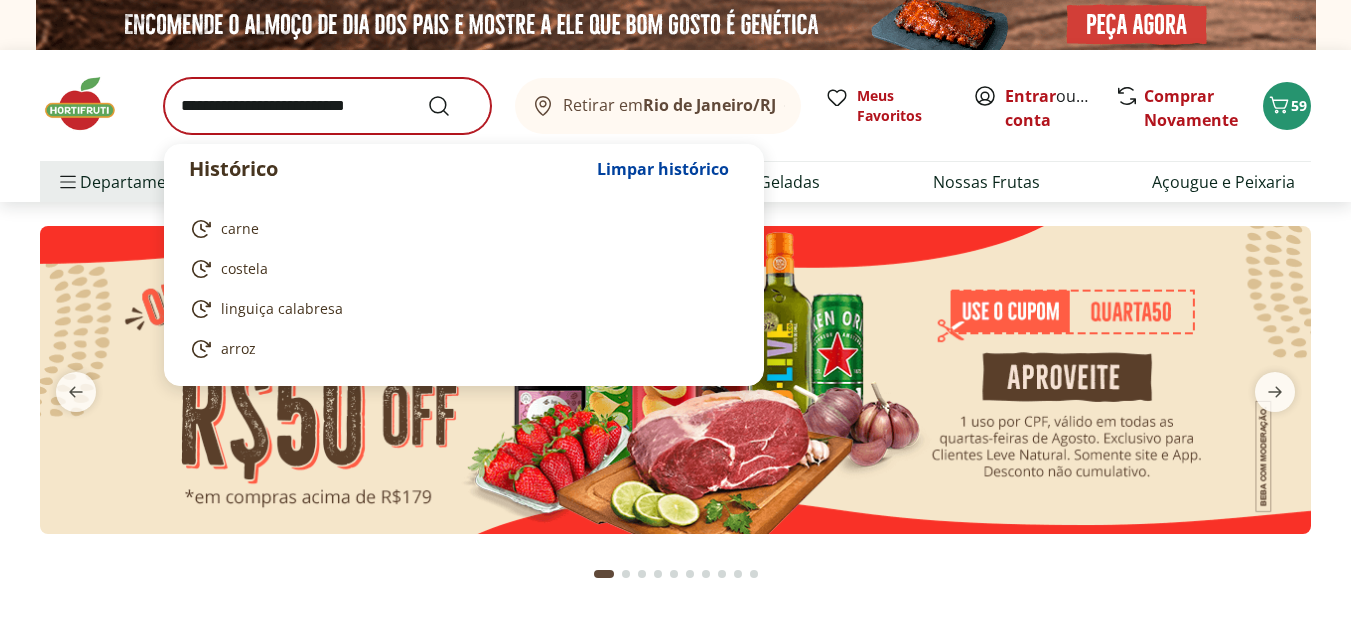scroll, scrollTop: 0, scrollLeft: 0, axis: both 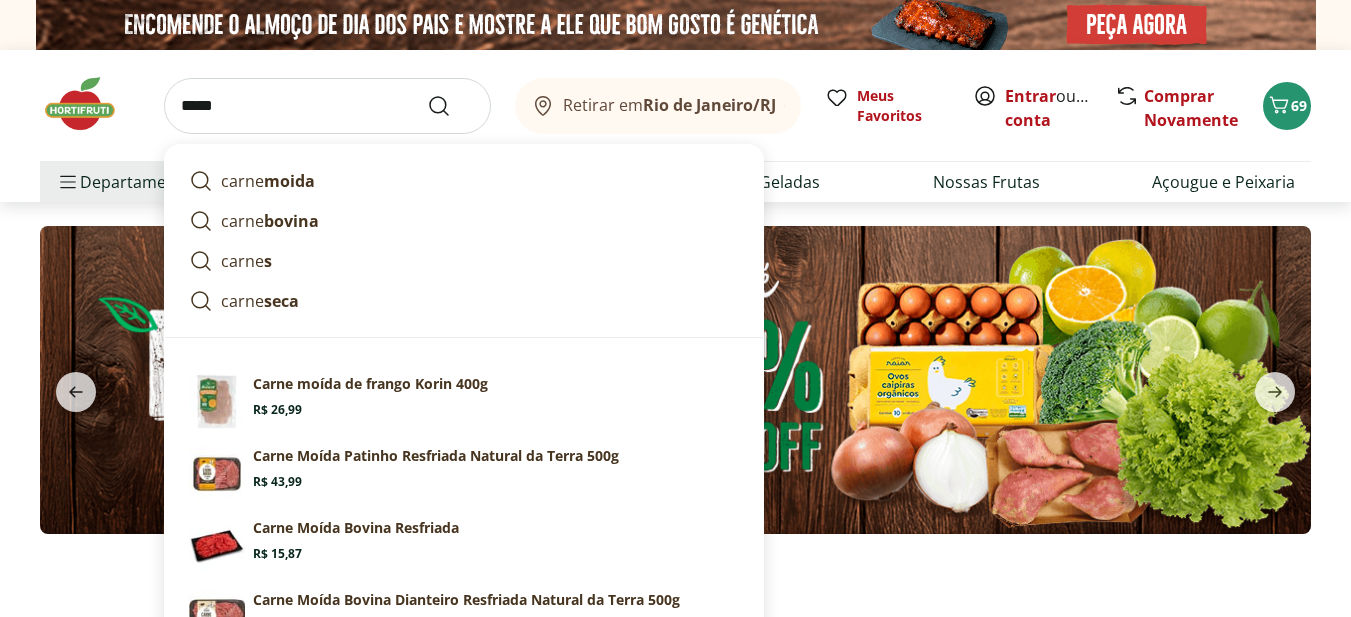 click on "carne  moida" at bounding box center [464, 181] 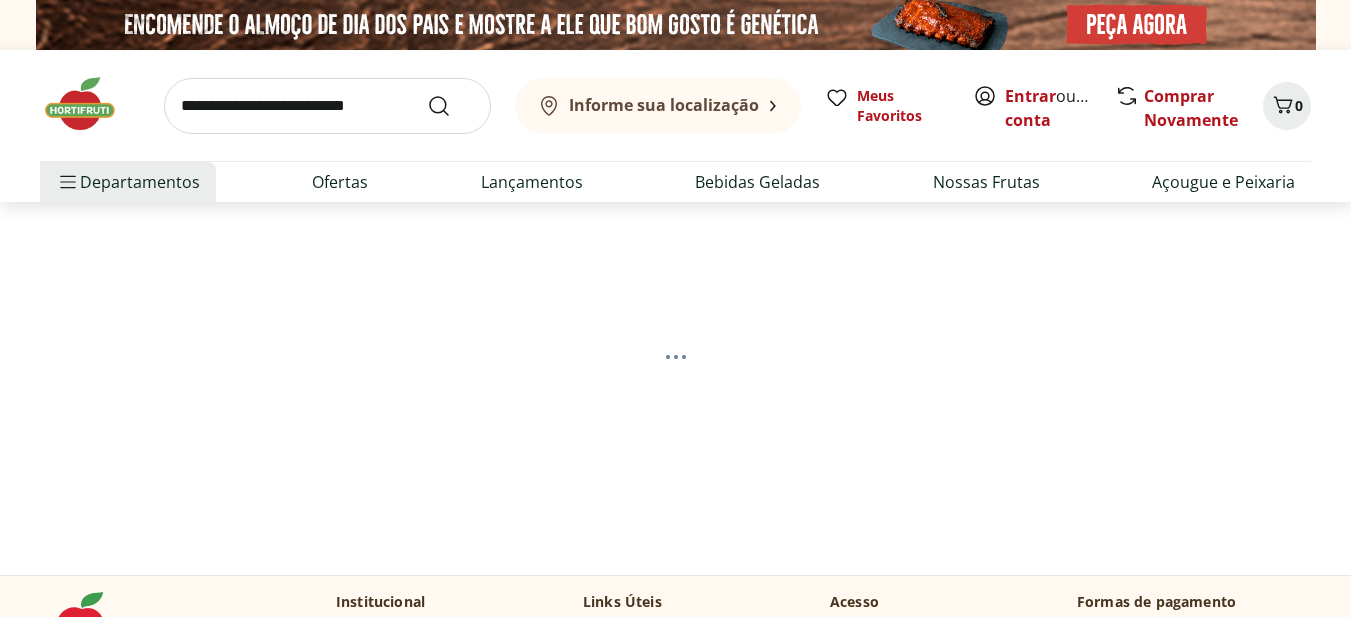 scroll, scrollTop: 0, scrollLeft: 0, axis: both 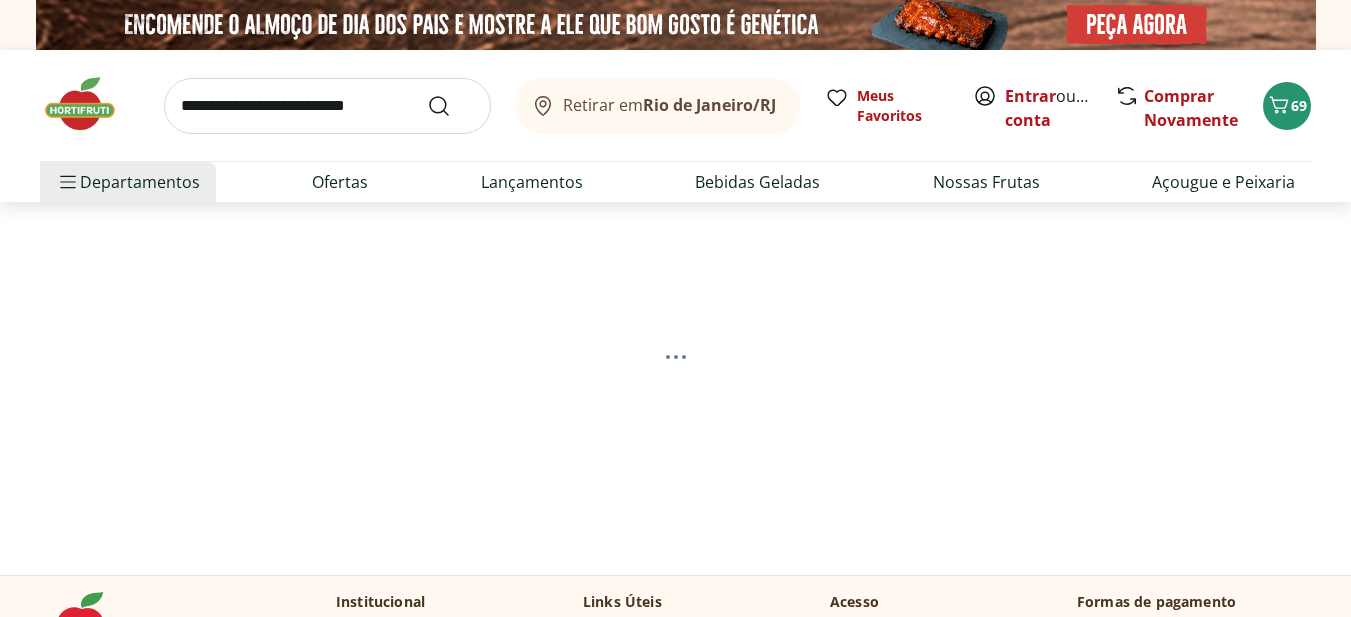 select on "**********" 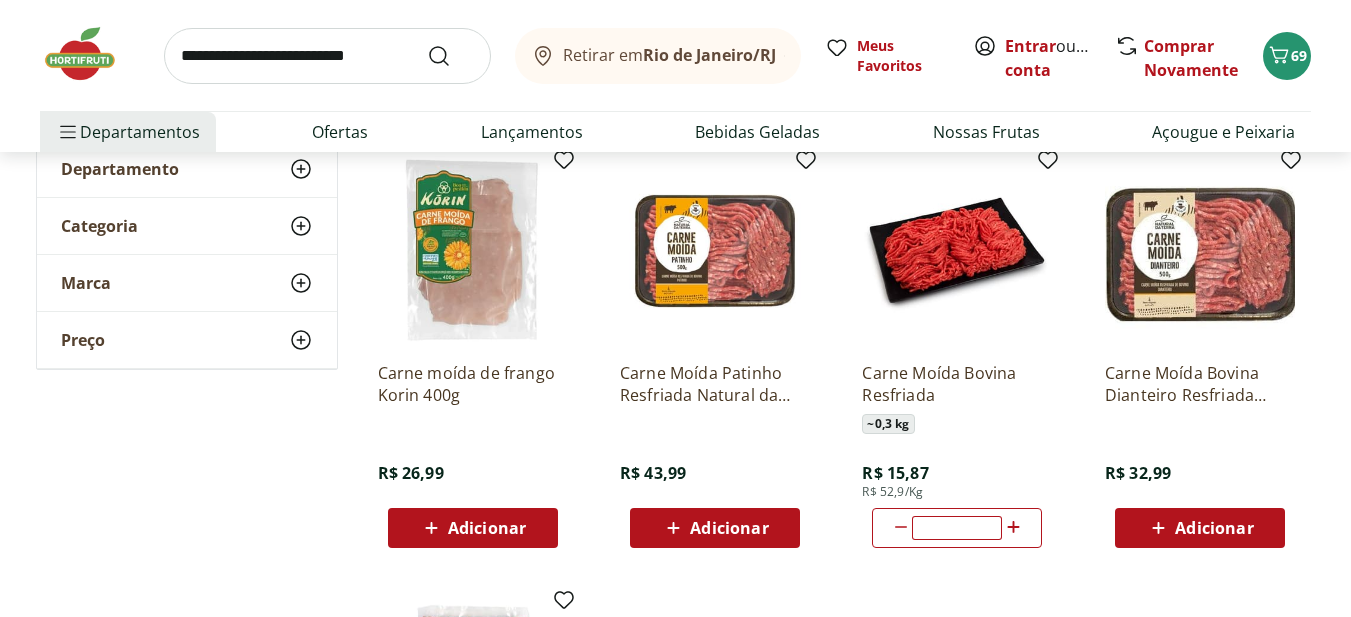 scroll, scrollTop: 300, scrollLeft: 0, axis: vertical 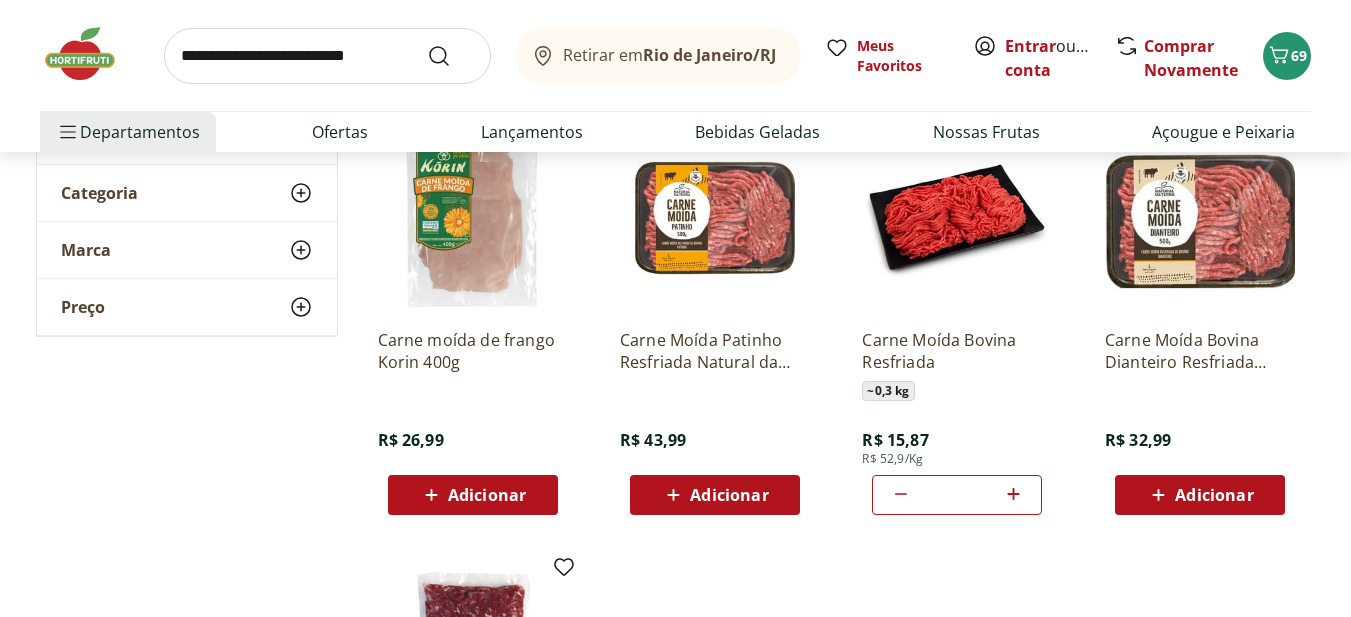 click at bounding box center (957, 218) 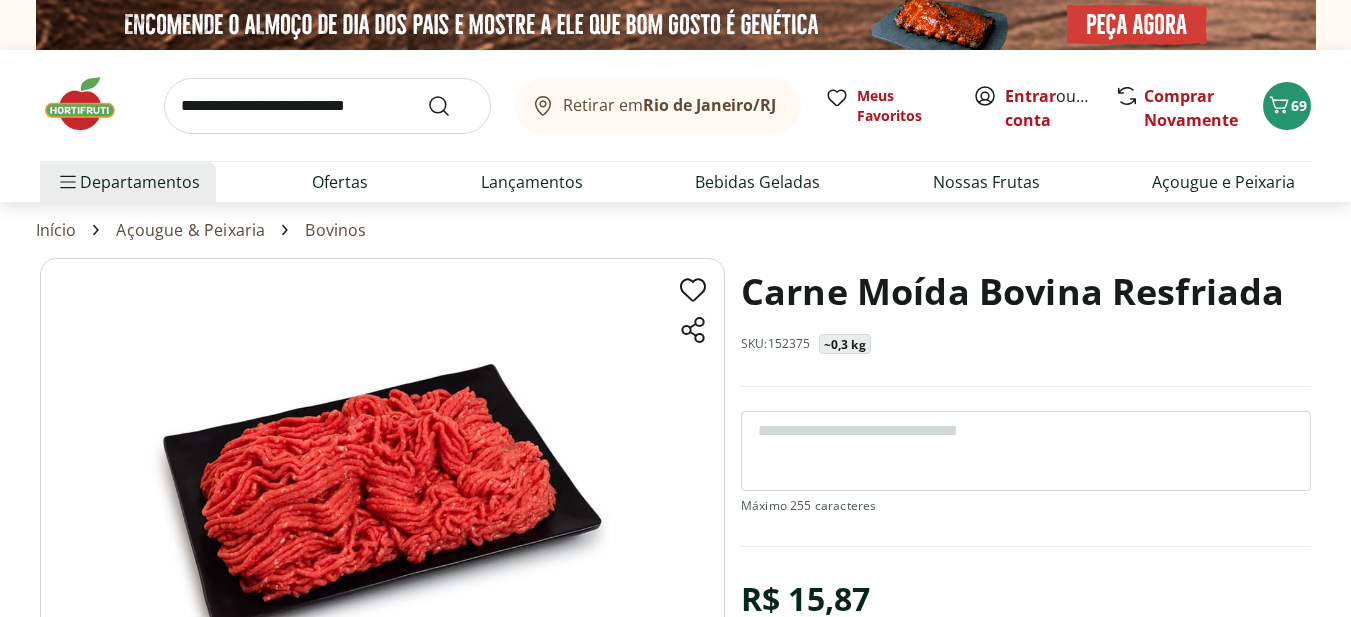 scroll, scrollTop: 200, scrollLeft: 0, axis: vertical 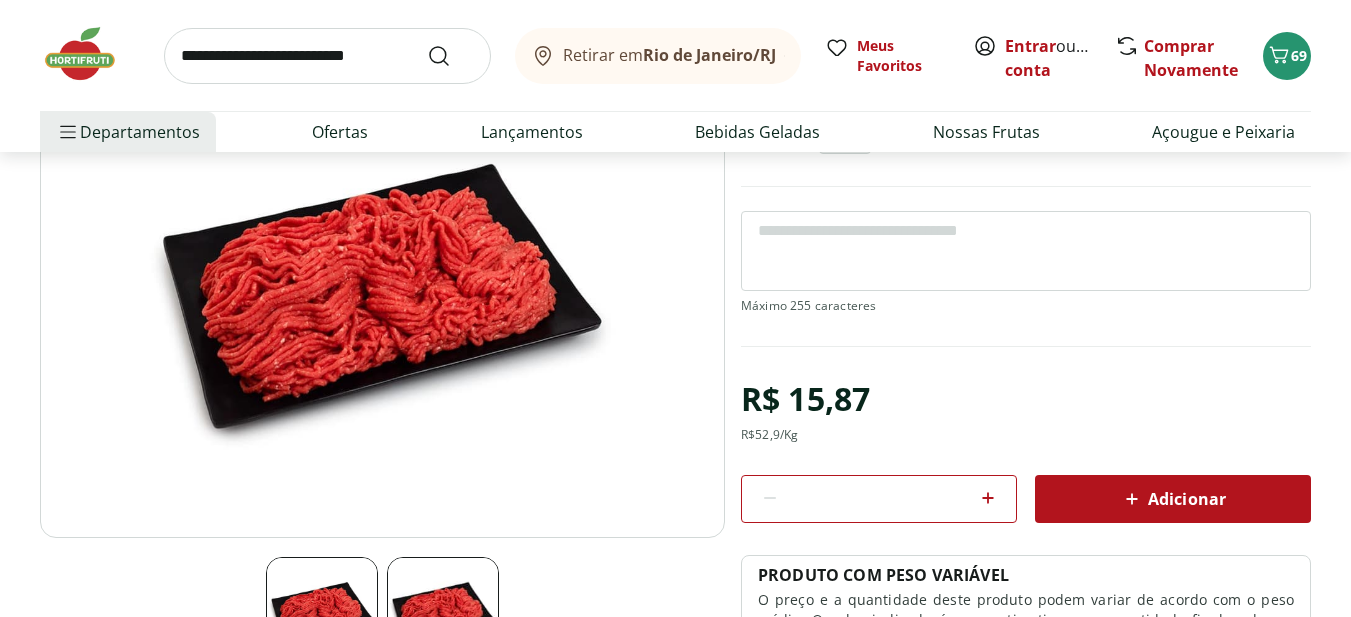 click 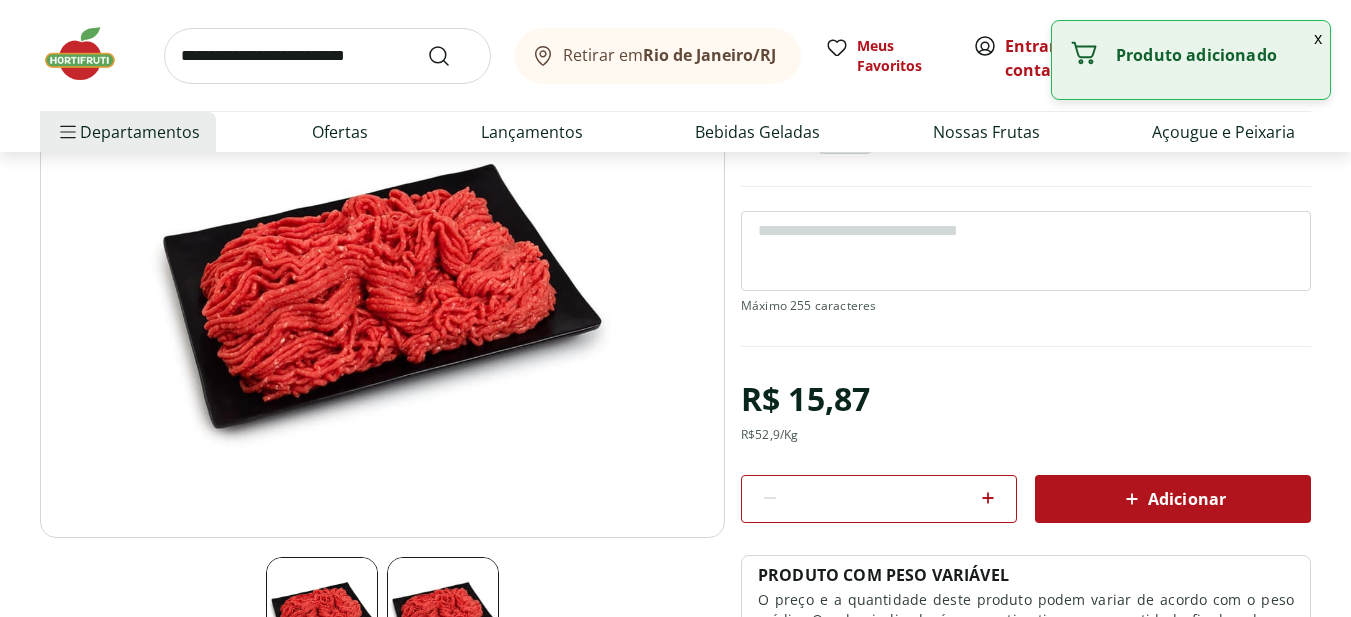 click on "x" at bounding box center (1318, 38) 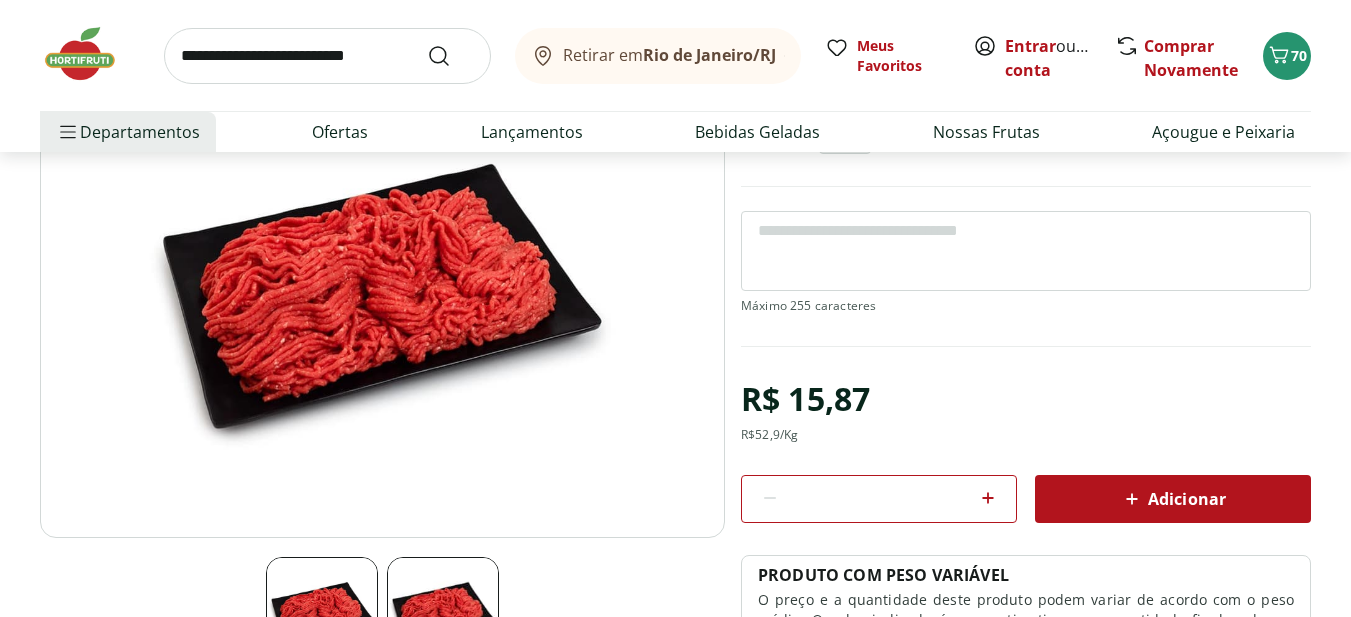 click at bounding box center [327, 56] 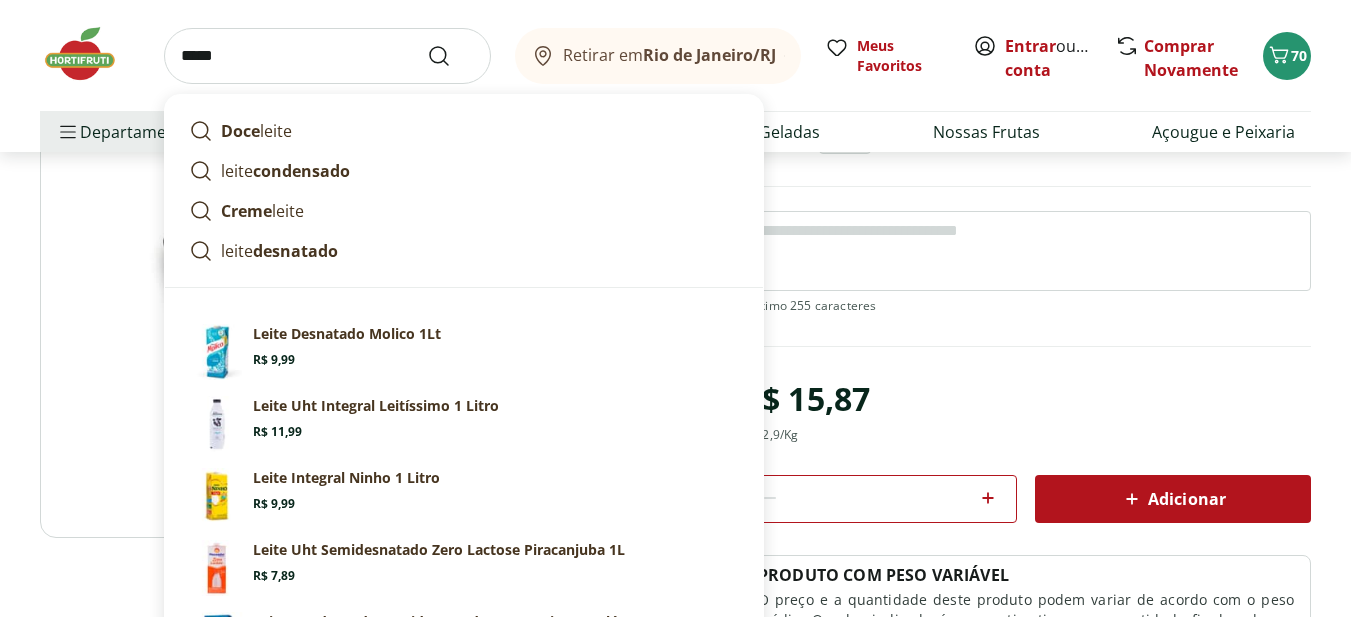 click on "condensado" at bounding box center (301, 171) 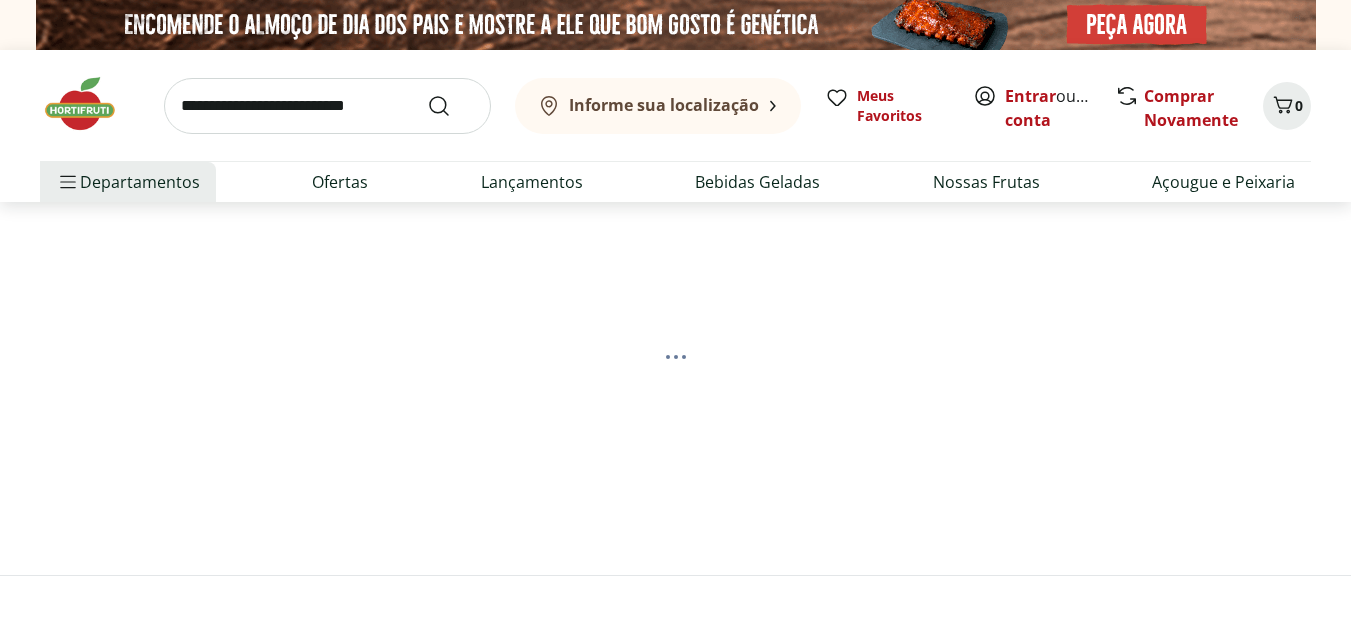 scroll, scrollTop: 0, scrollLeft: 0, axis: both 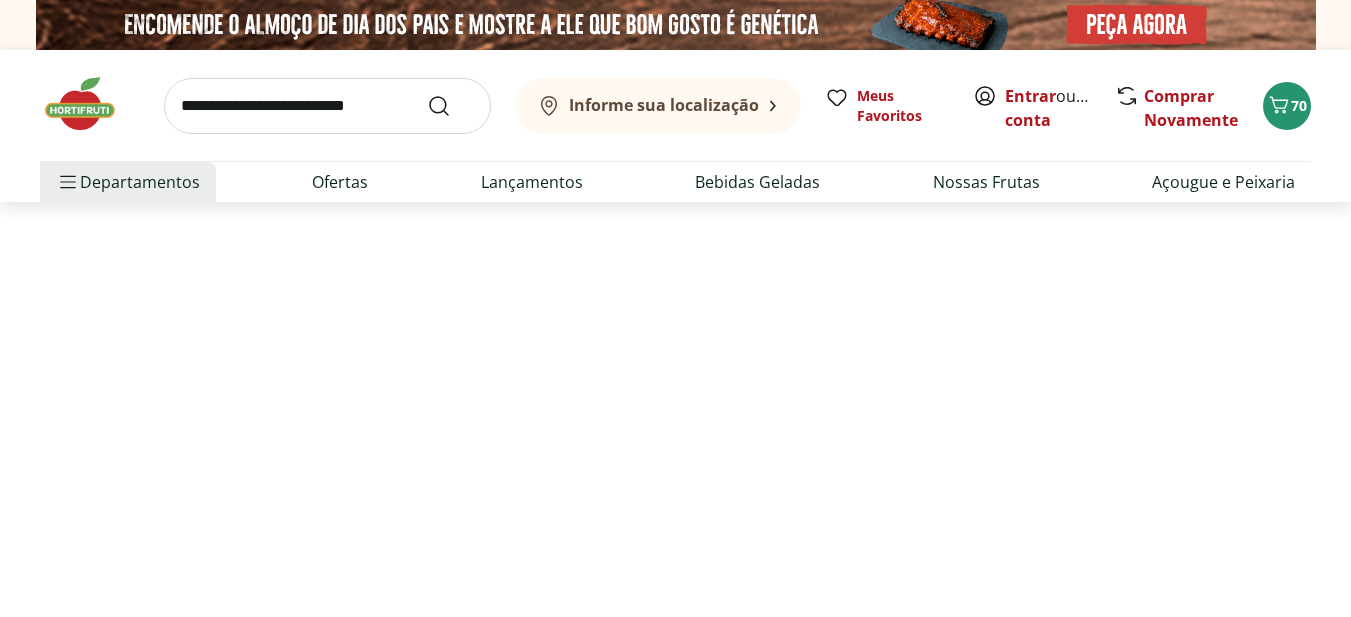 select on "**********" 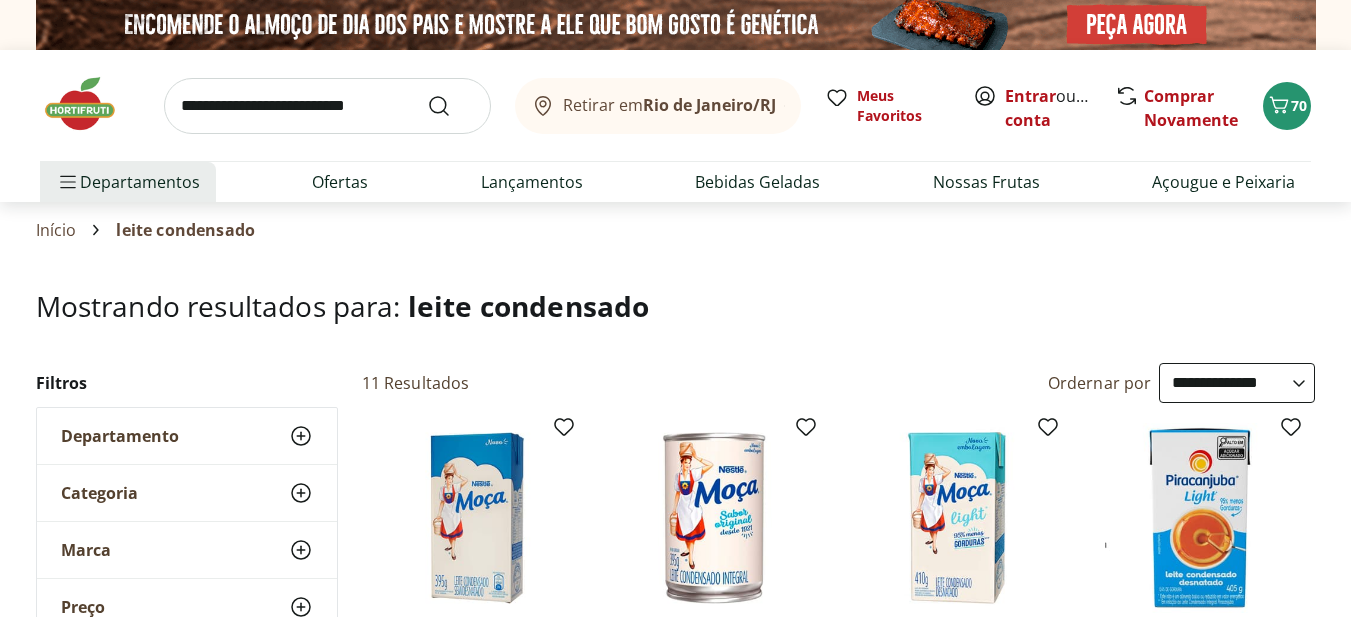 click at bounding box center [715, 518] 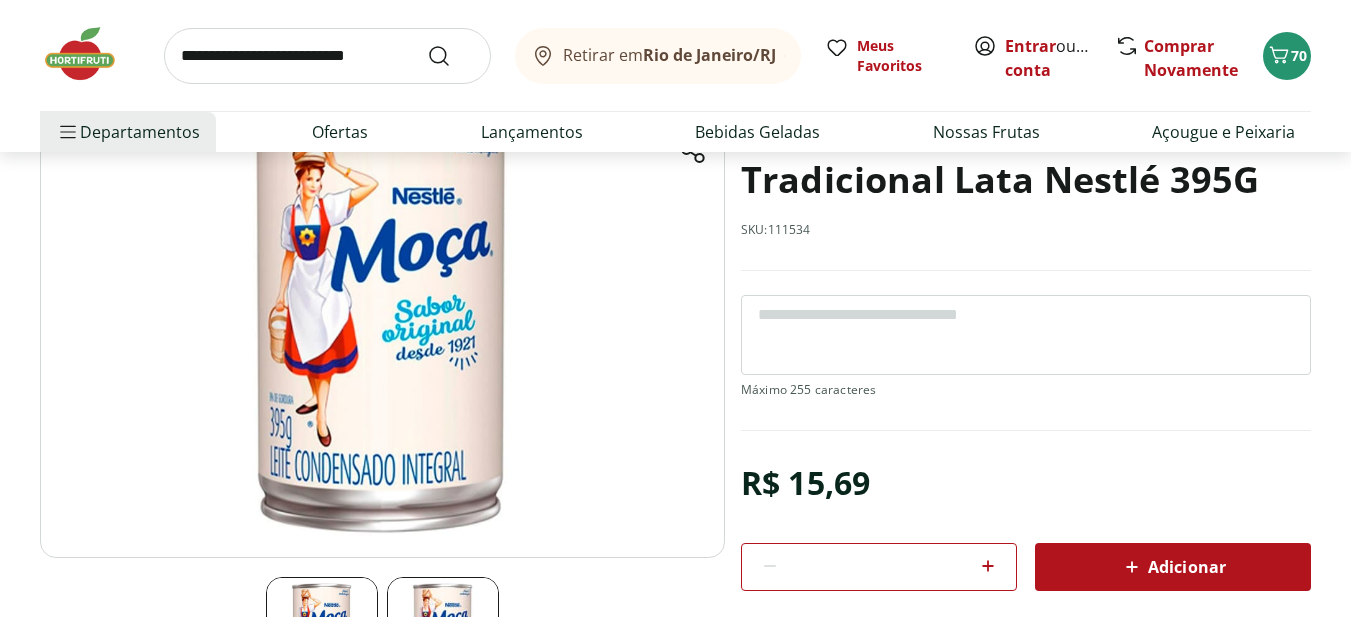 scroll, scrollTop: 300, scrollLeft: 0, axis: vertical 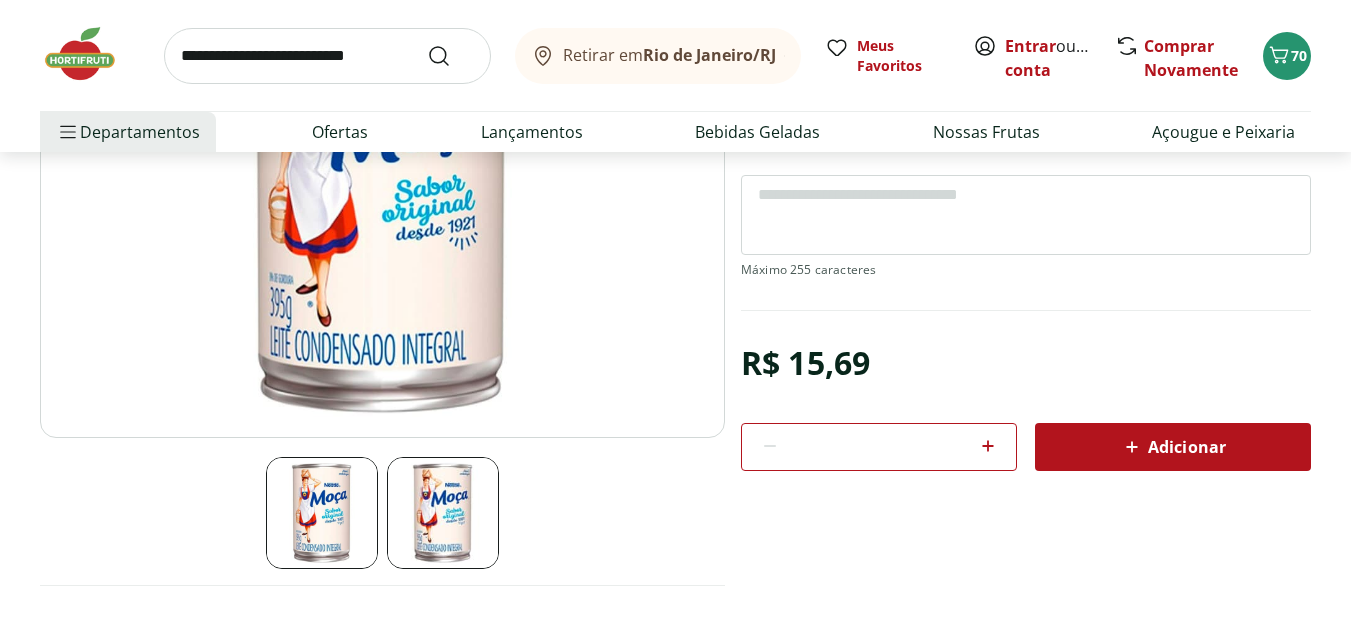 click 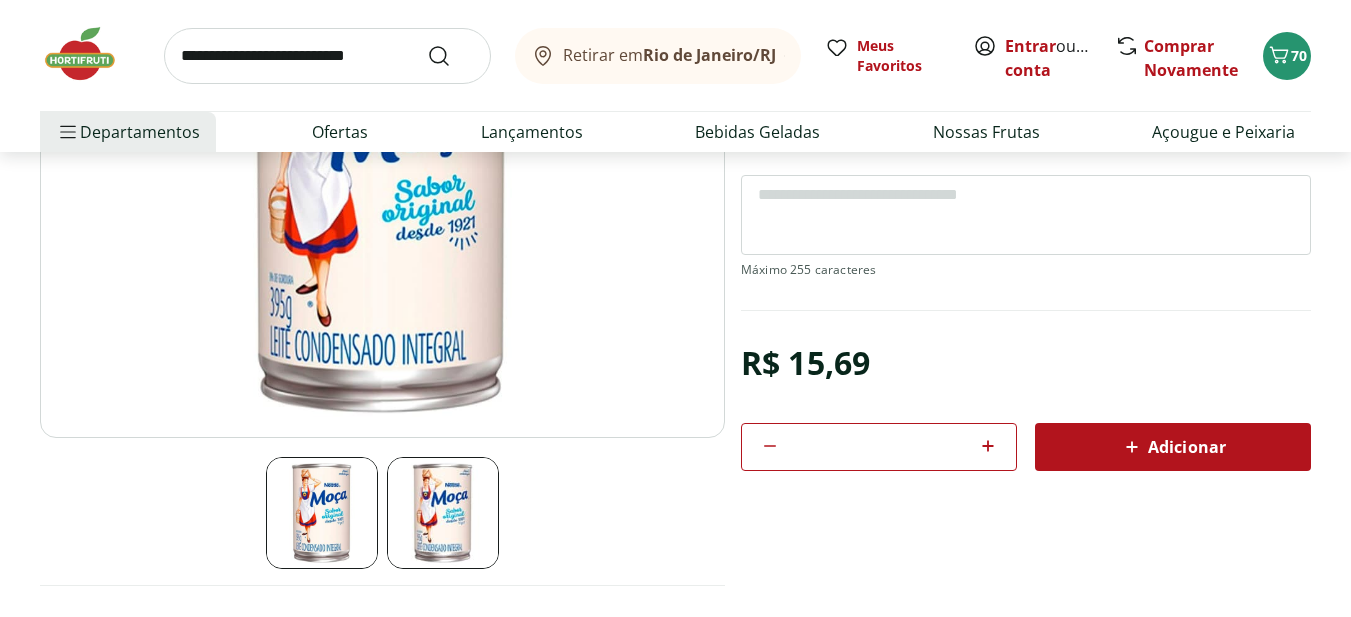 click on "Adicionar" at bounding box center [1173, 447] 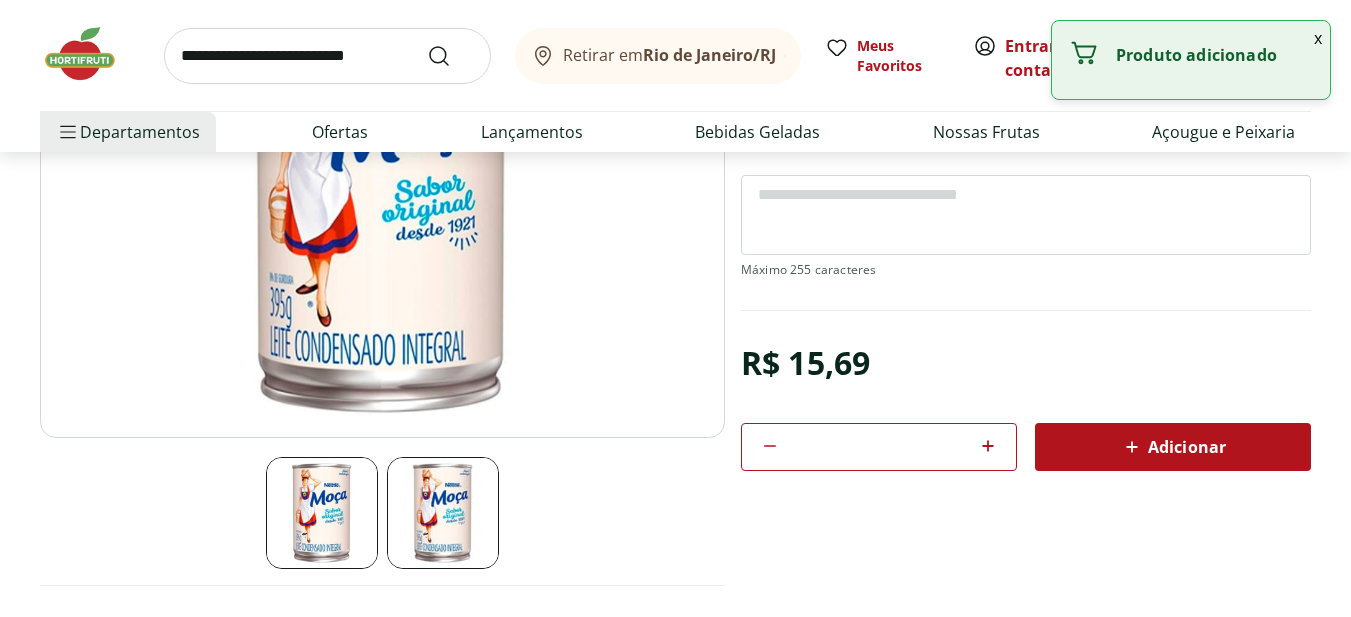 click at bounding box center (327, 56) 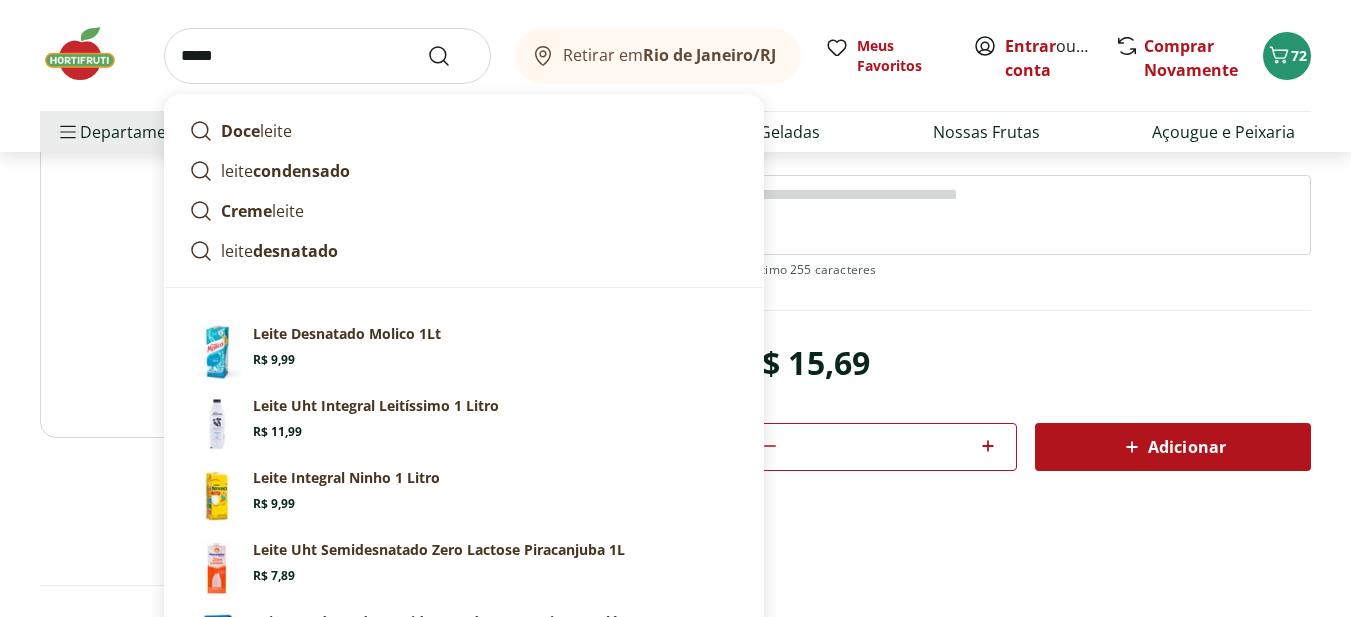 type on "*****" 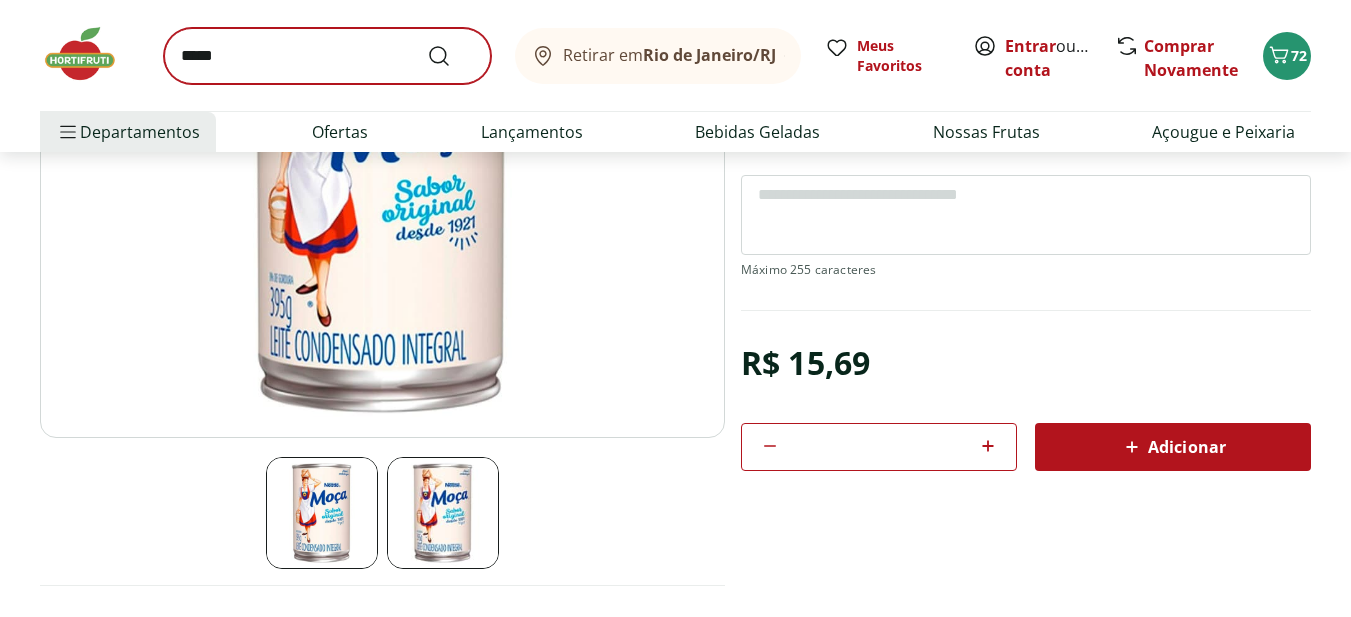 scroll, scrollTop: 0, scrollLeft: 0, axis: both 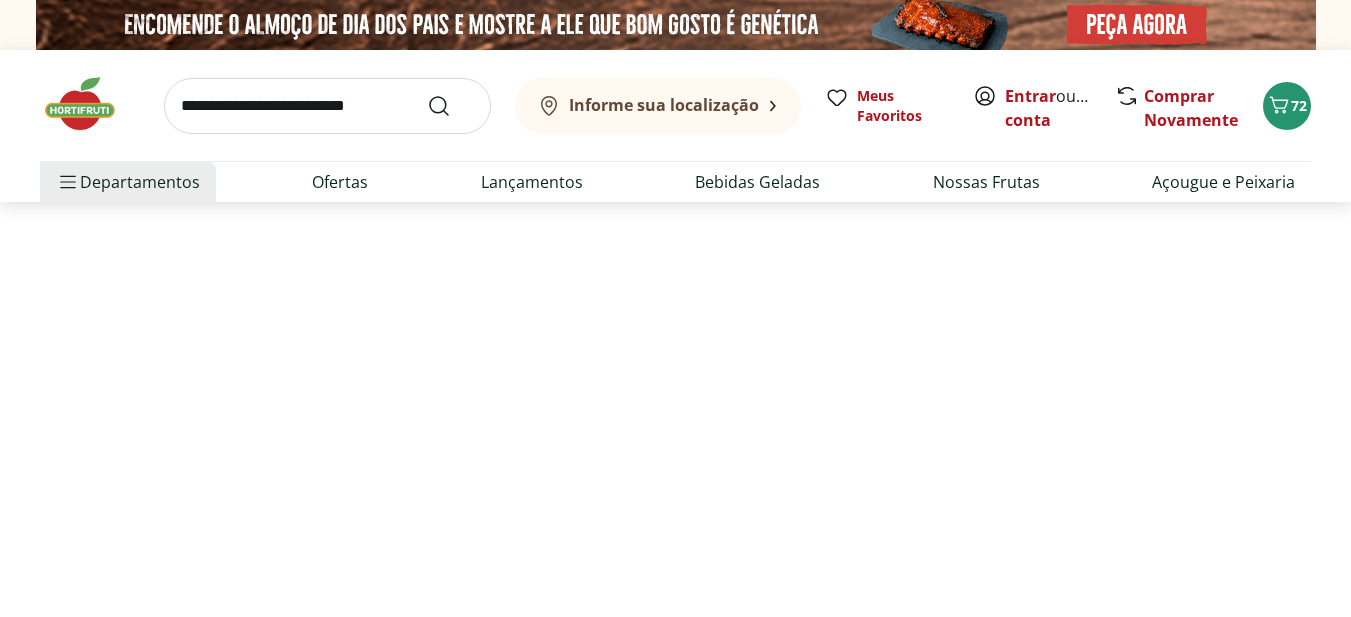 select on "**********" 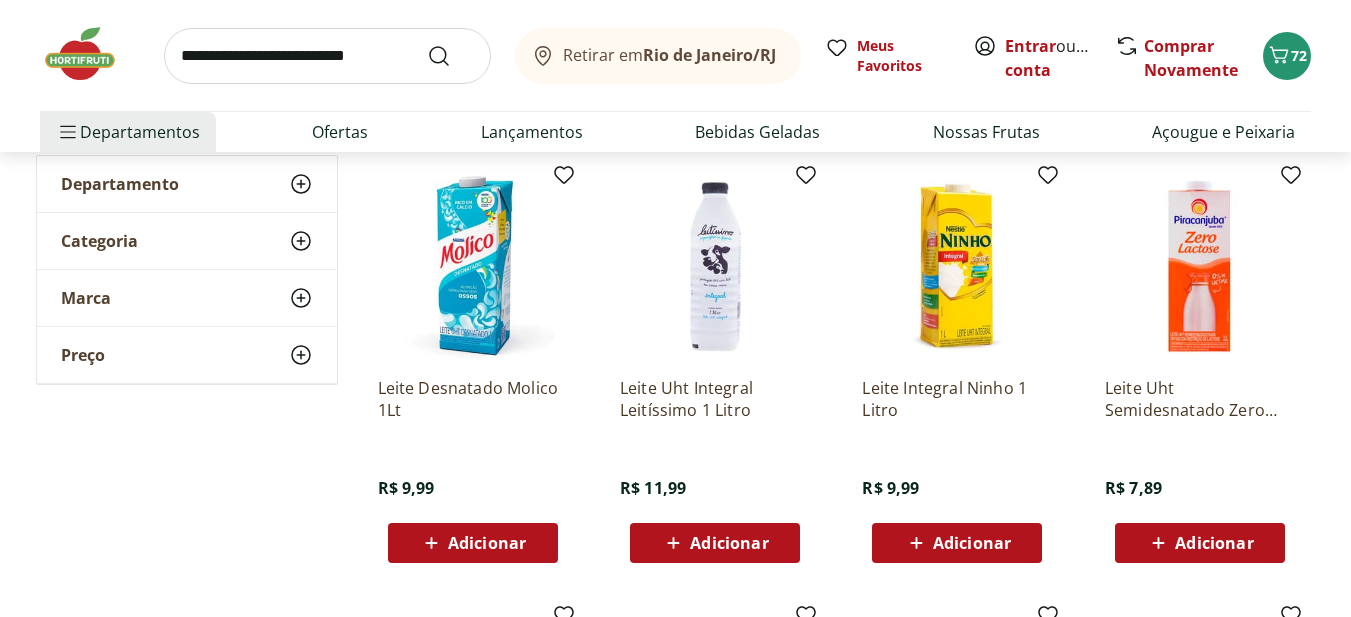 scroll, scrollTop: 300, scrollLeft: 0, axis: vertical 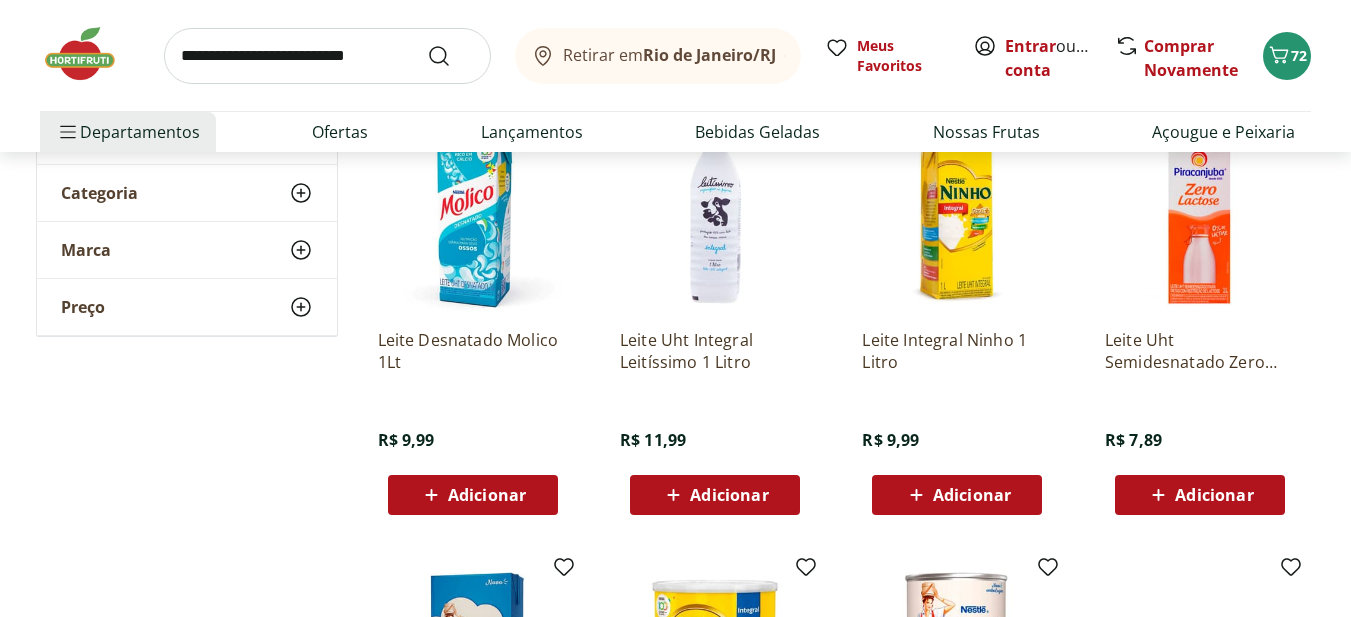 click on "Adicionar" at bounding box center [972, 495] 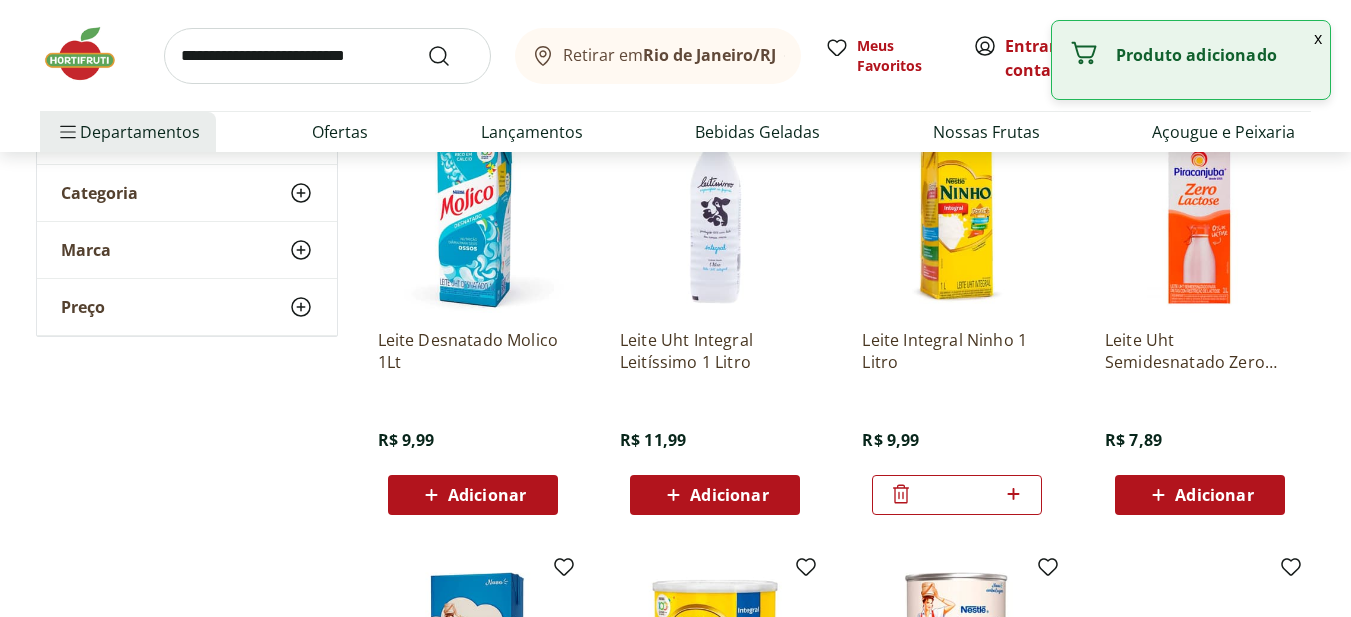click 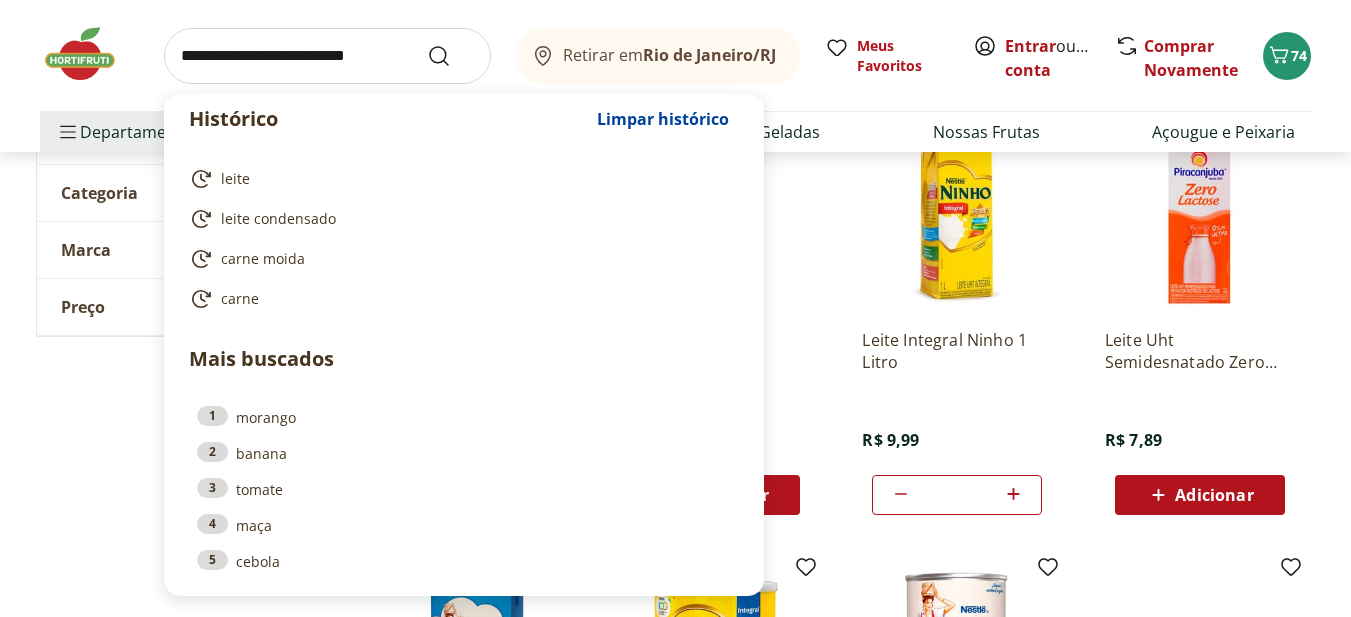 click at bounding box center (327, 56) 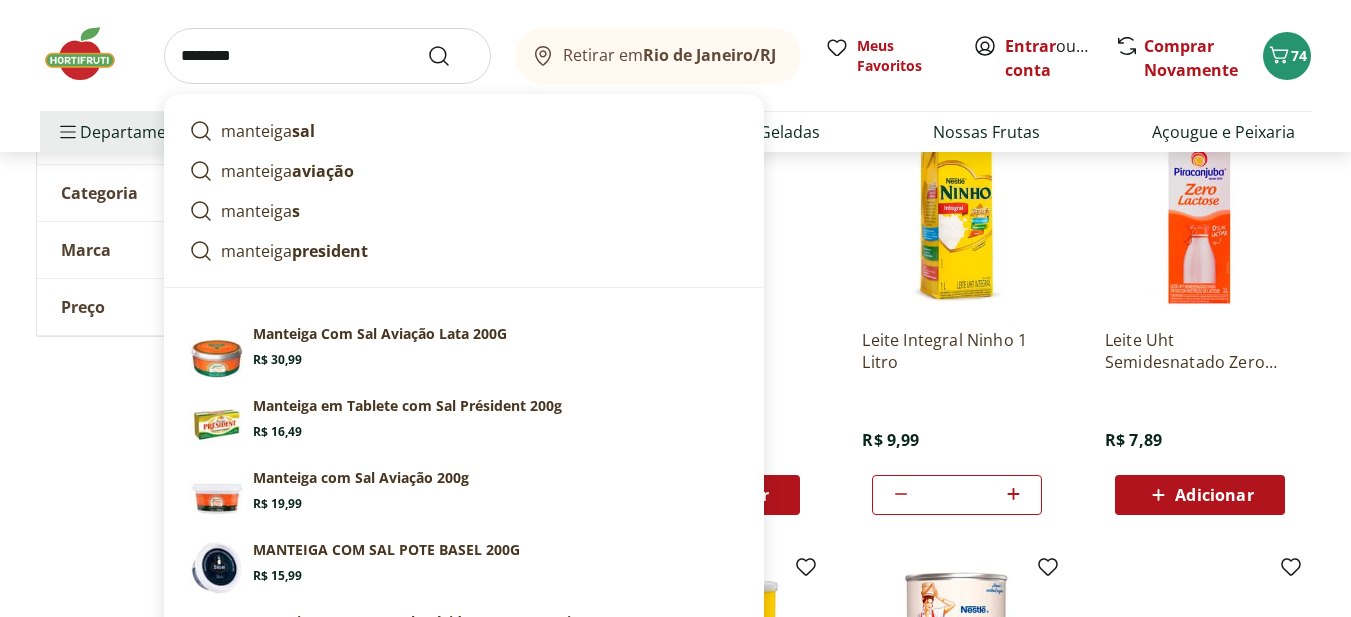 type on "********" 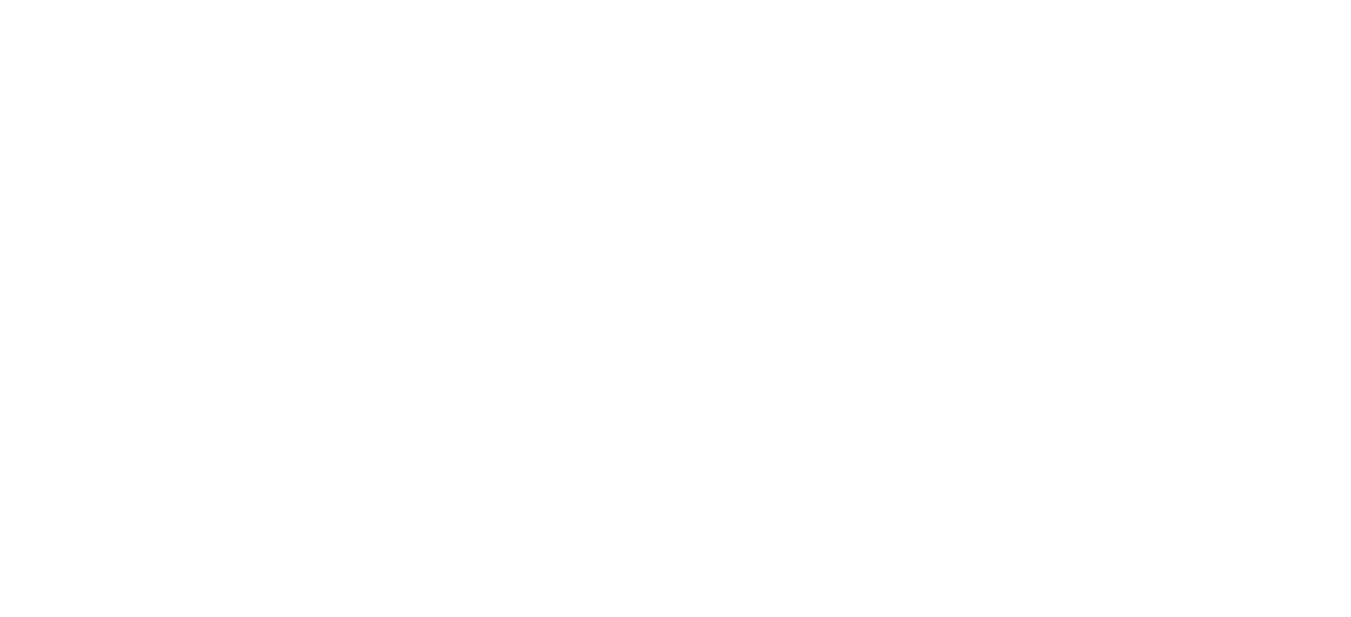 scroll, scrollTop: 0, scrollLeft: 0, axis: both 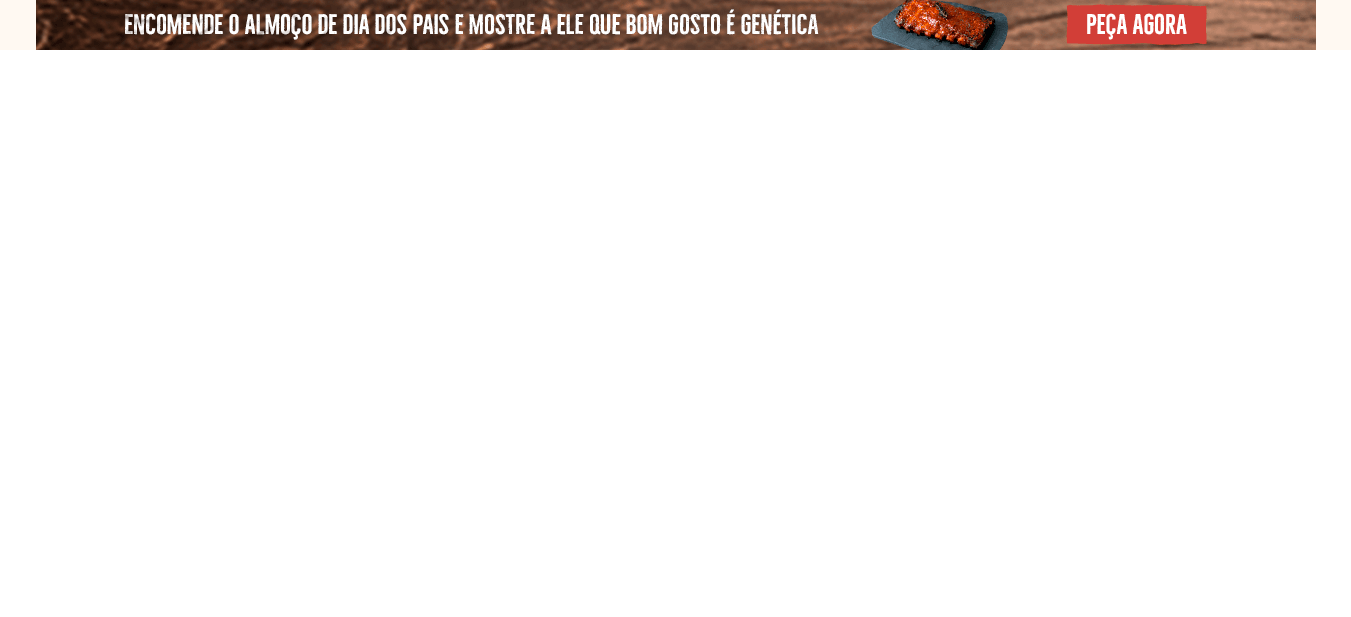 select on "**********" 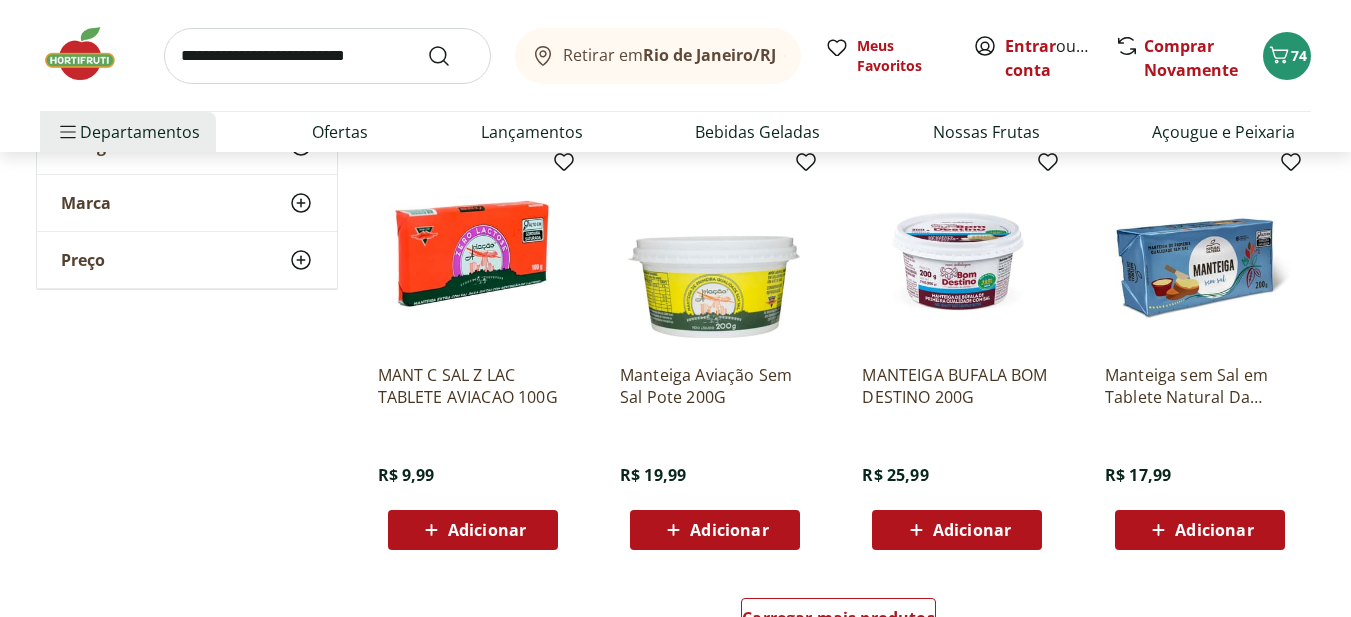 scroll, scrollTop: 1400, scrollLeft: 0, axis: vertical 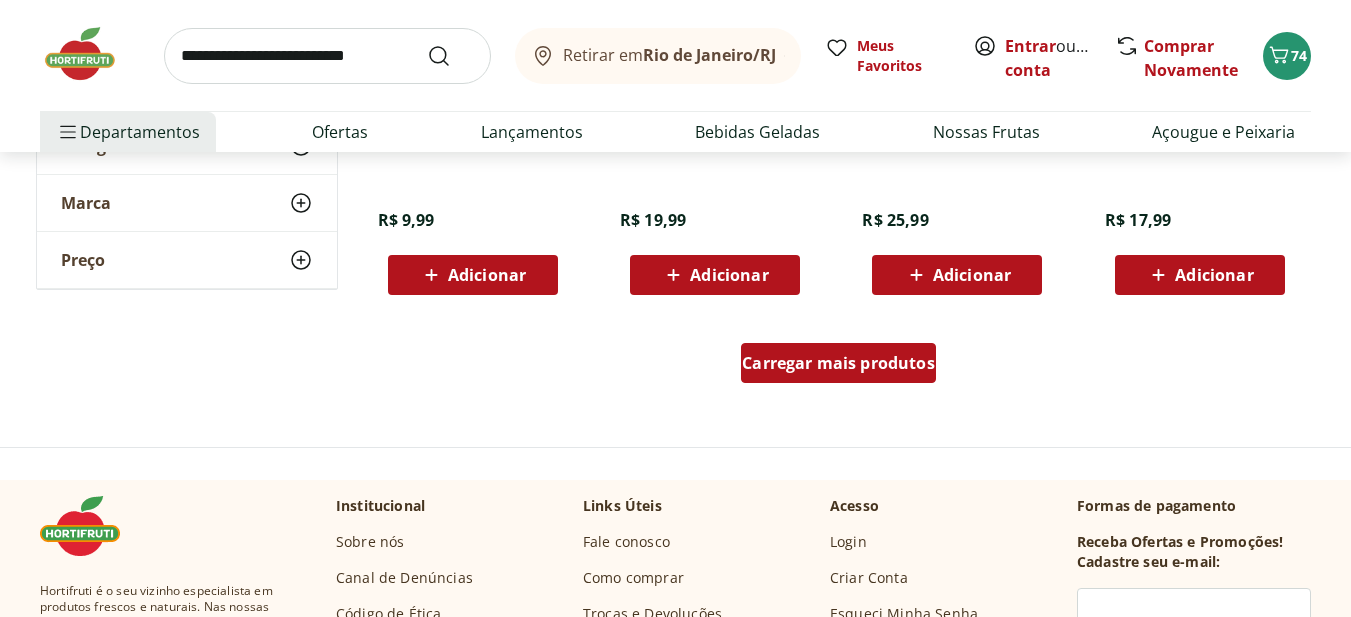 click on "Carregar mais produtos" at bounding box center [838, 363] 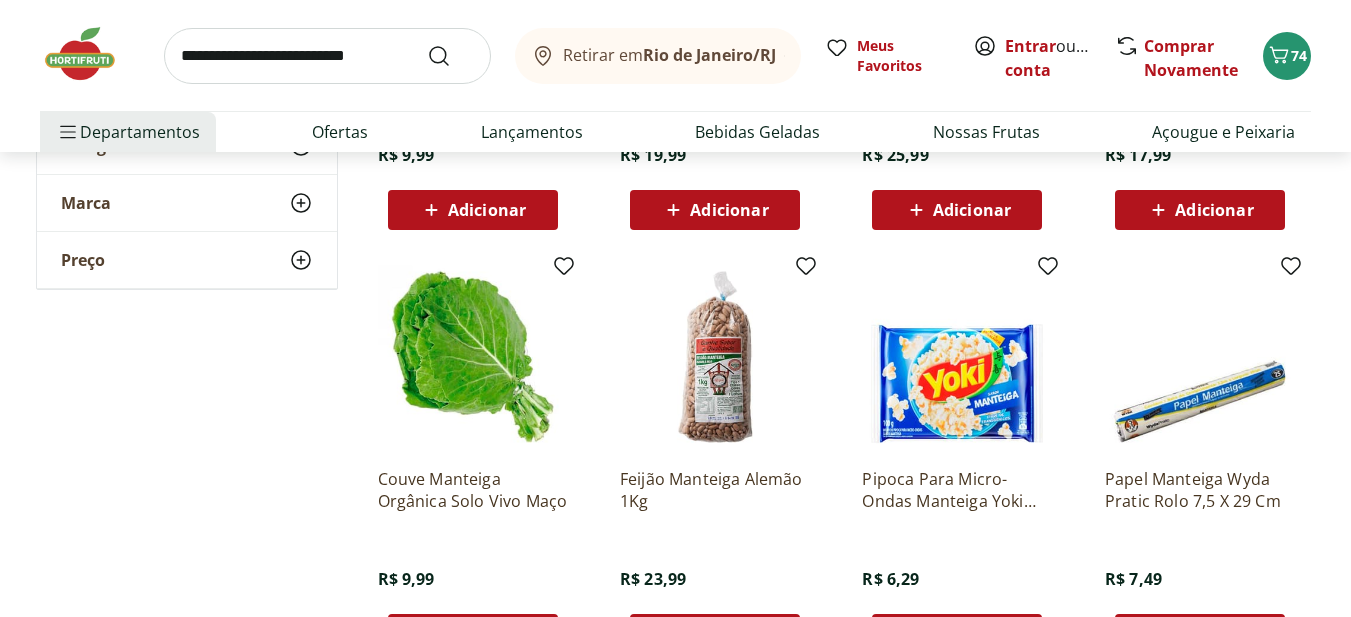 scroll, scrollTop: 1500, scrollLeft: 0, axis: vertical 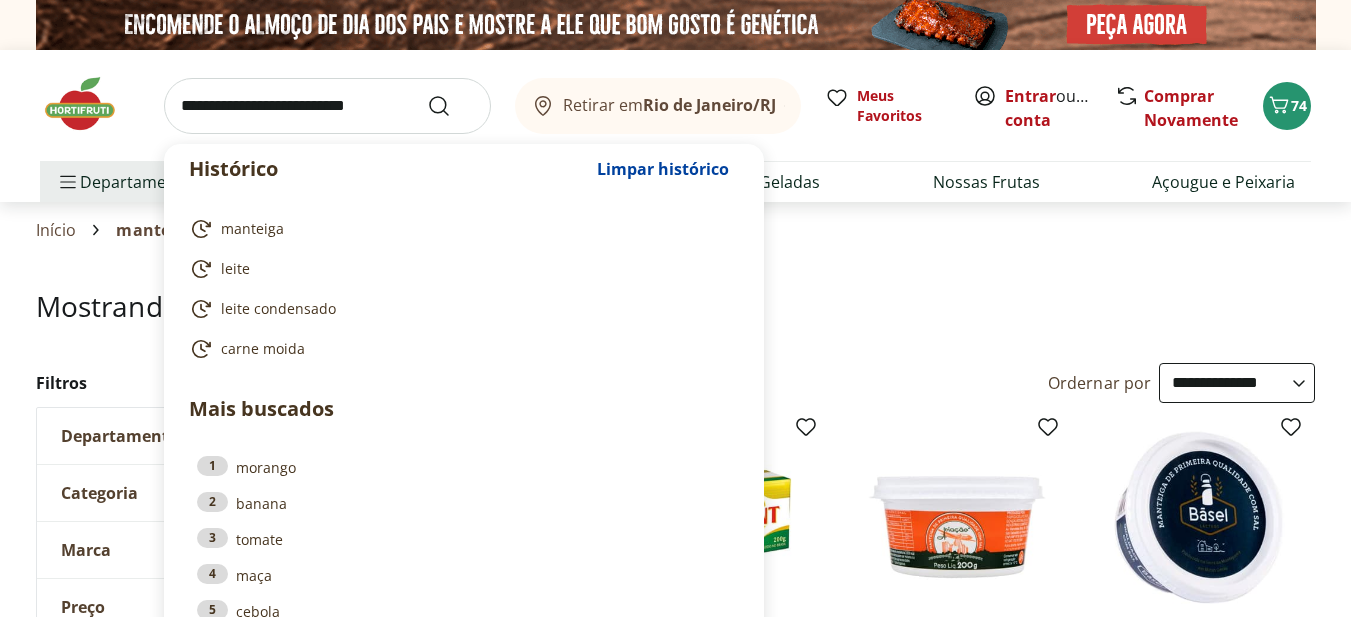 click at bounding box center (327, 106) 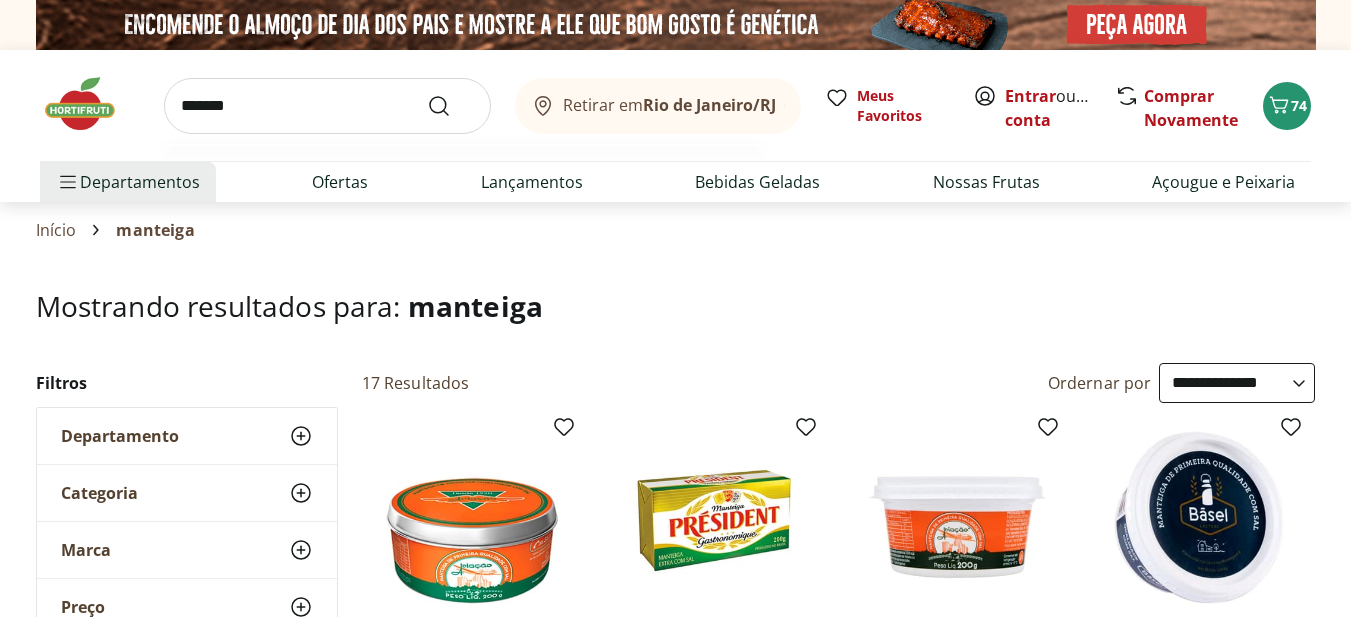 type on "*******" 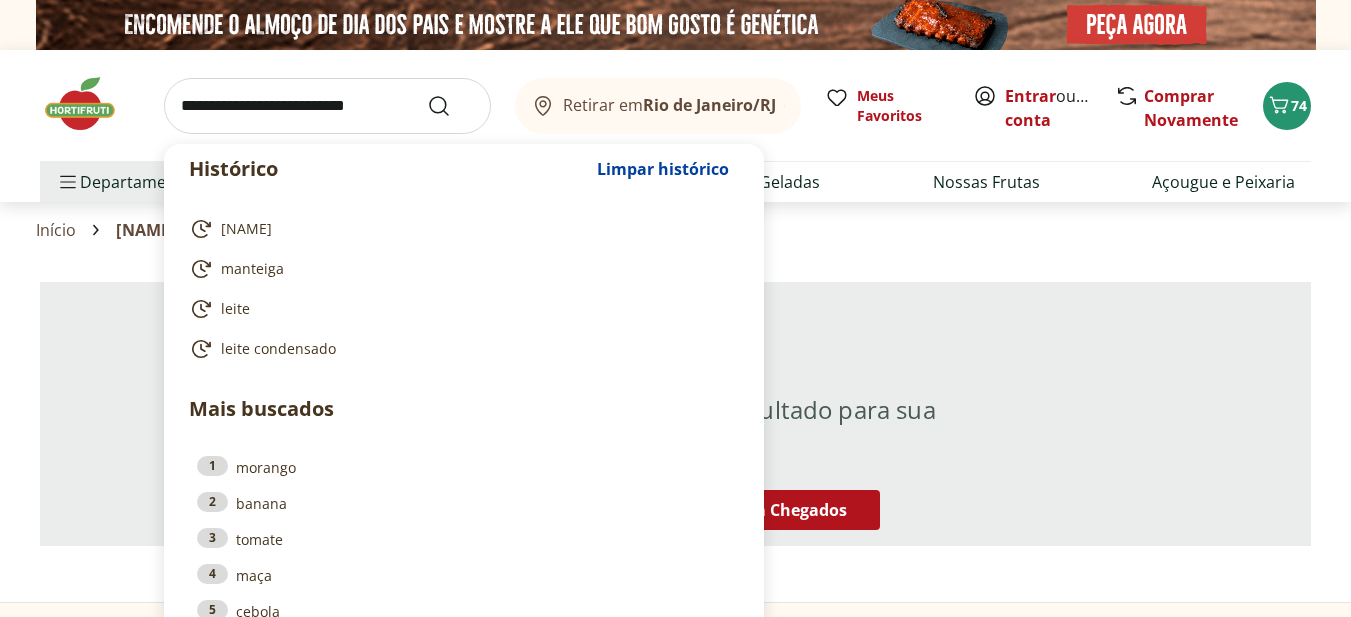 click at bounding box center (327, 106) 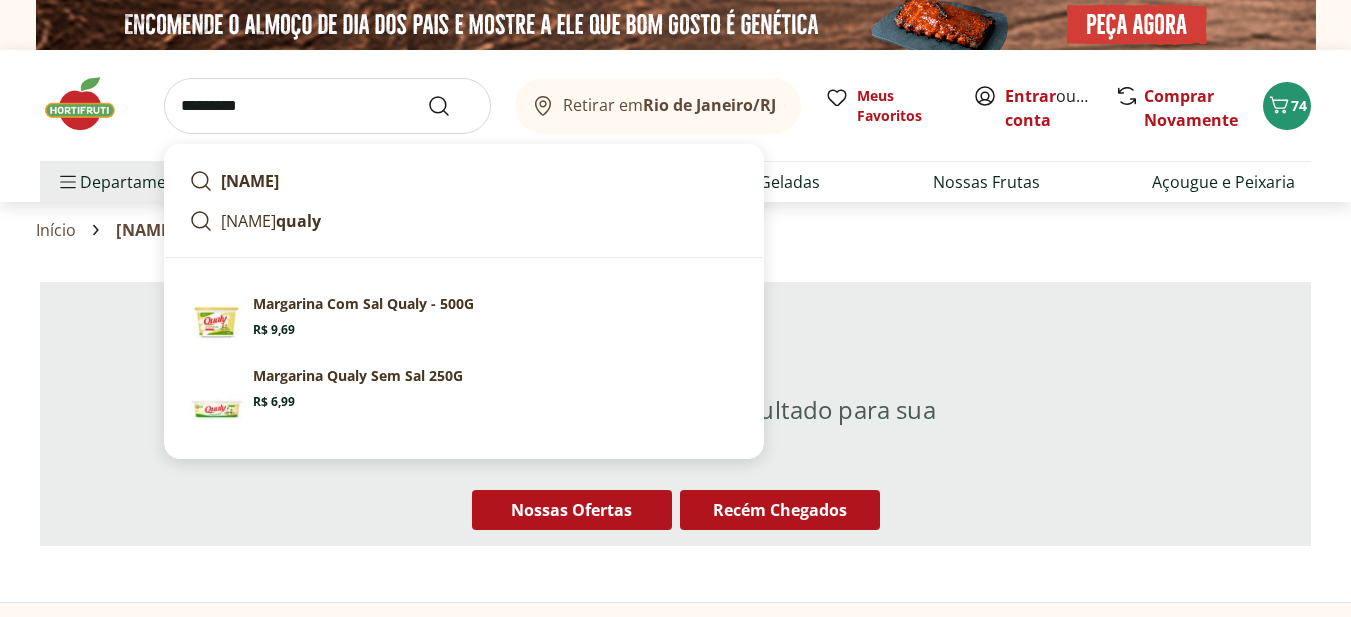 type on "*********" 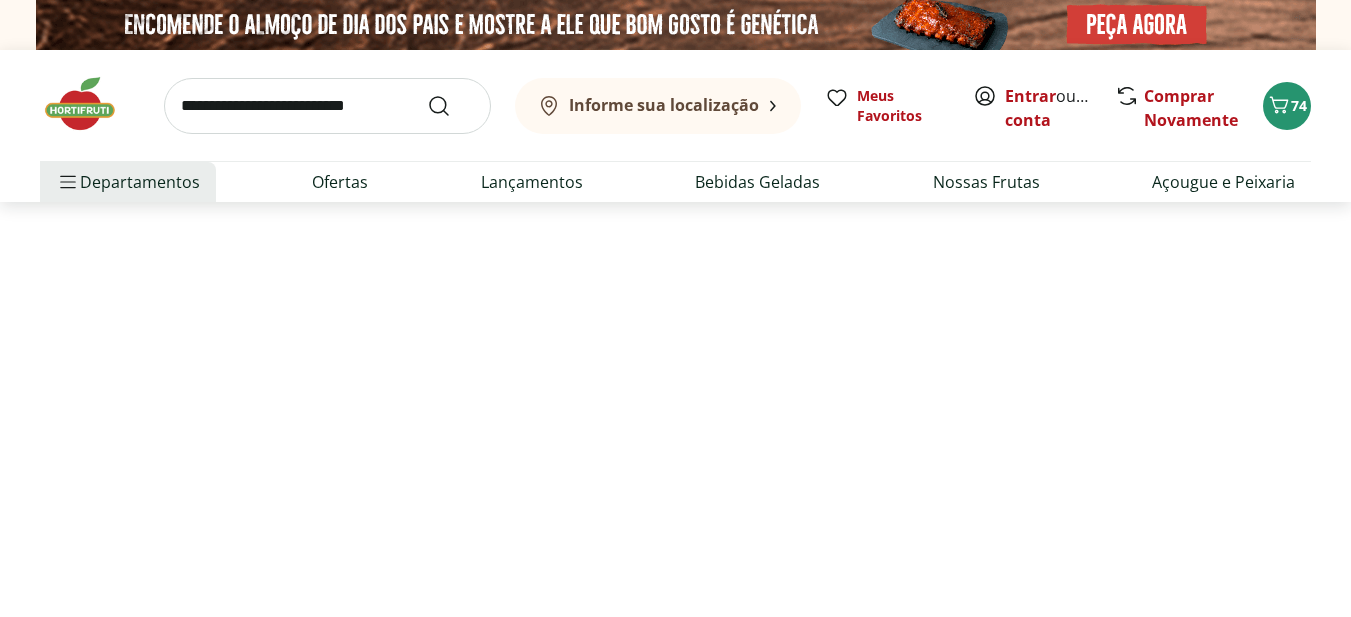 select on "**********" 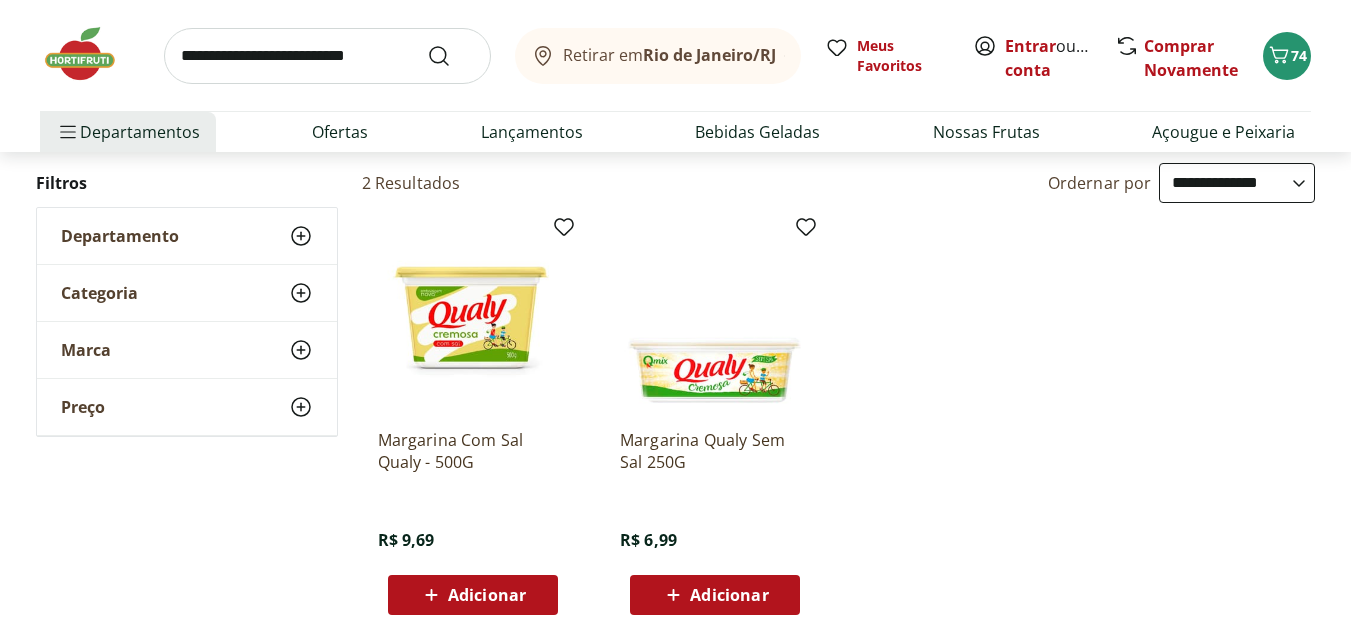 scroll, scrollTop: 300, scrollLeft: 0, axis: vertical 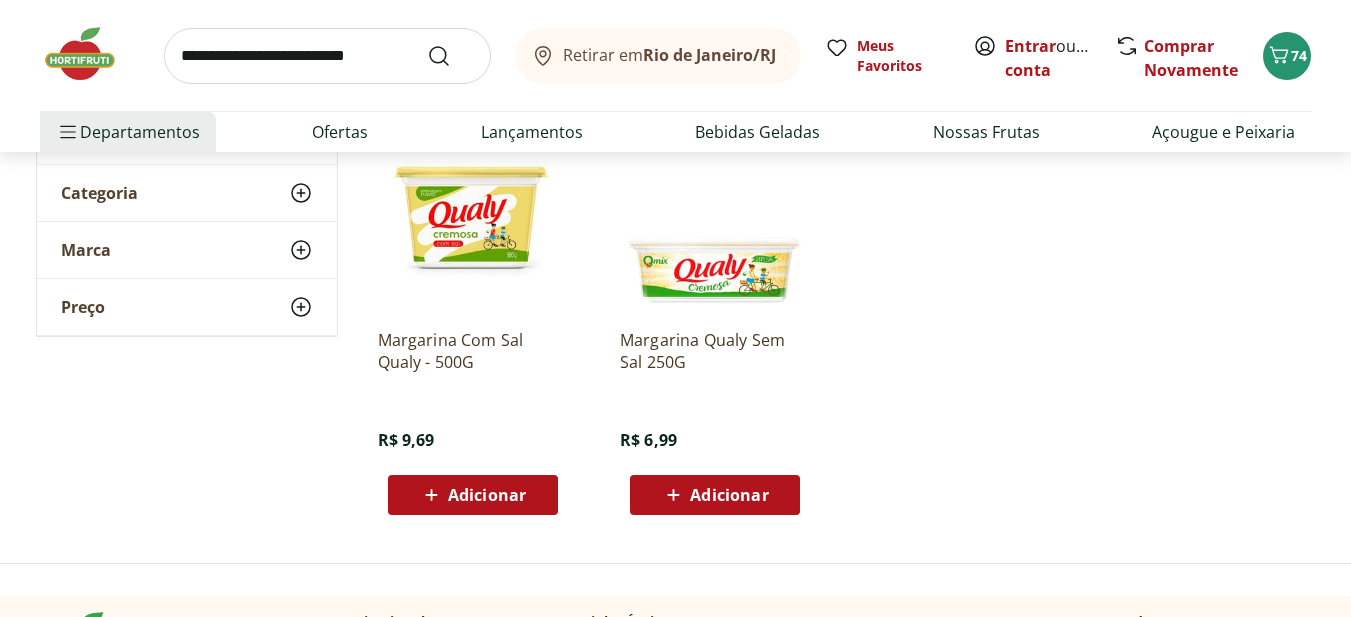 click on "Adicionar" at bounding box center (487, 495) 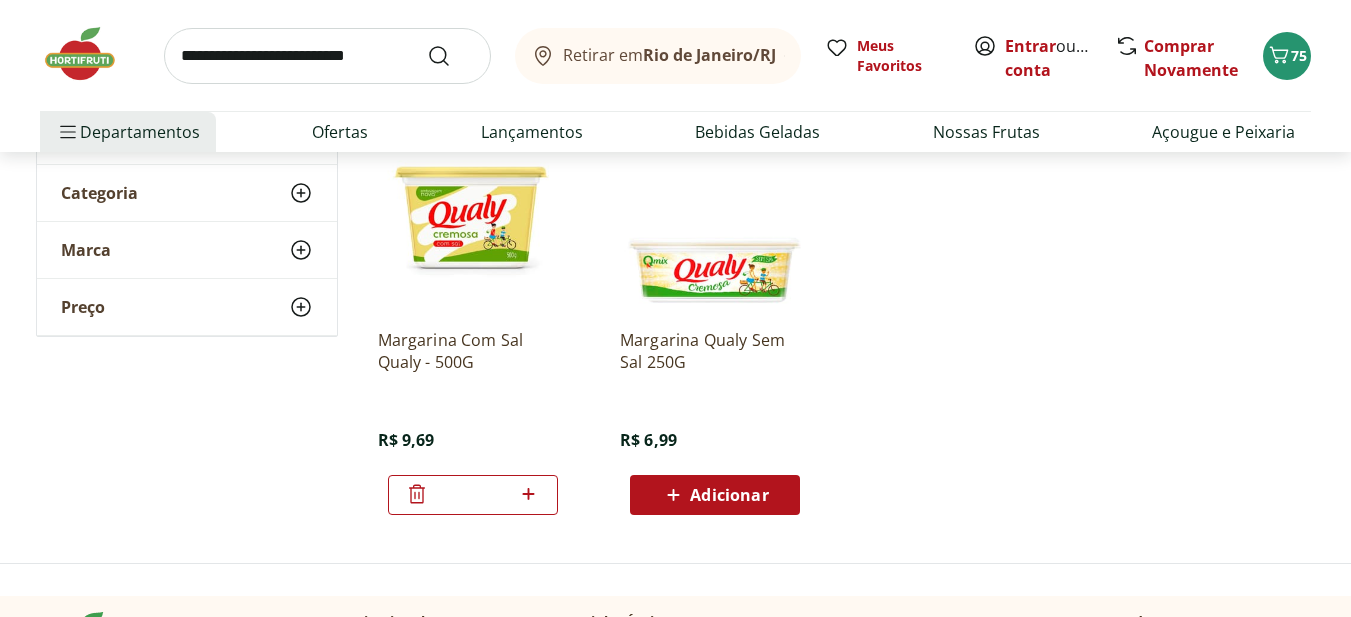 click at bounding box center (327, 56) 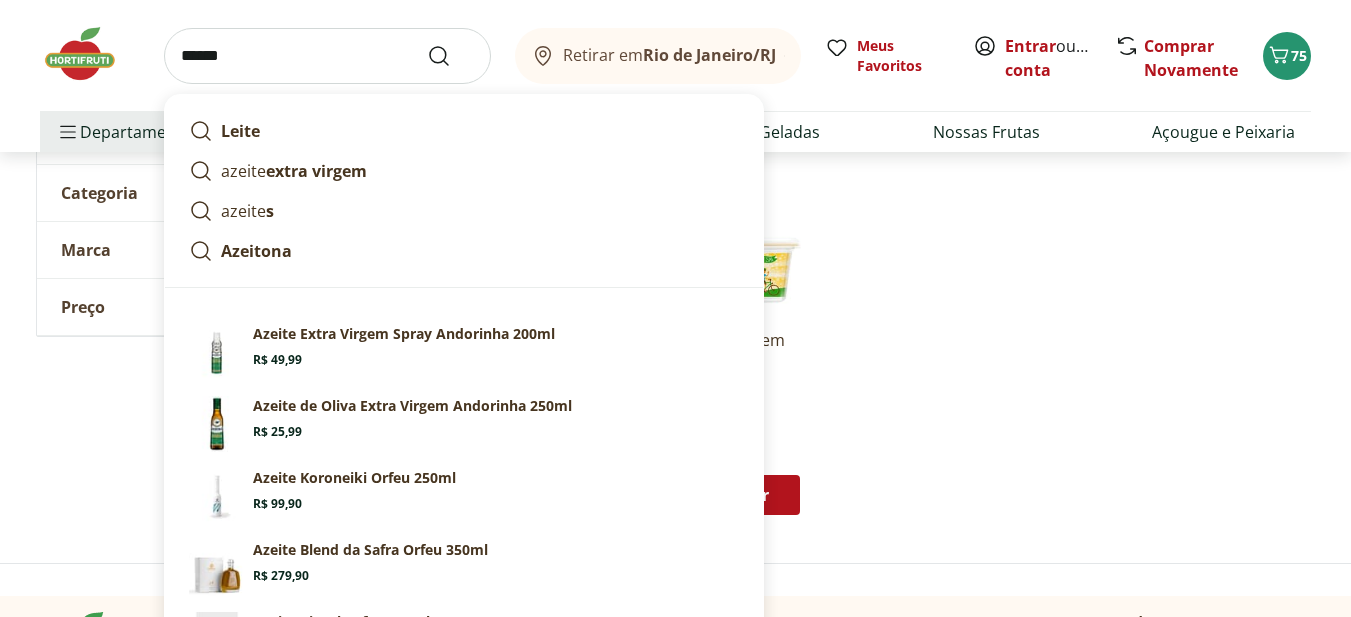 type on "******" 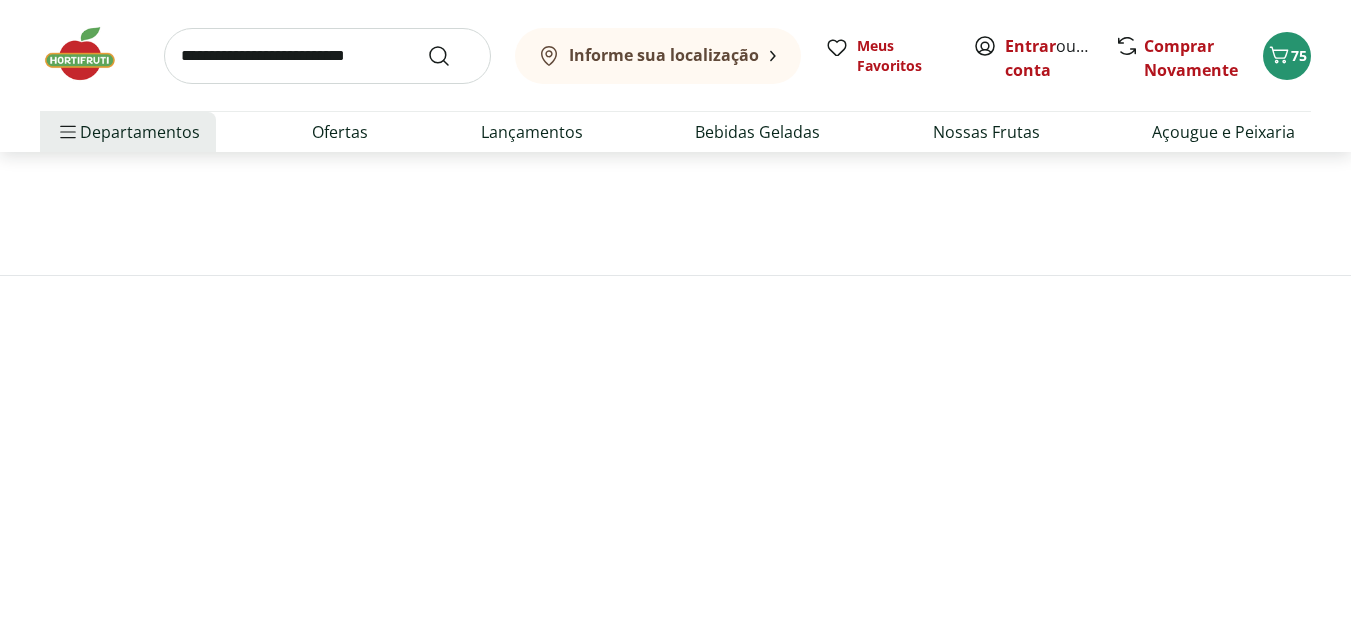 scroll, scrollTop: 0, scrollLeft: 0, axis: both 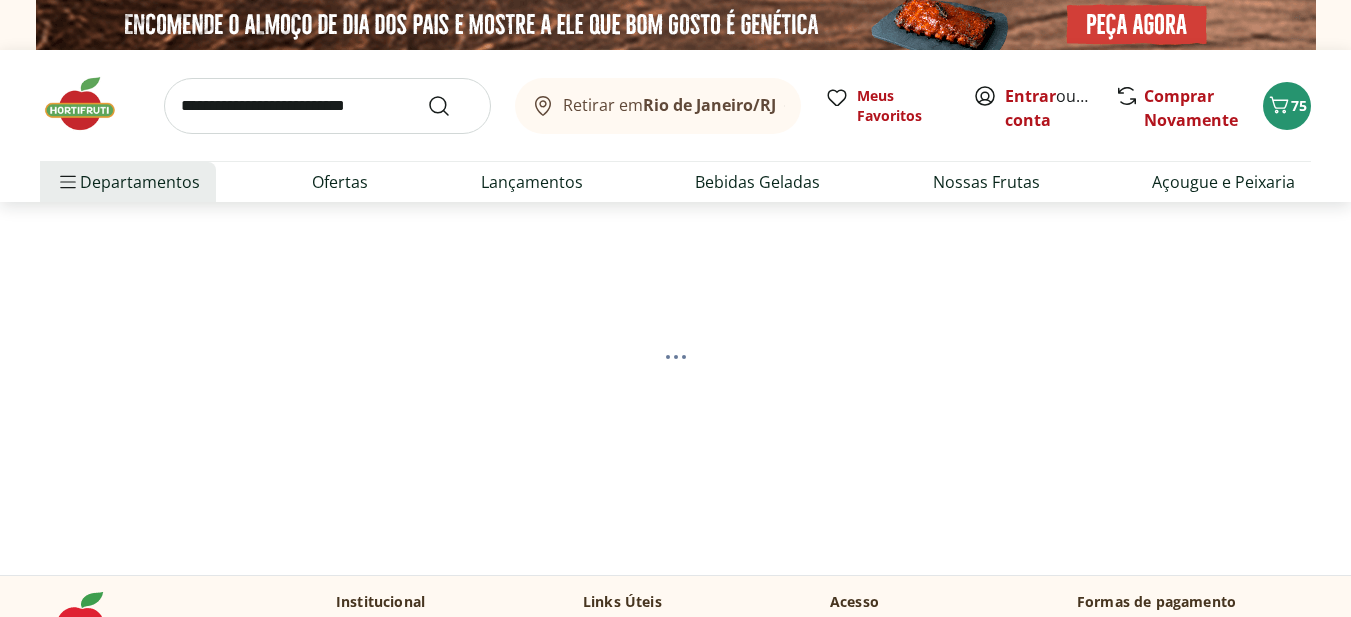 select on "**********" 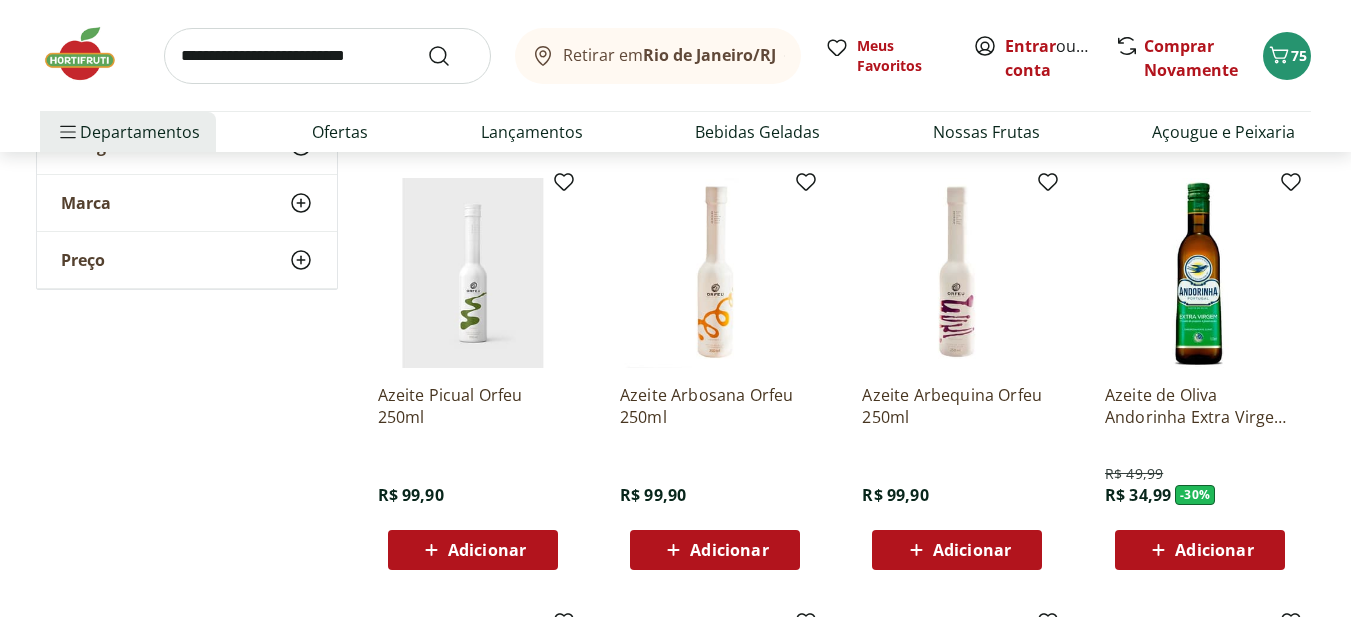 scroll, scrollTop: 700, scrollLeft: 0, axis: vertical 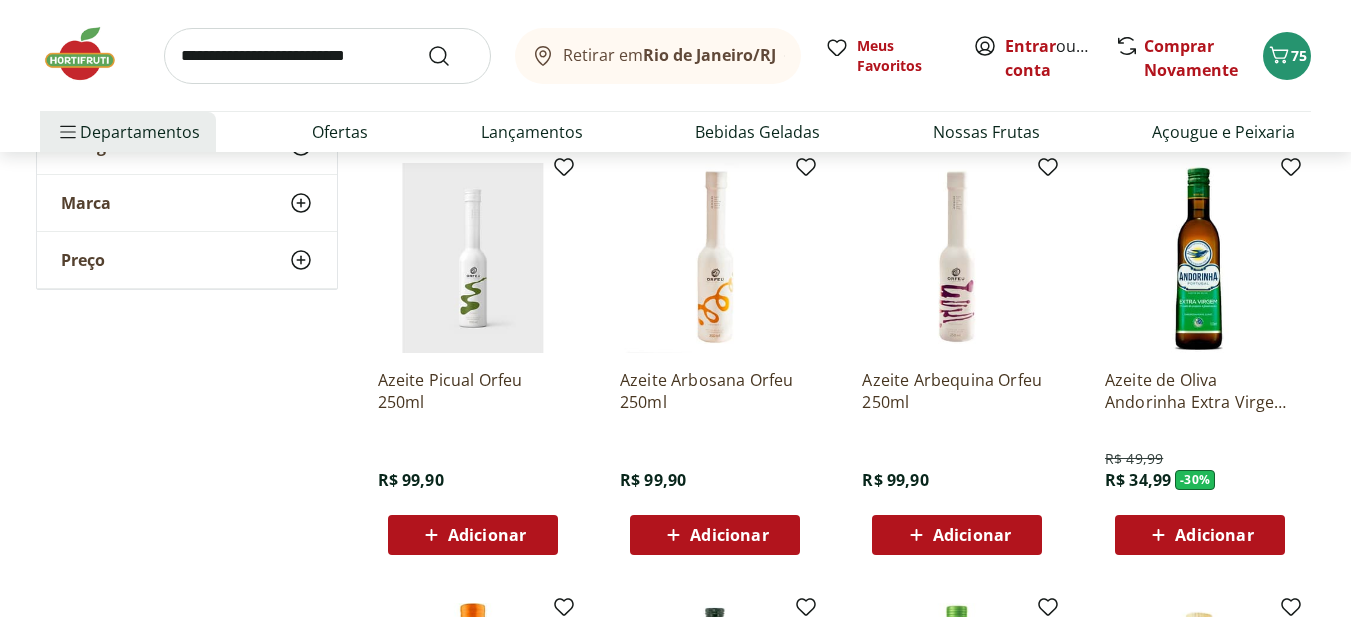 click on "Adicionar" at bounding box center (1214, 535) 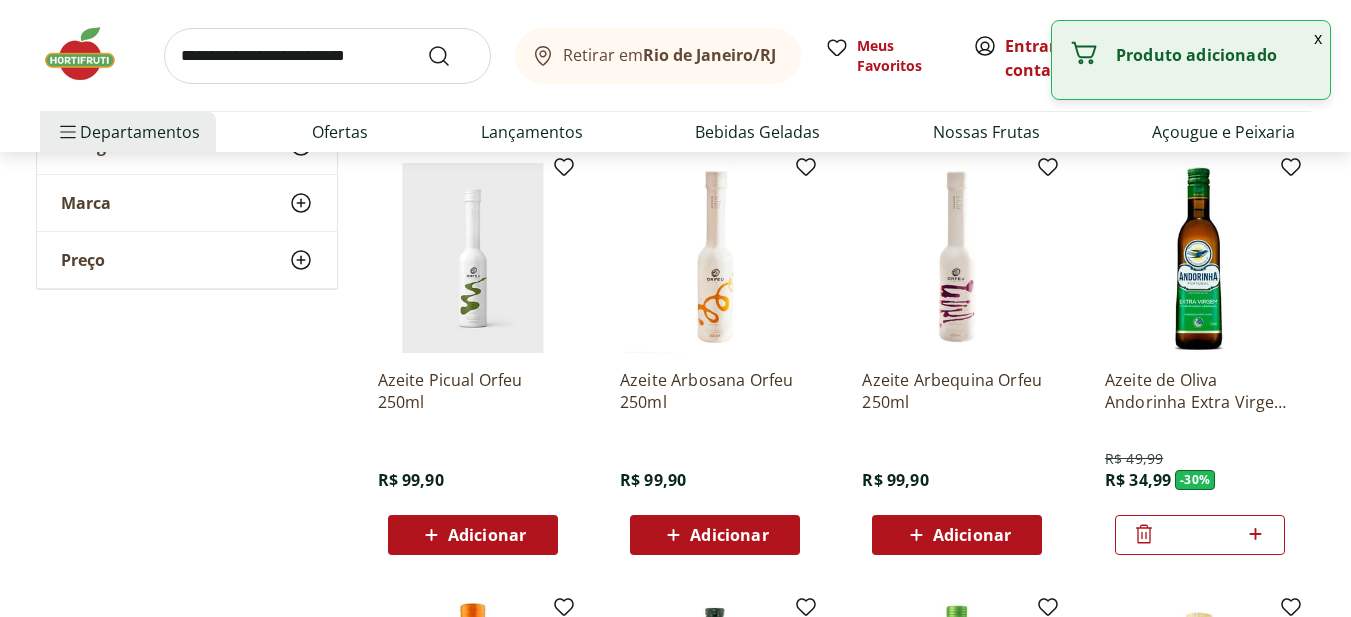 click 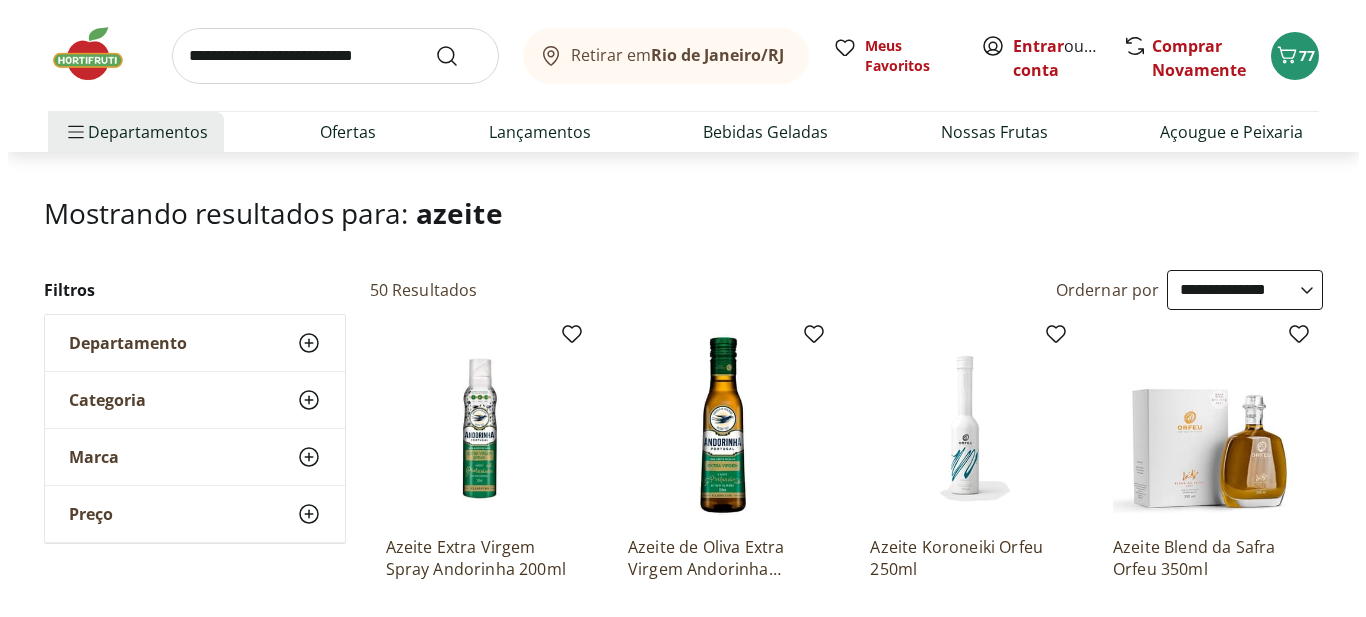scroll, scrollTop: 0, scrollLeft: 0, axis: both 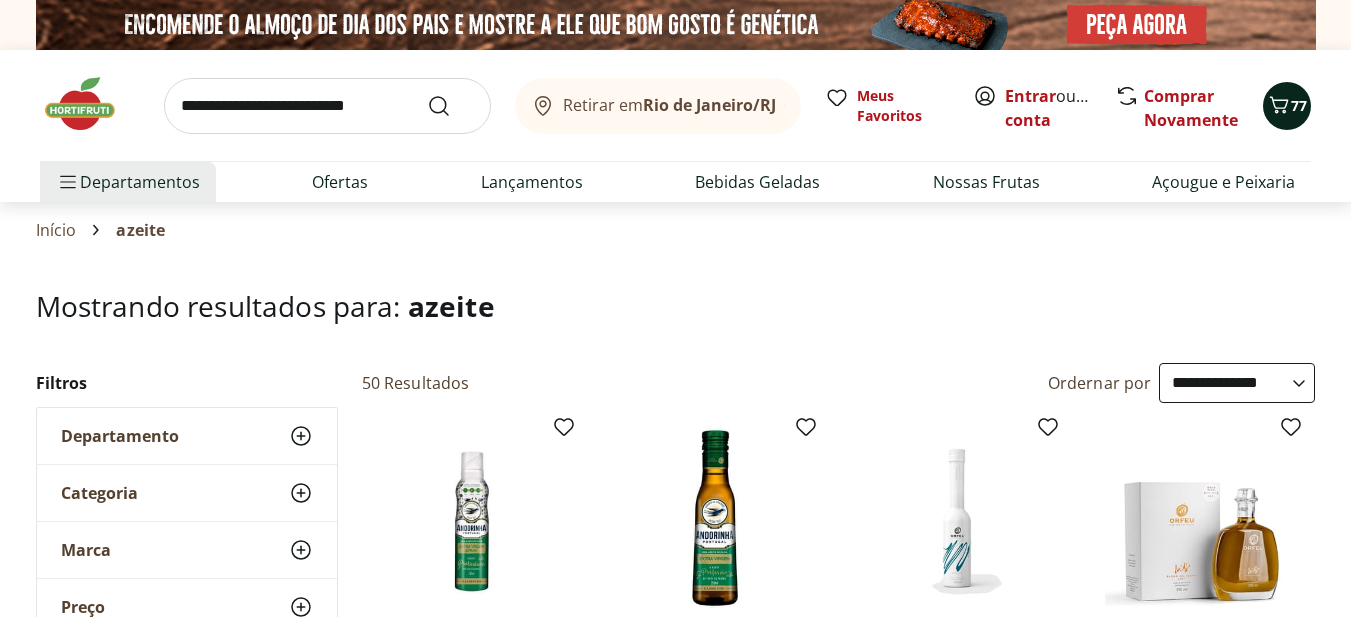 click 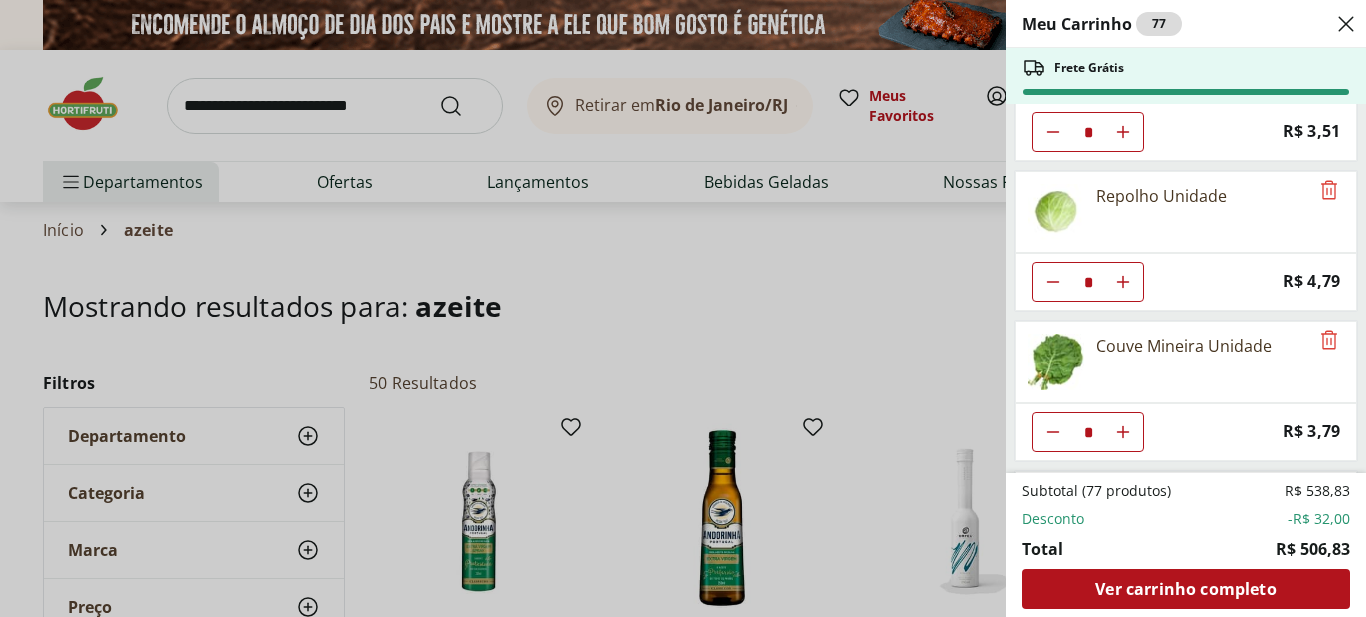 scroll, scrollTop: 700, scrollLeft: 0, axis: vertical 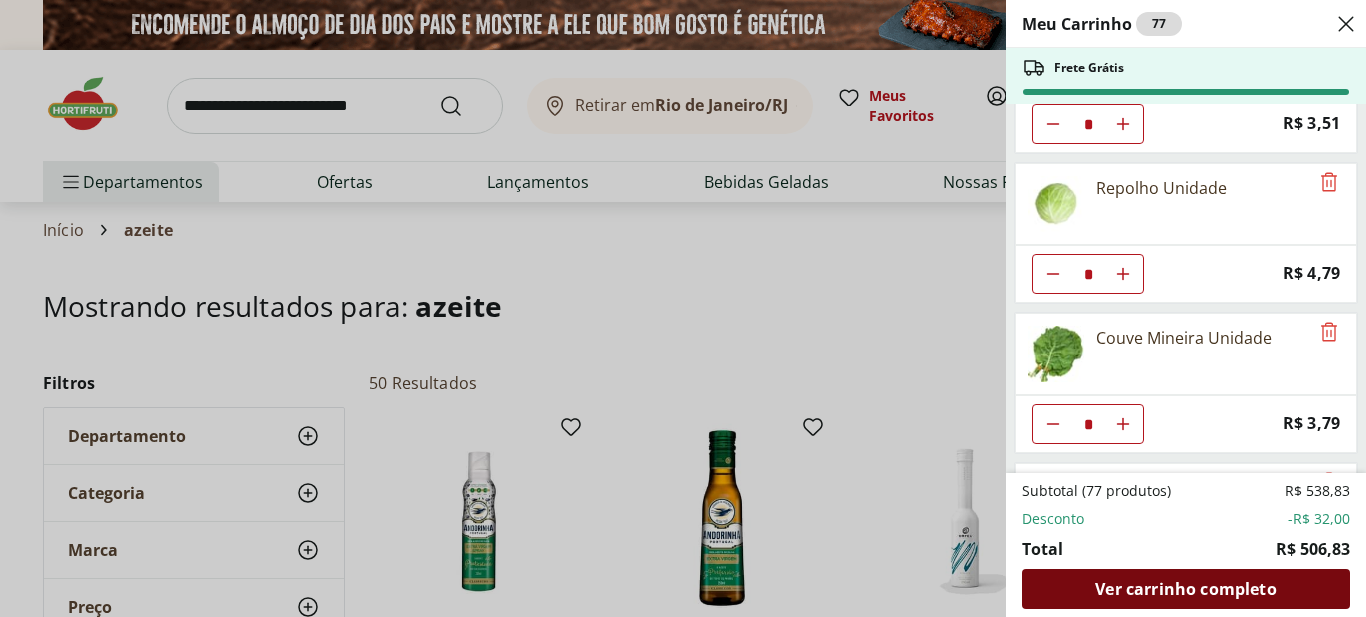 click on "Ver carrinho completo" at bounding box center (1185, 589) 